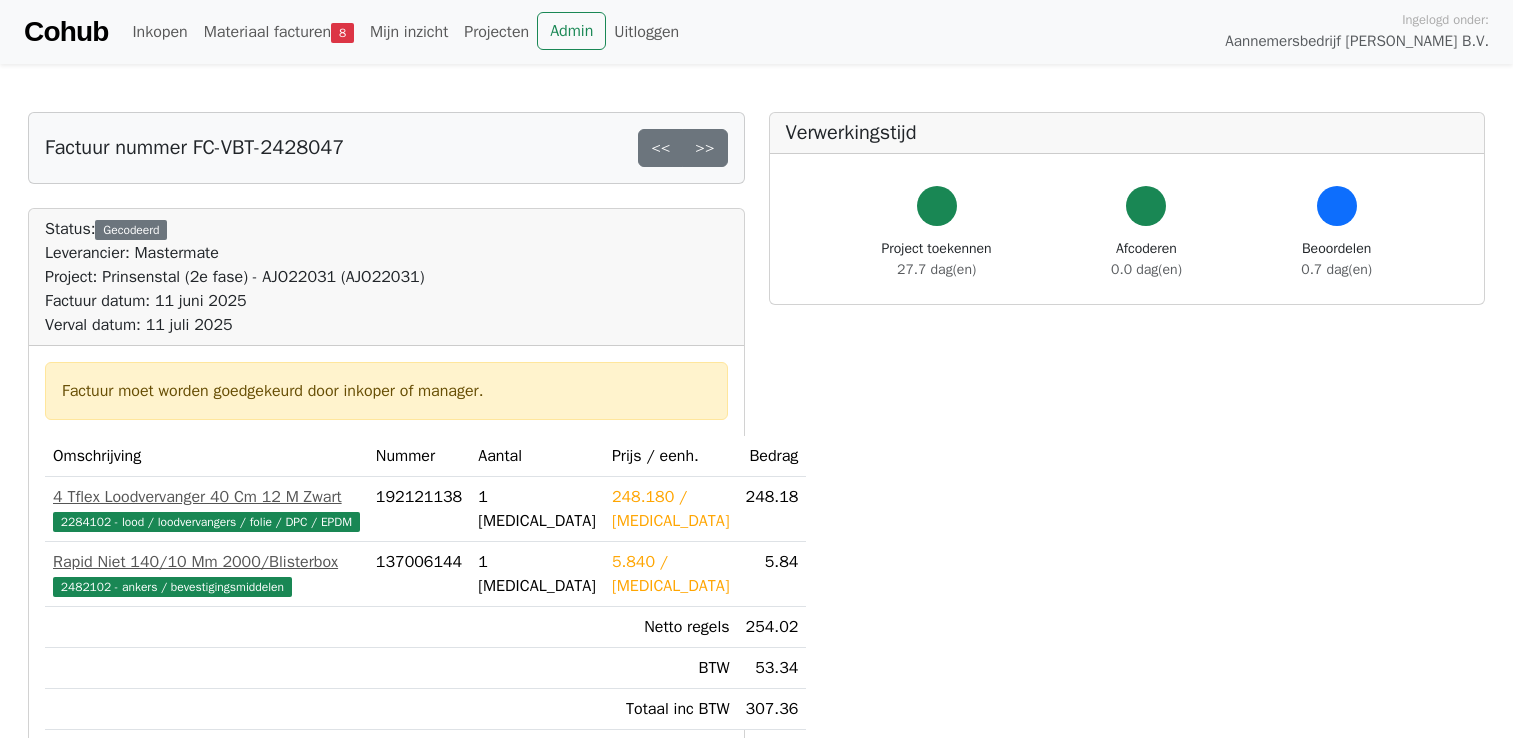 scroll, scrollTop: 0, scrollLeft: 0, axis: both 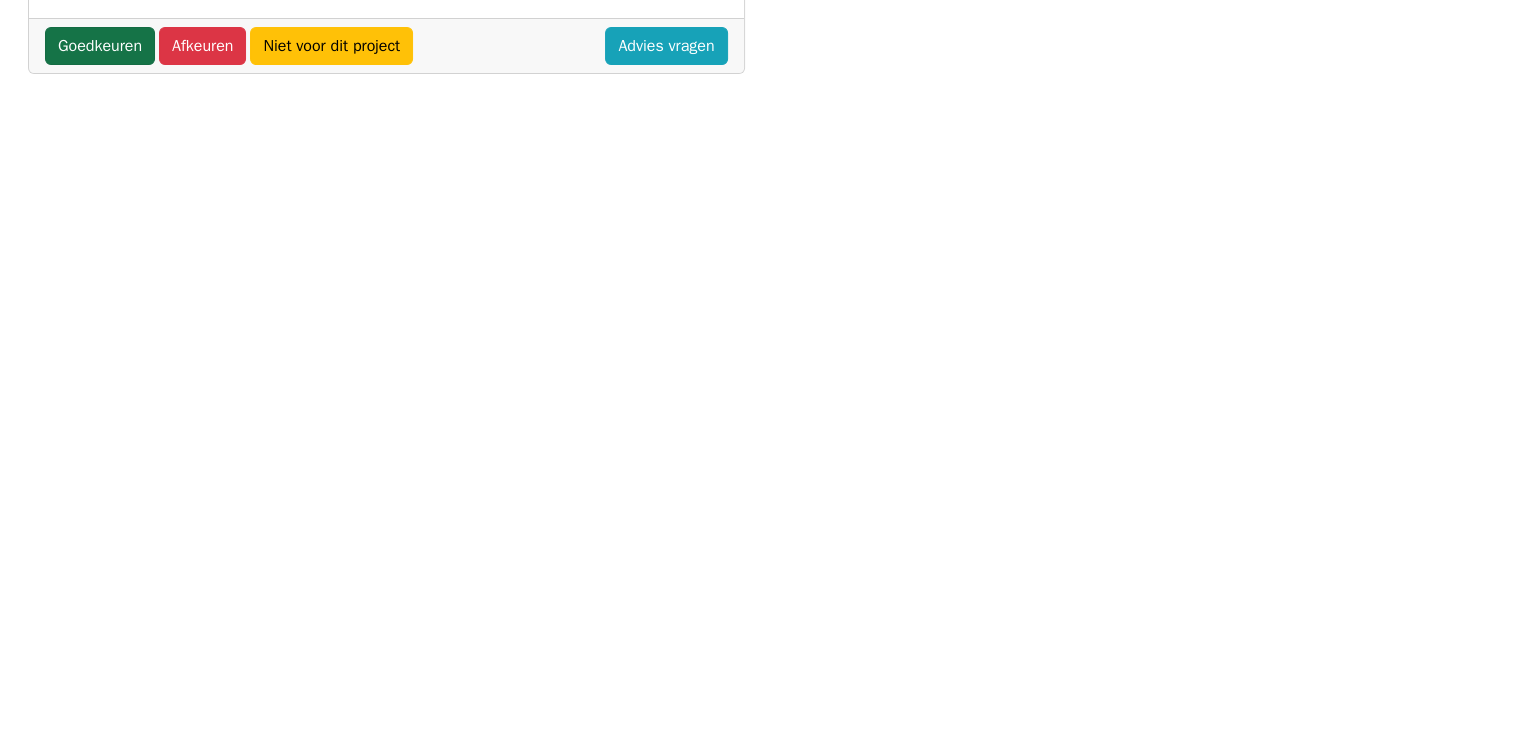 click on "Goedkeuren" at bounding box center [100, 46] 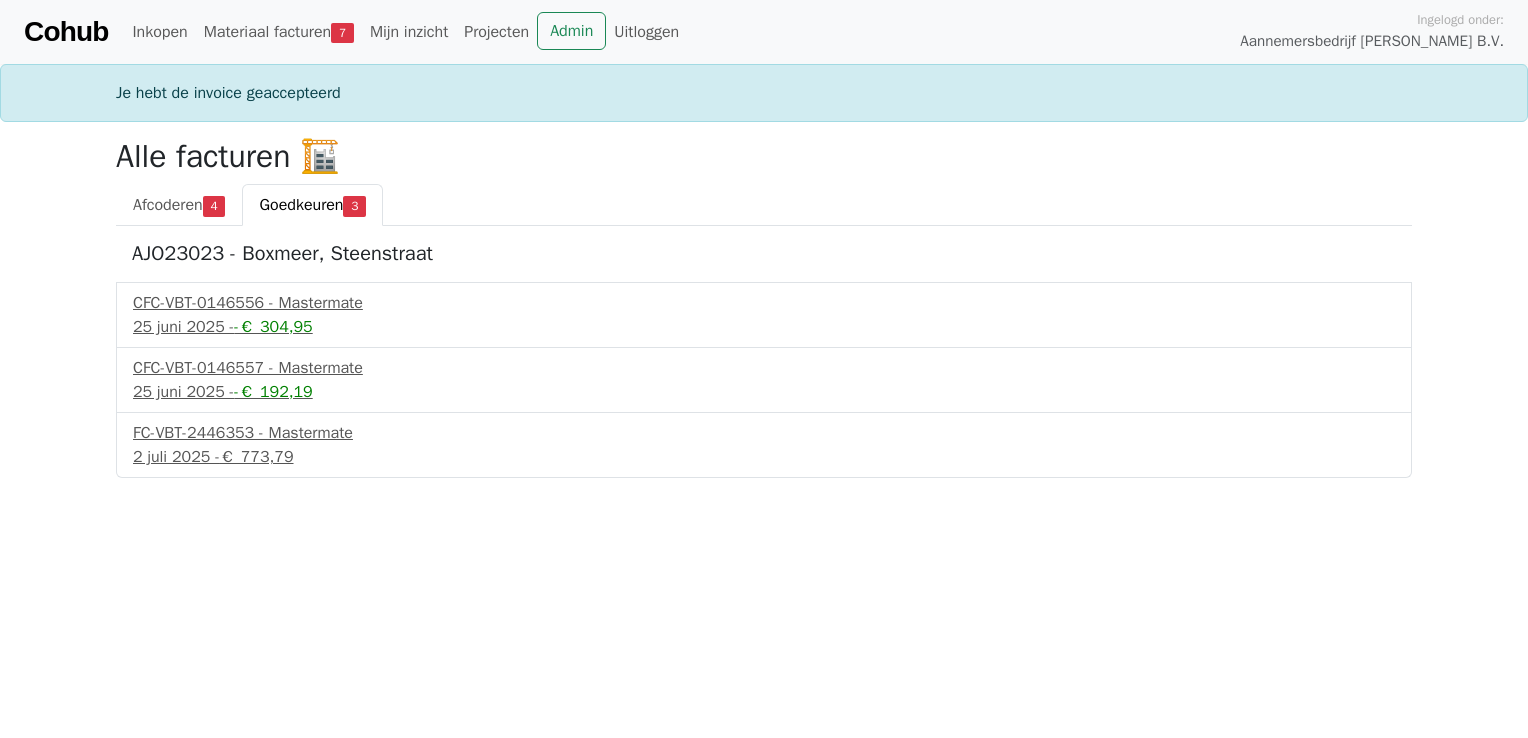 scroll, scrollTop: 0, scrollLeft: 0, axis: both 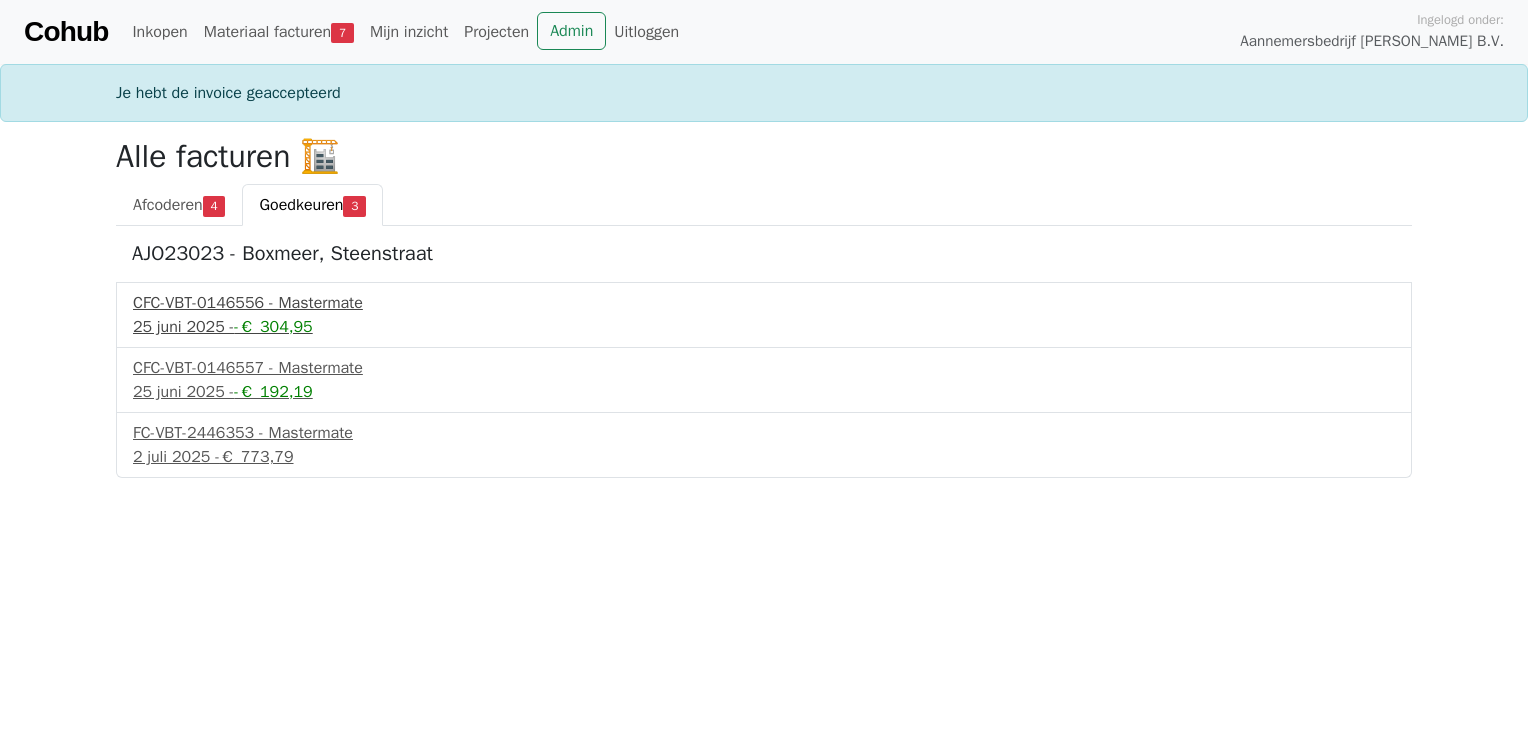 click on "CFC-VBT-0146556 - Mastermate" at bounding box center [764, 303] 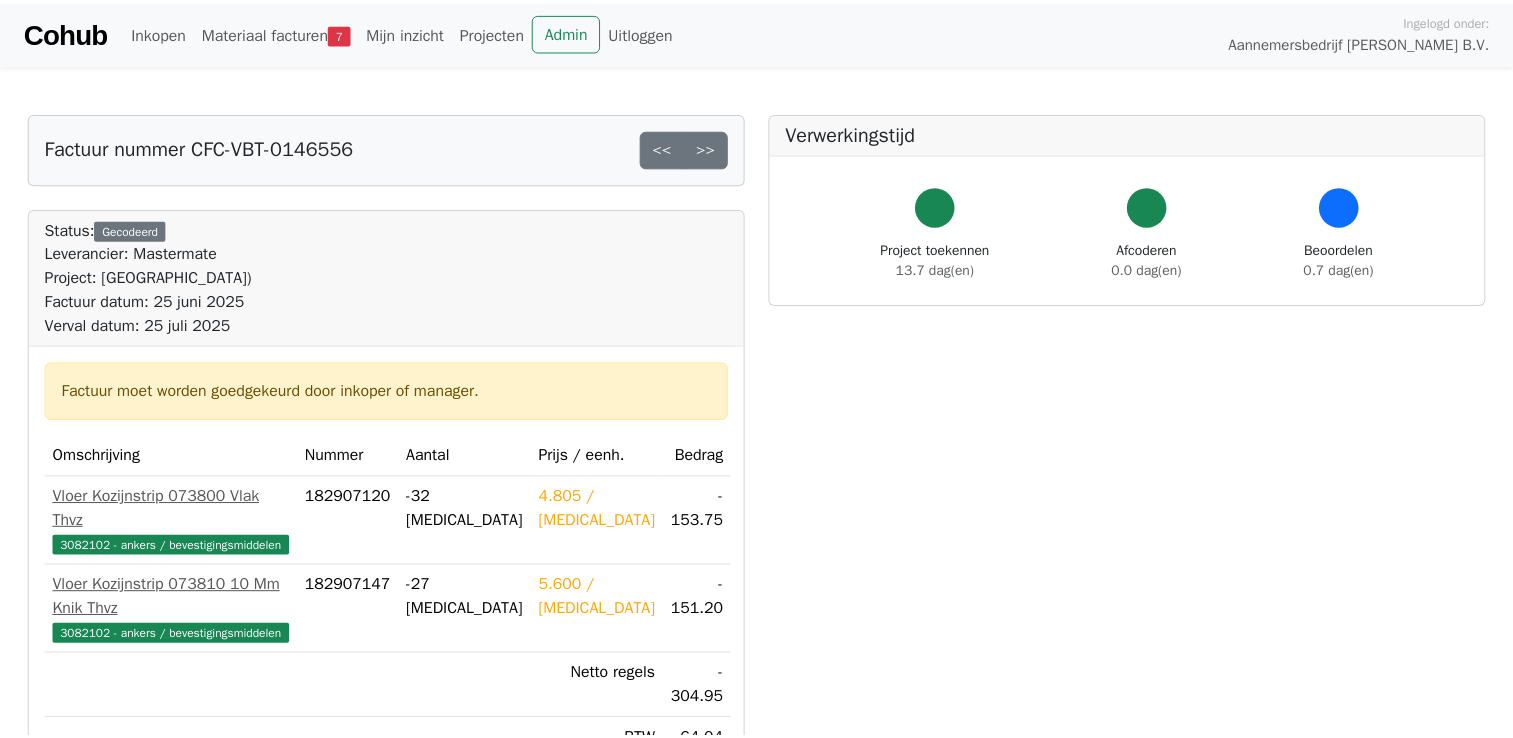 scroll, scrollTop: 0, scrollLeft: 0, axis: both 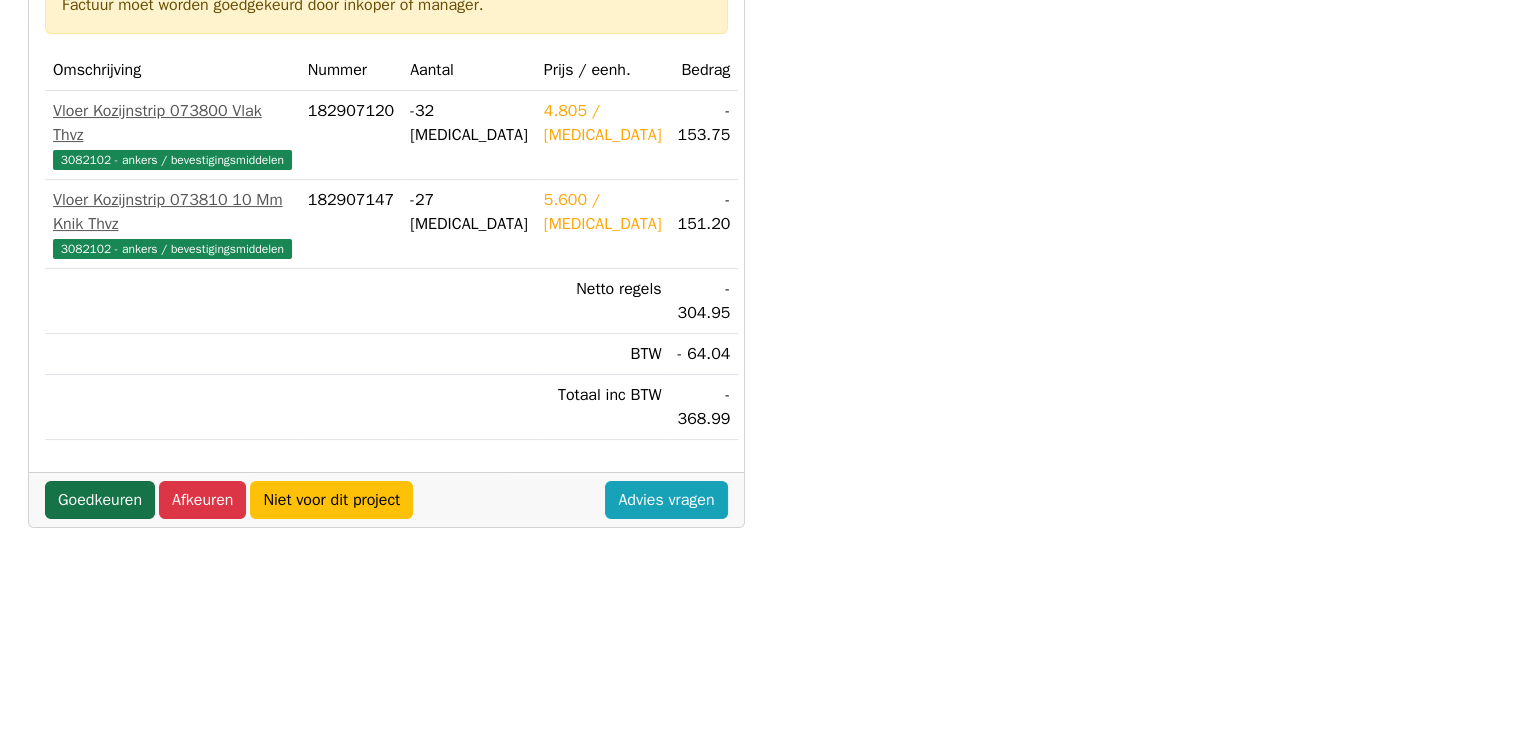 click on "Goedkeuren" at bounding box center (100, 500) 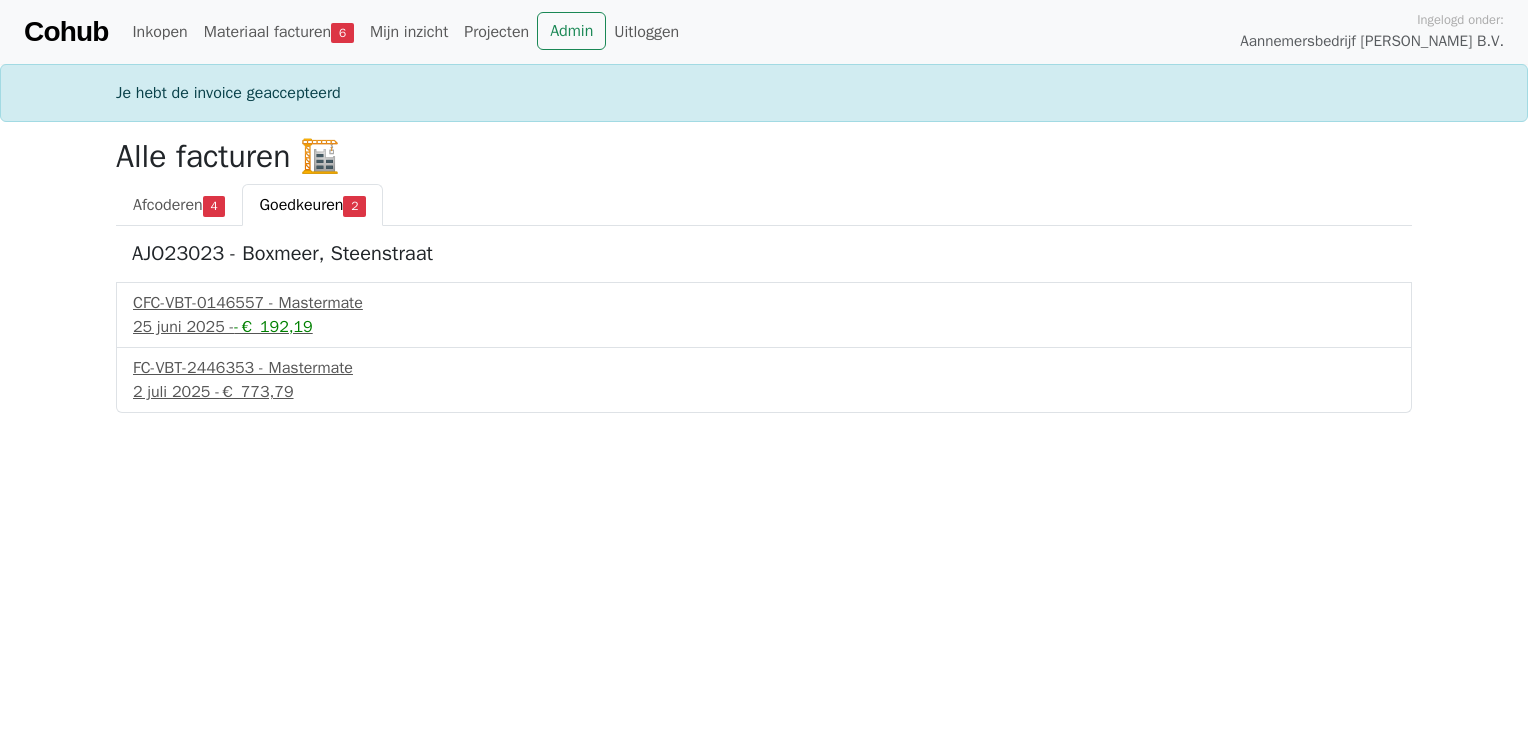 scroll, scrollTop: 0, scrollLeft: 0, axis: both 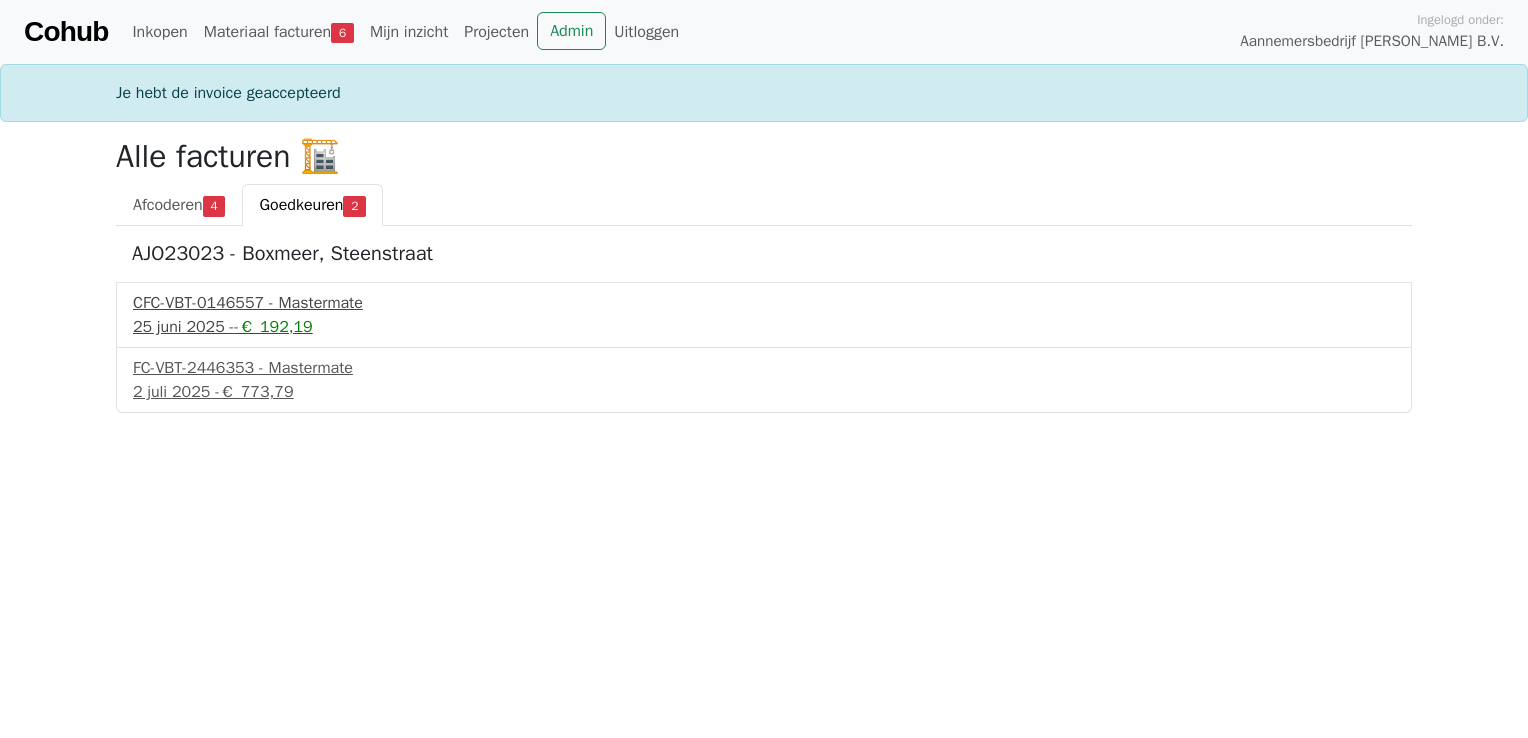 click on "25 juni 2025 -  -€ 192,19" at bounding box center (764, 327) 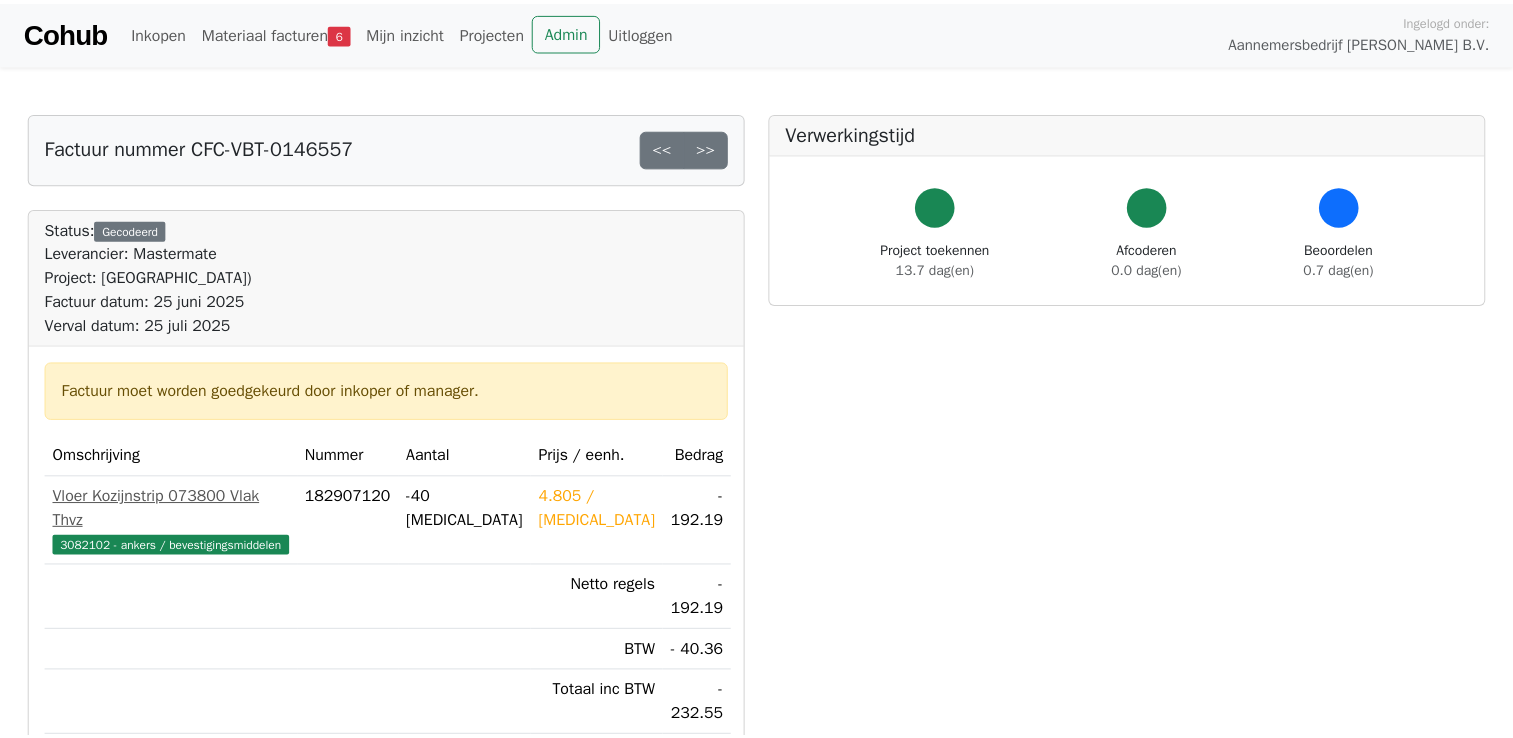 scroll, scrollTop: 0, scrollLeft: 0, axis: both 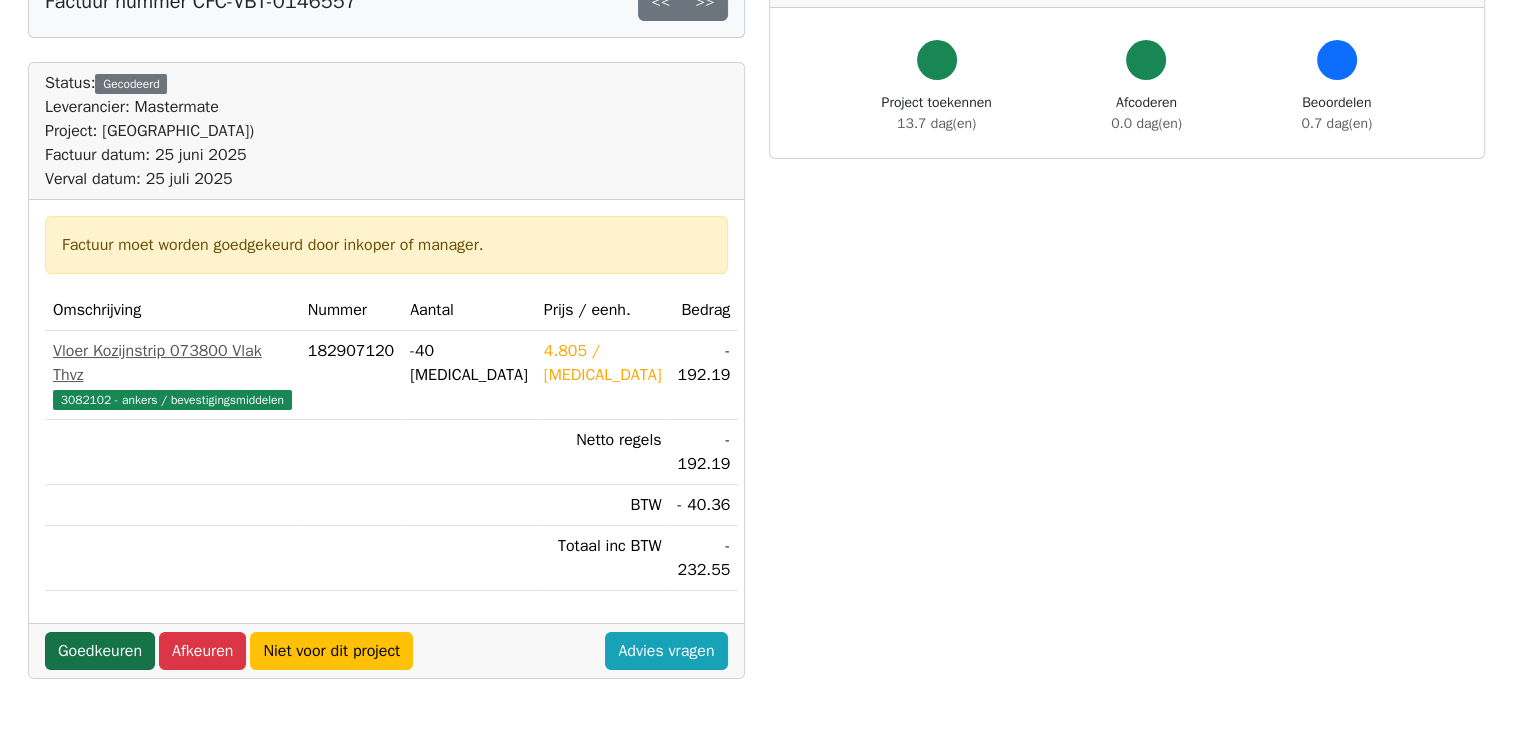 click on "Goedkeuren" at bounding box center (100, 651) 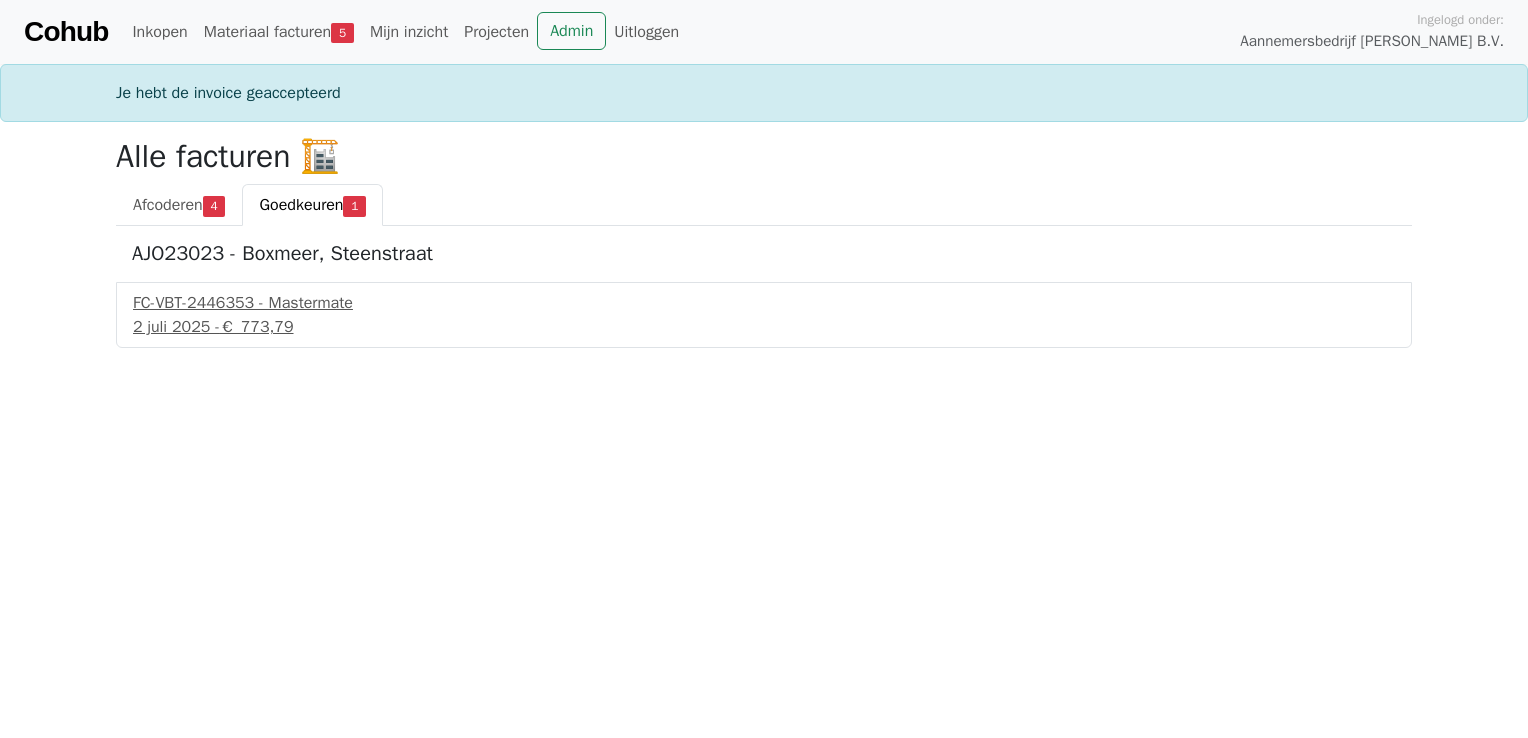 scroll, scrollTop: 0, scrollLeft: 0, axis: both 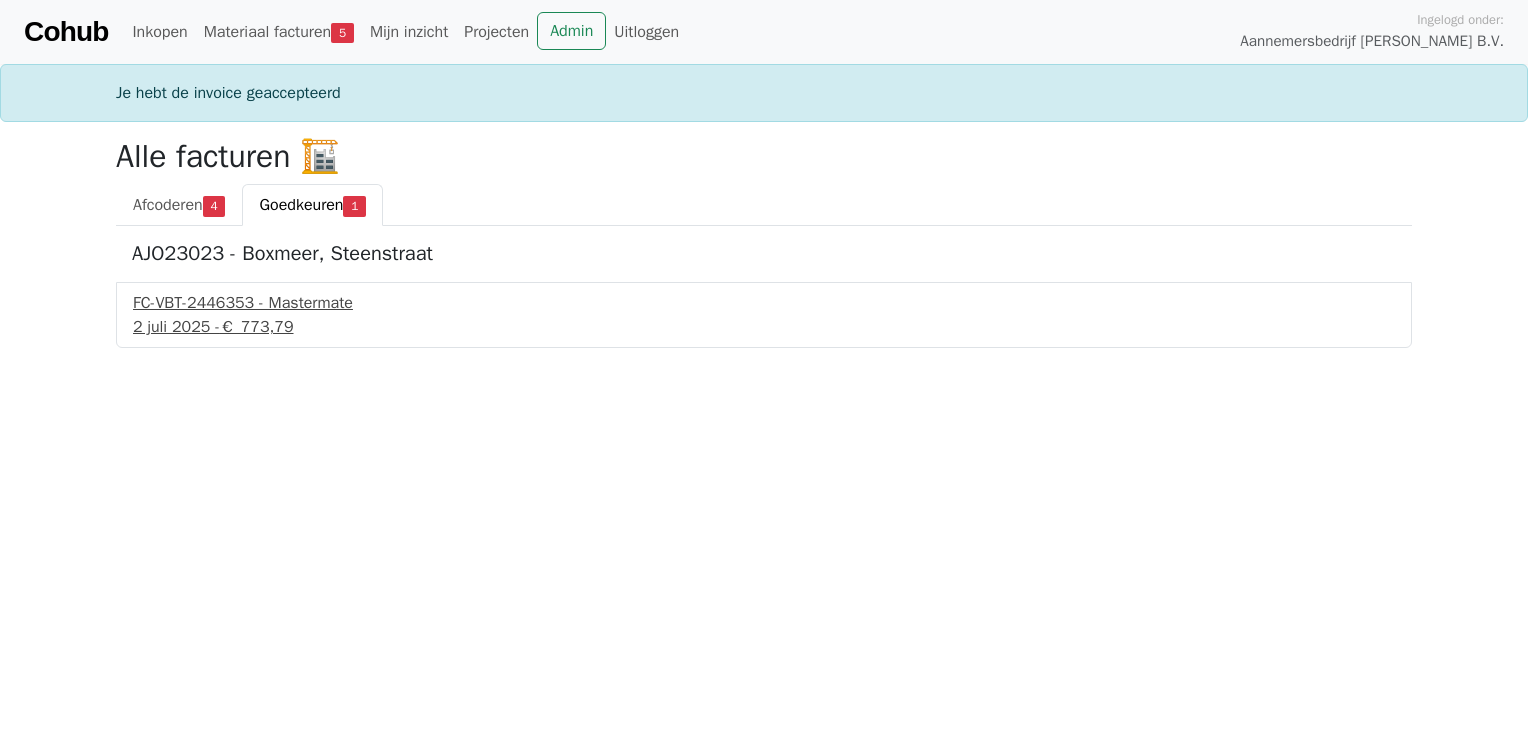 click on "2 juli 2025 -  € 773,79" at bounding box center (764, 327) 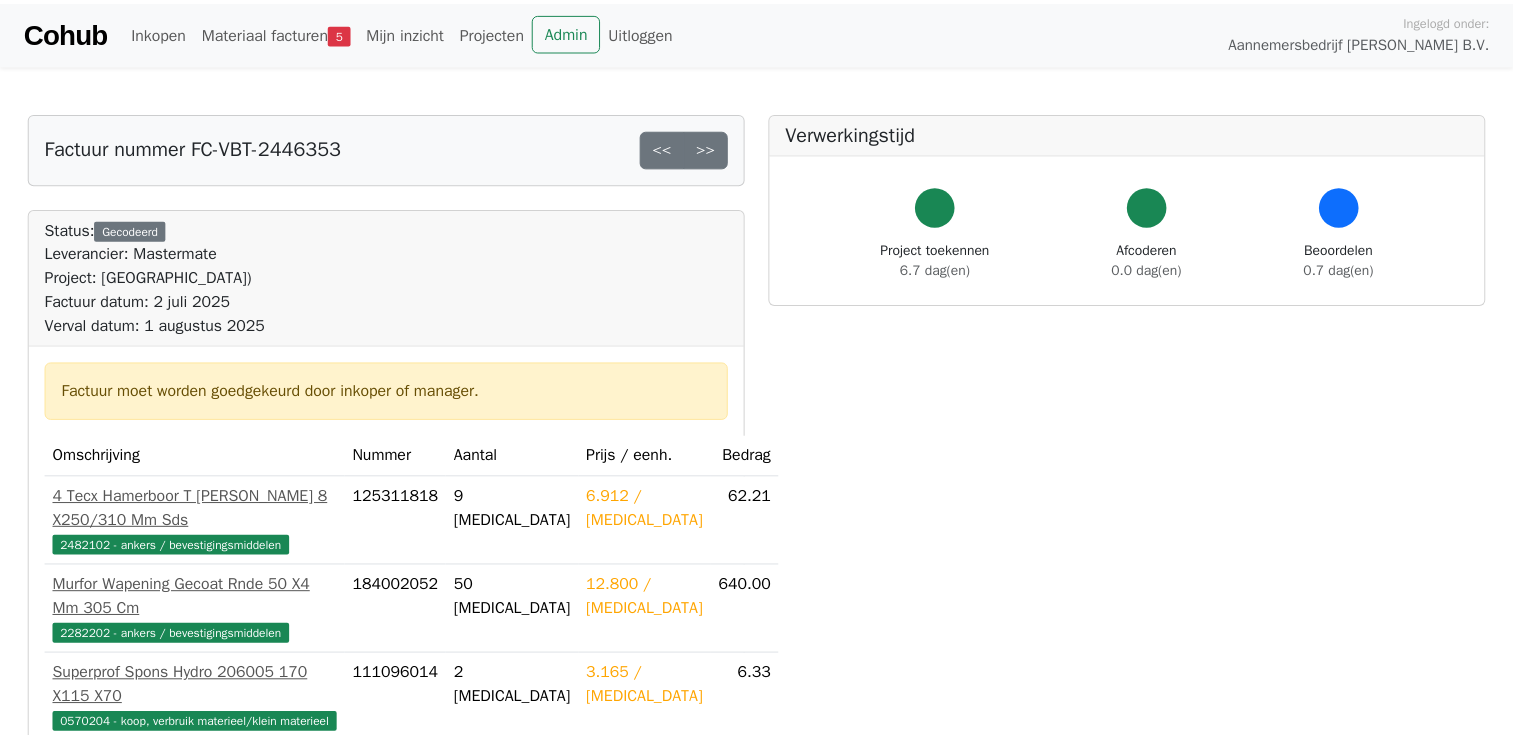 scroll, scrollTop: 0, scrollLeft: 0, axis: both 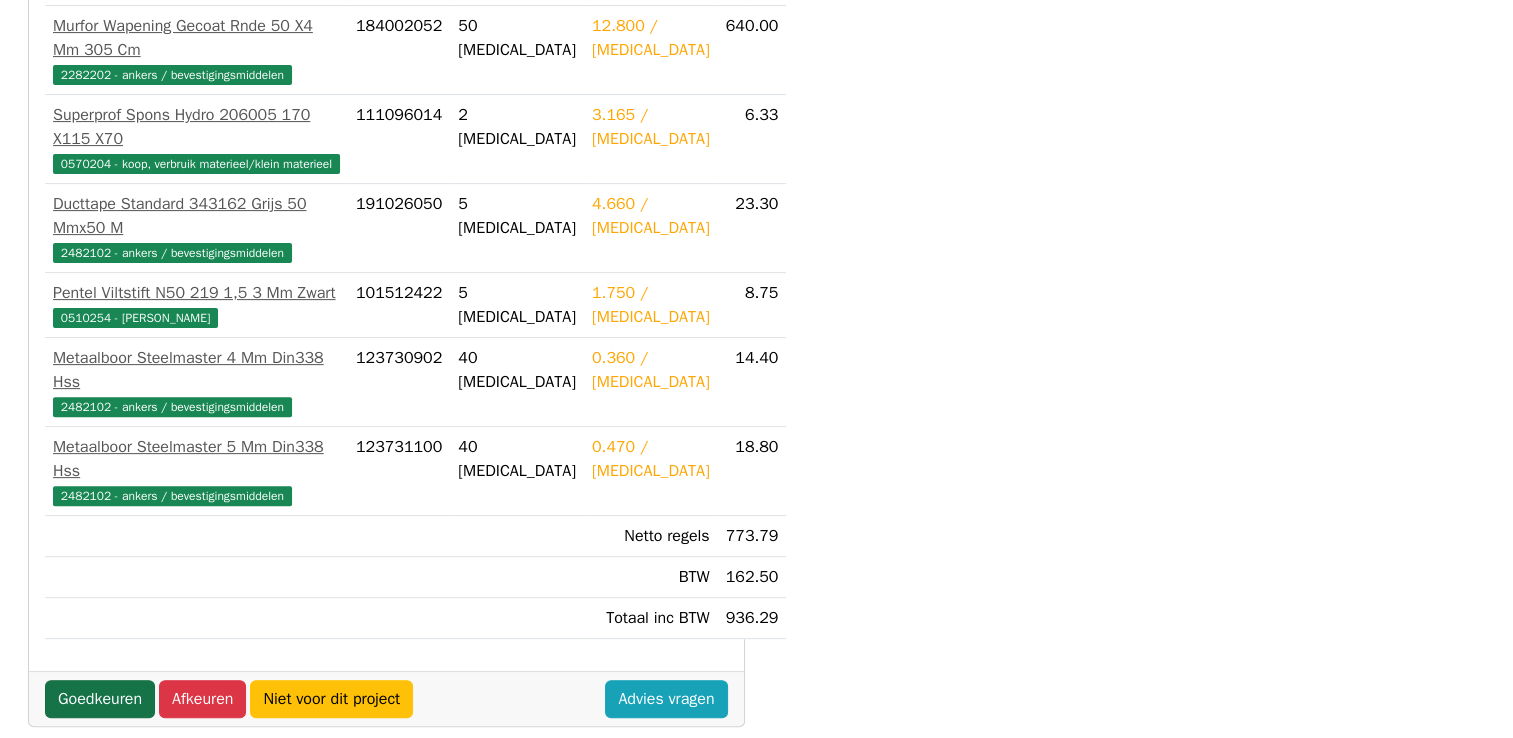 click on "Goedkeuren" at bounding box center (100, 699) 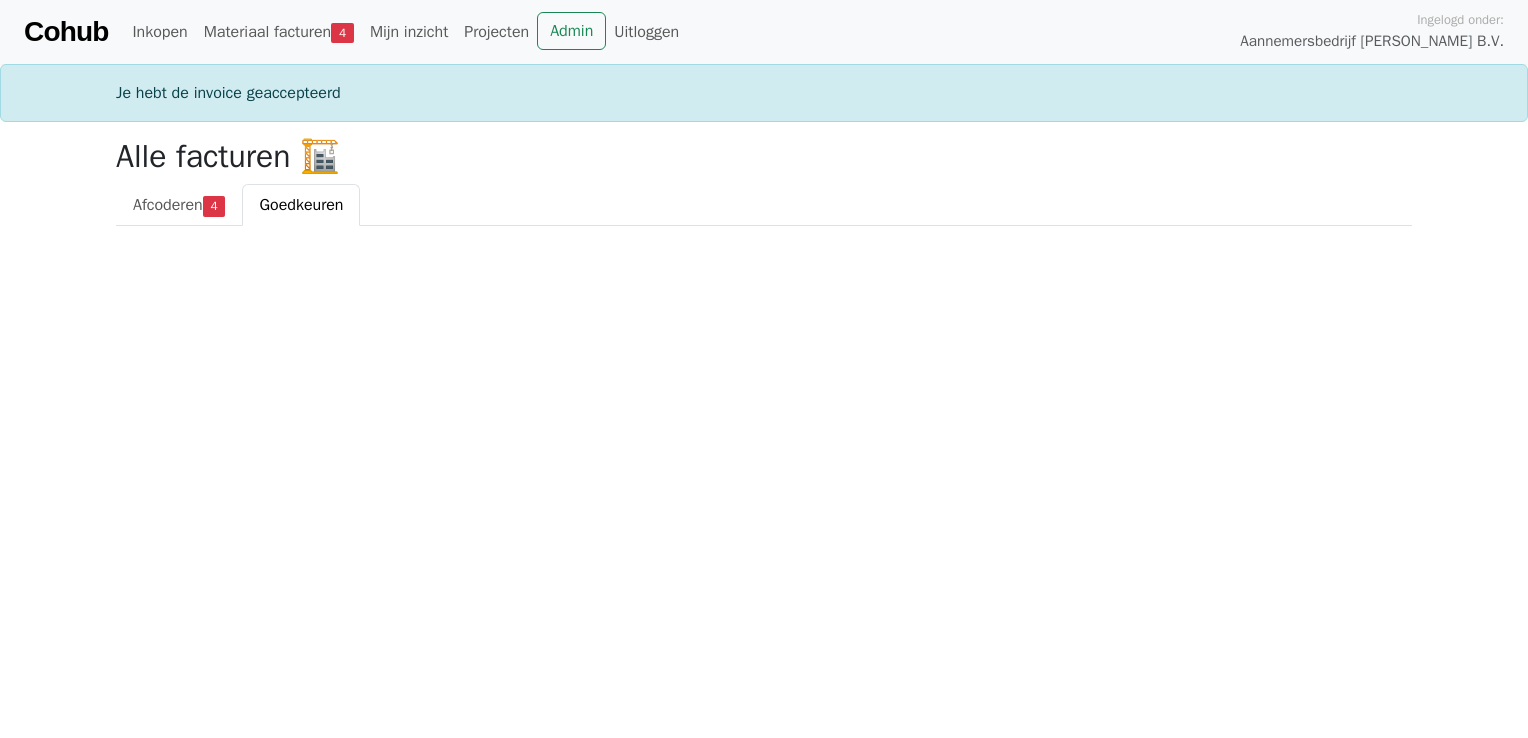 scroll, scrollTop: 0, scrollLeft: 0, axis: both 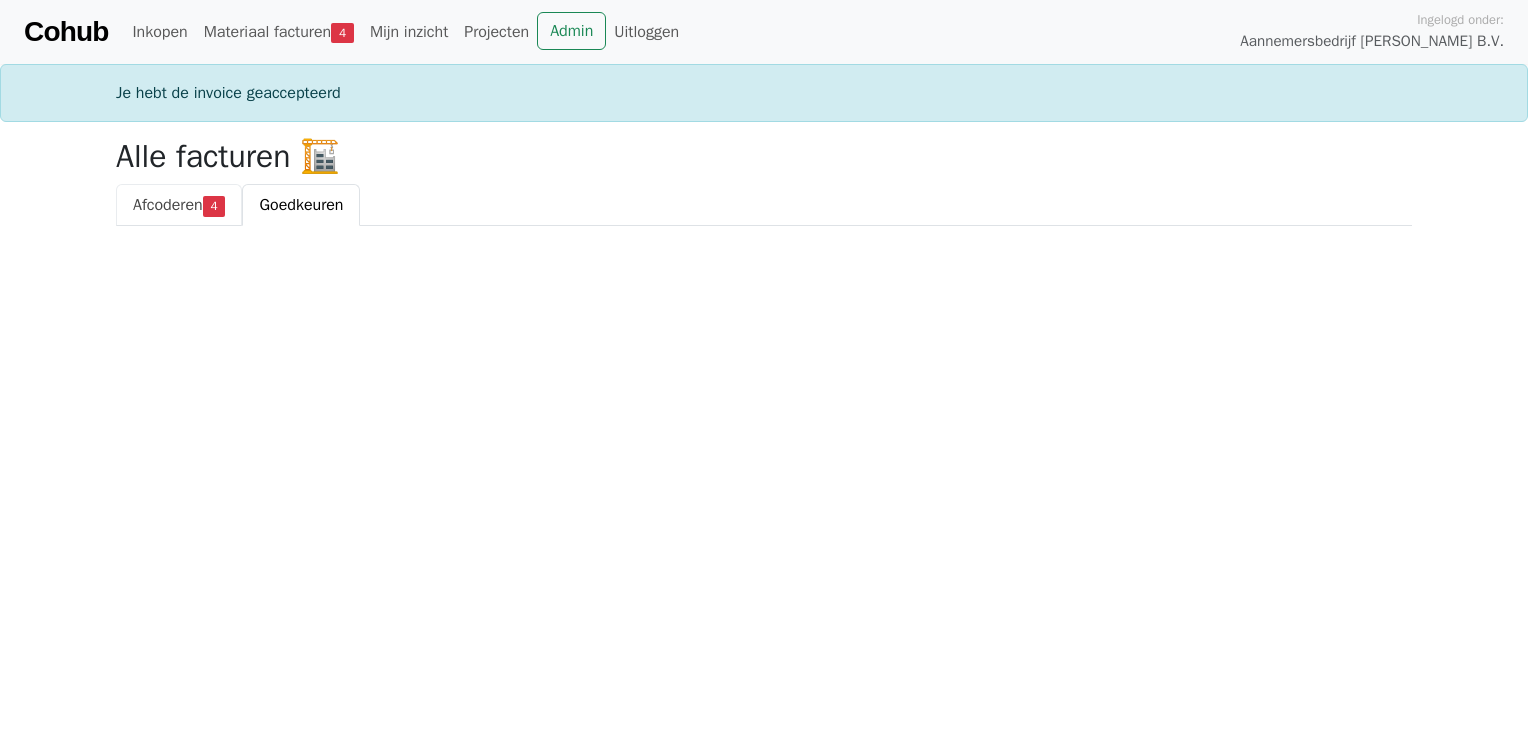 click on "4" at bounding box center (214, 206) 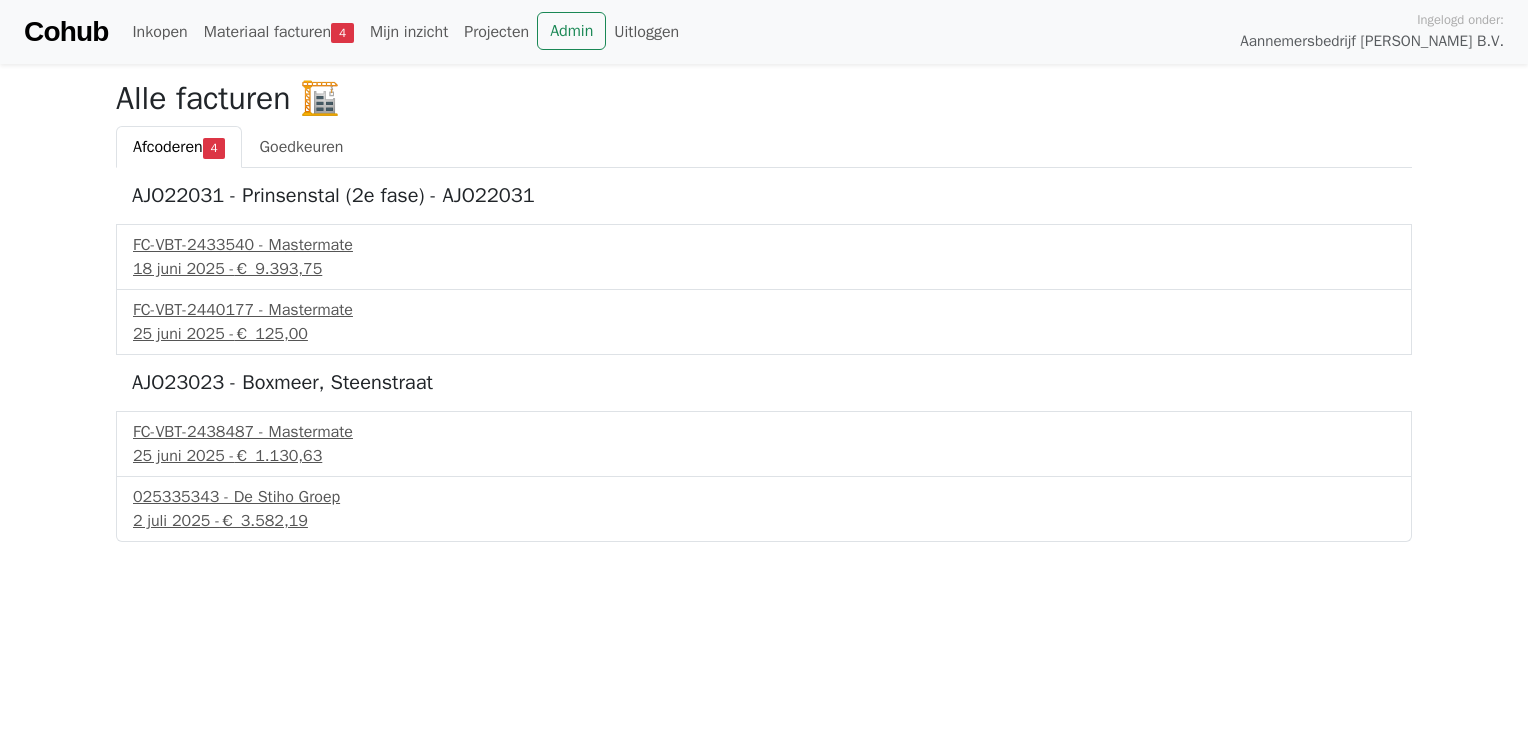 scroll, scrollTop: 0, scrollLeft: 0, axis: both 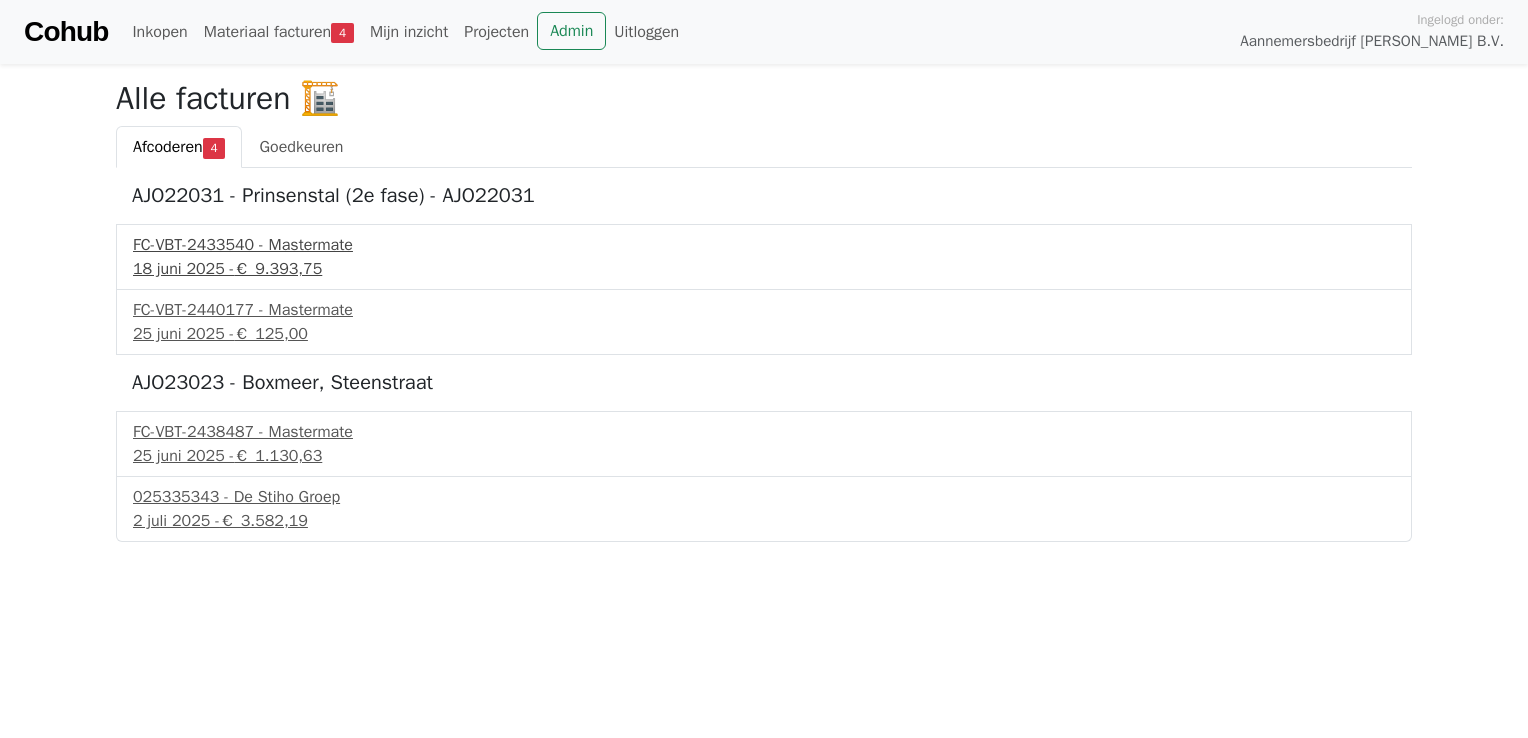 click on "€ 9.393,75" at bounding box center (278, 269) 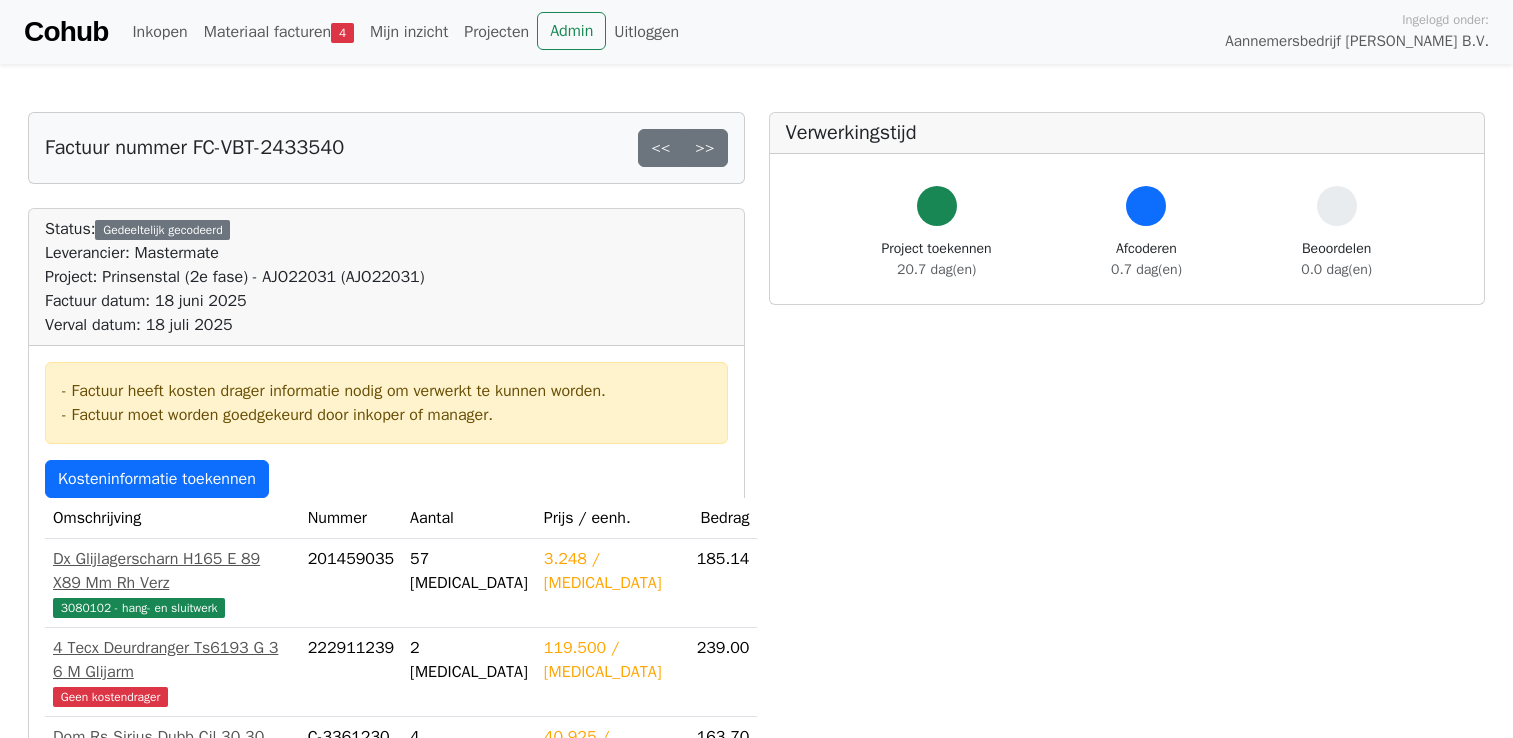 scroll, scrollTop: 0, scrollLeft: 0, axis: both 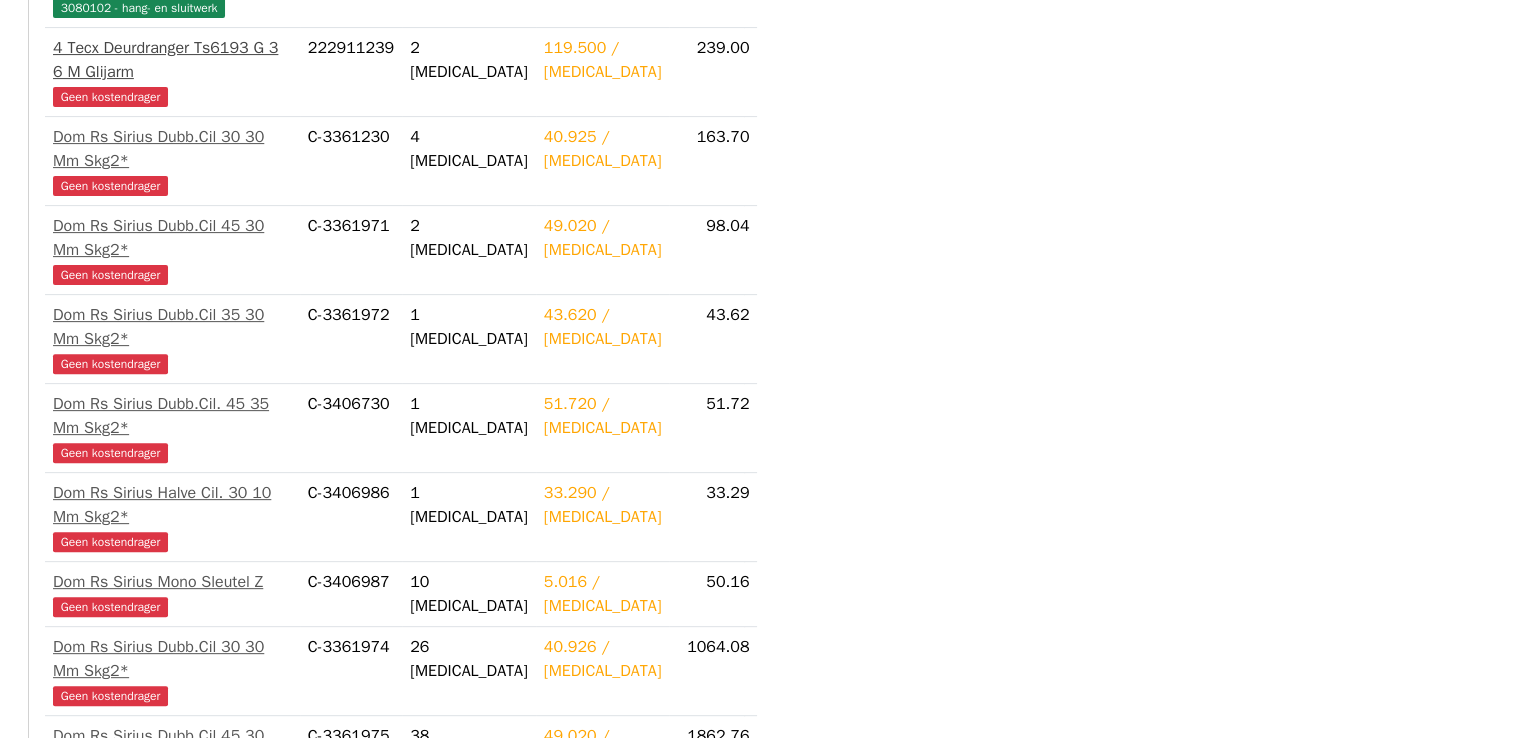 click on "Geen kostendrager" at bounding box center (110, 97) 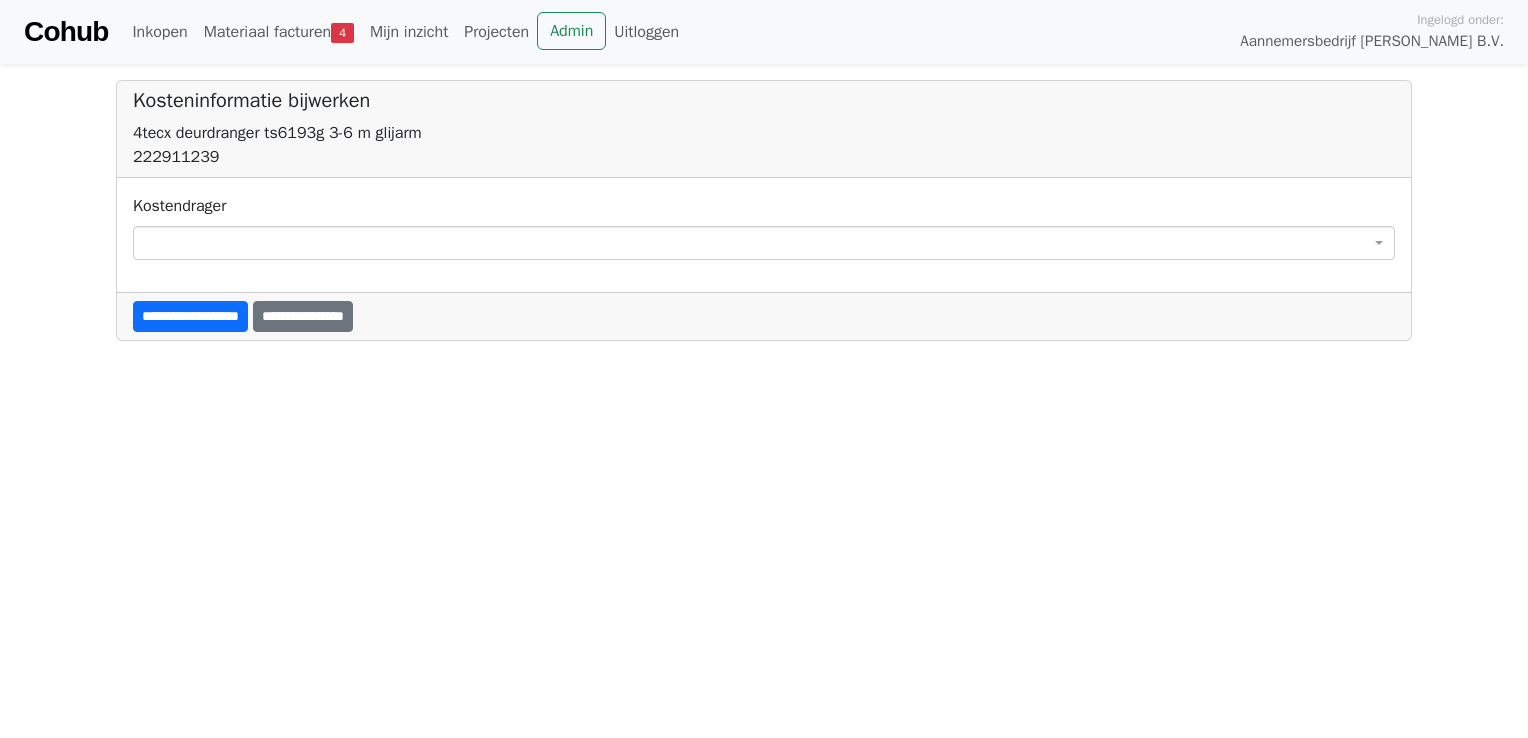 scroll, scrollTop: 0, scrollLeft: 0, axis: both 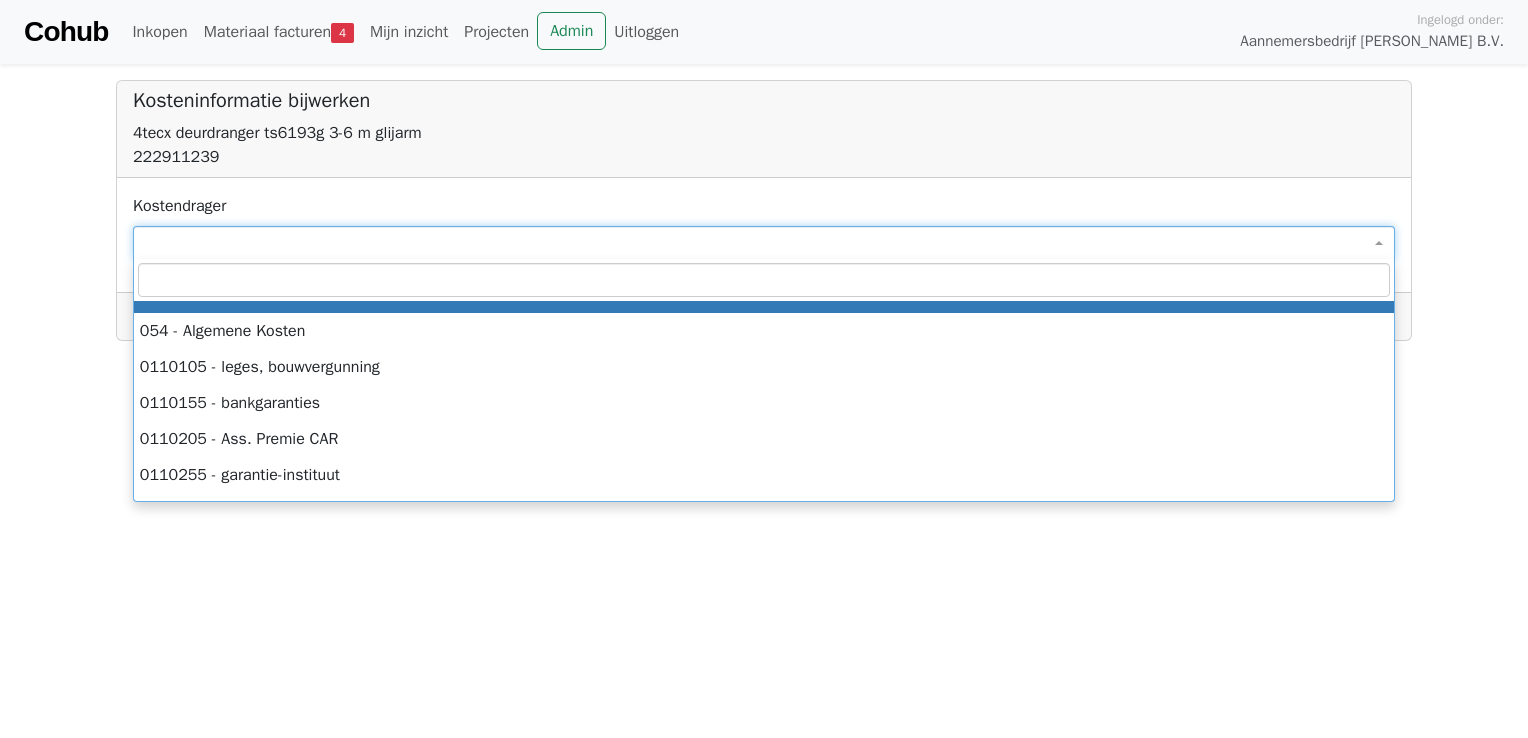 click at bounding box center (764, 243) 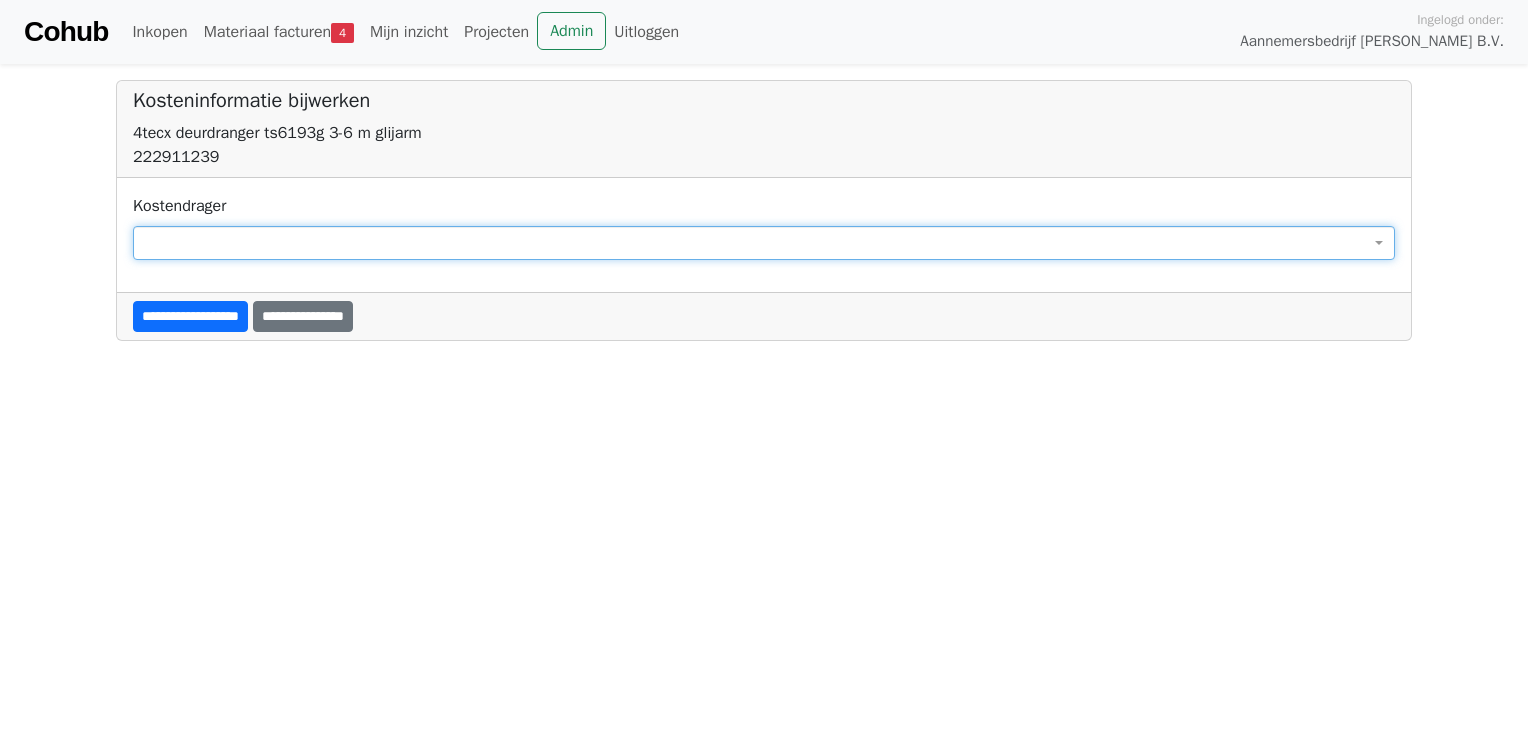 click at bounding box center [764, 243] 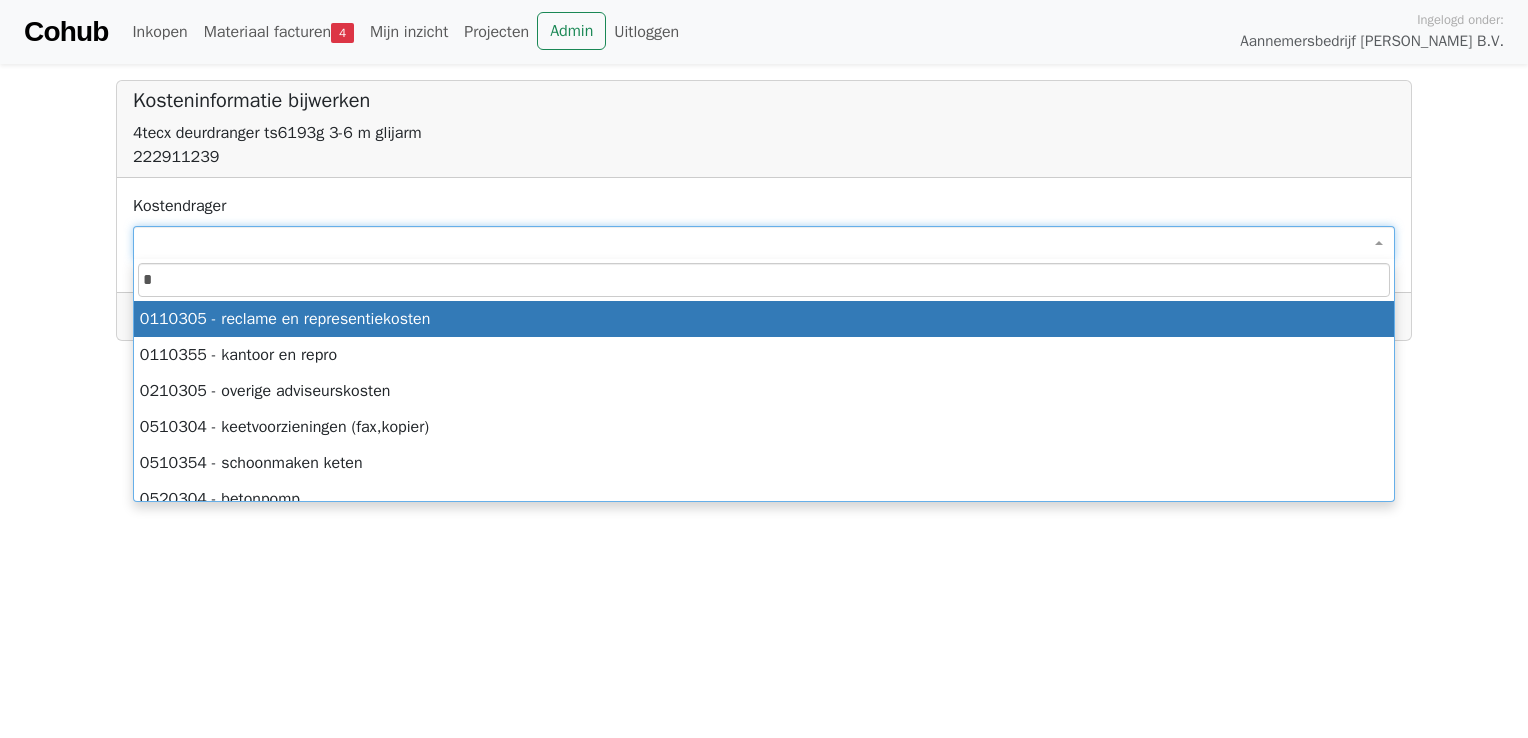 type on "**" 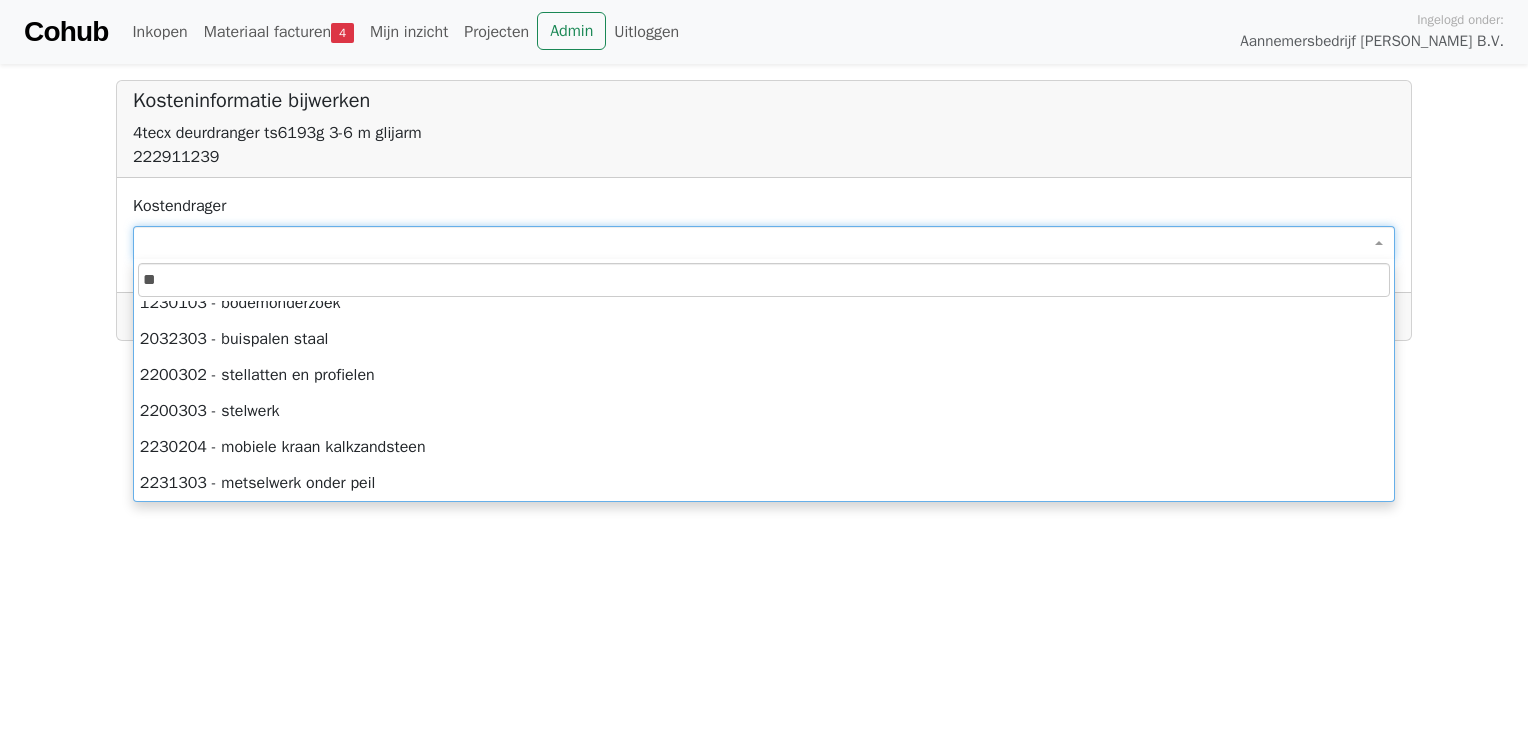 scroll, scrollTop: 453, scrollLeft: 0, axis: vertical 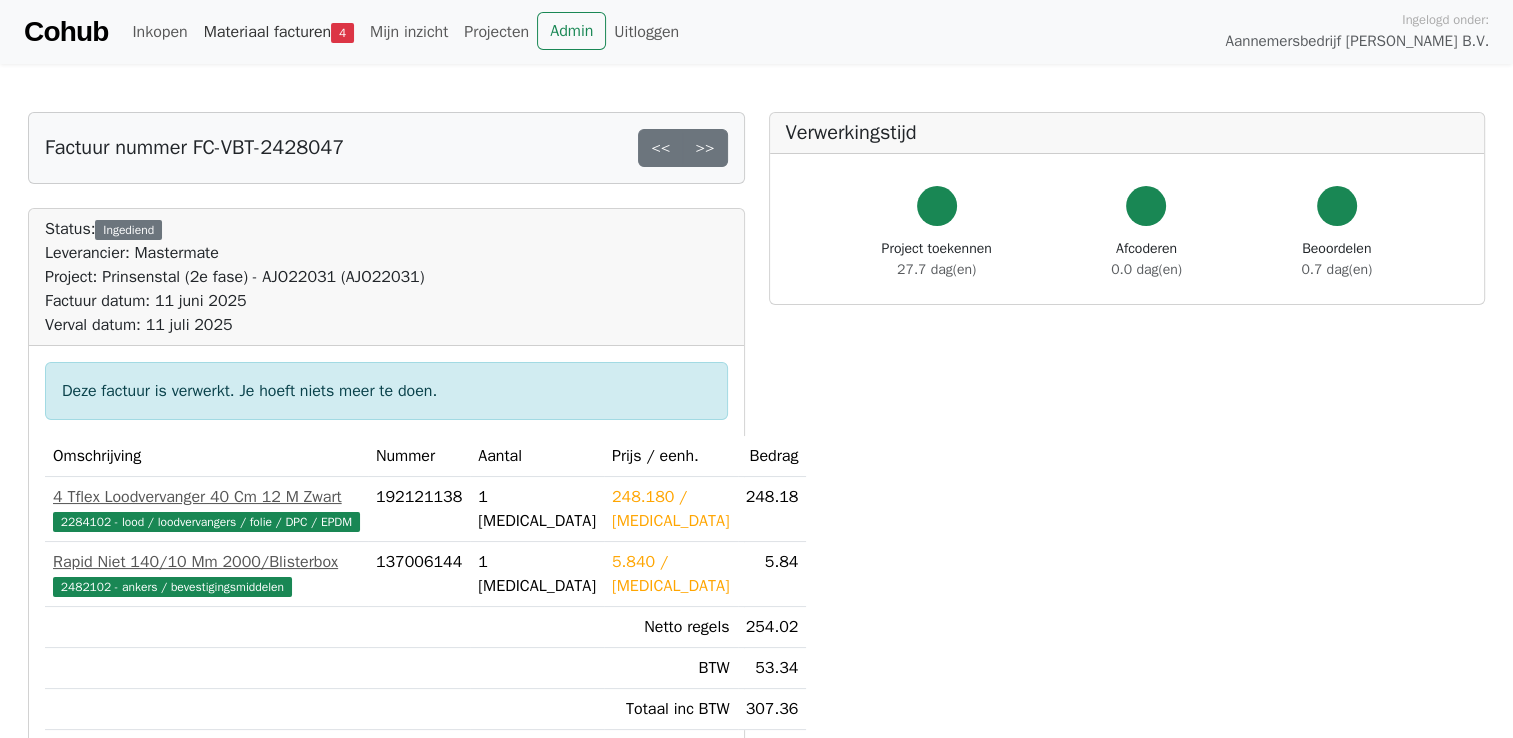 click on "4" at bounding box center [342, 33] 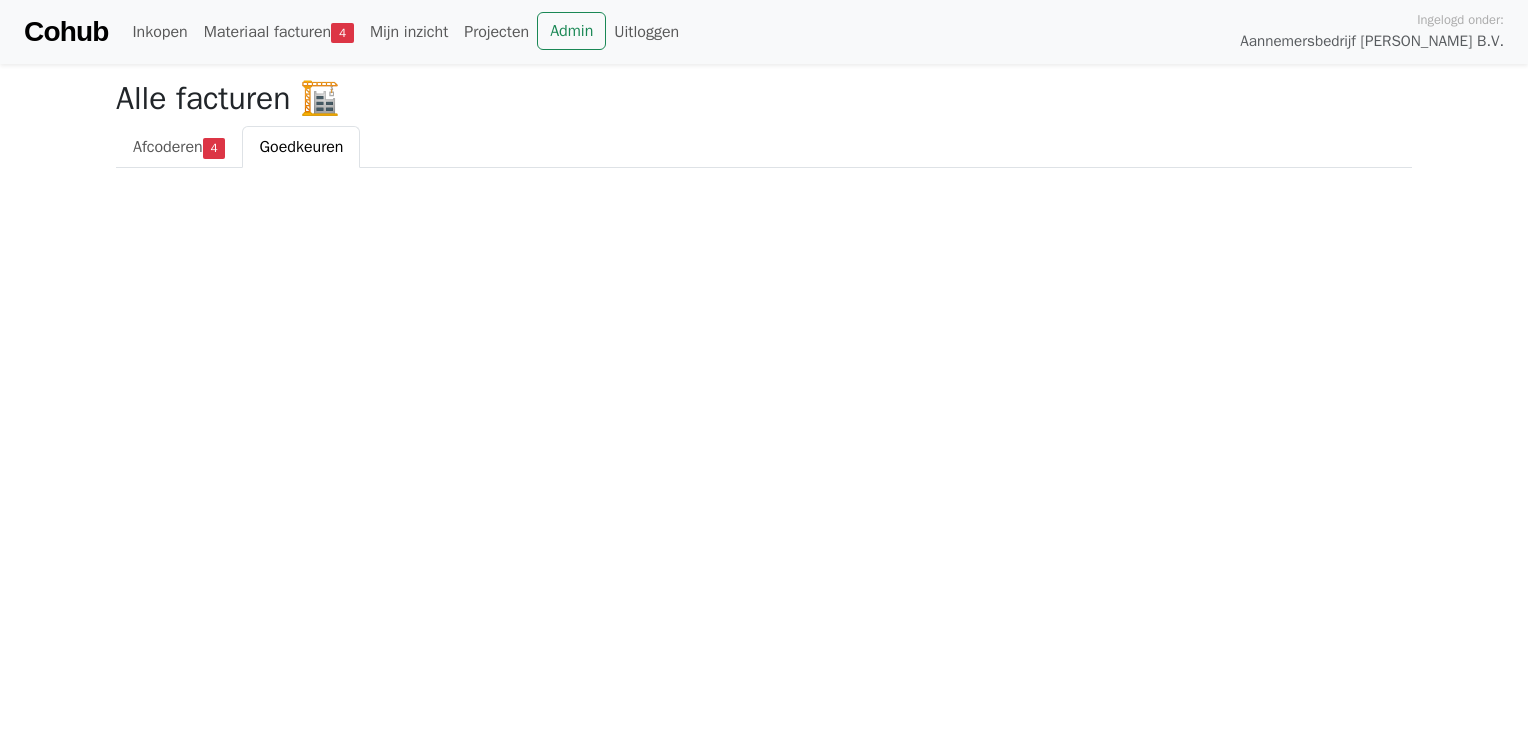 scroll, scrollTop: 0, scrollLeft: 0, axis: both 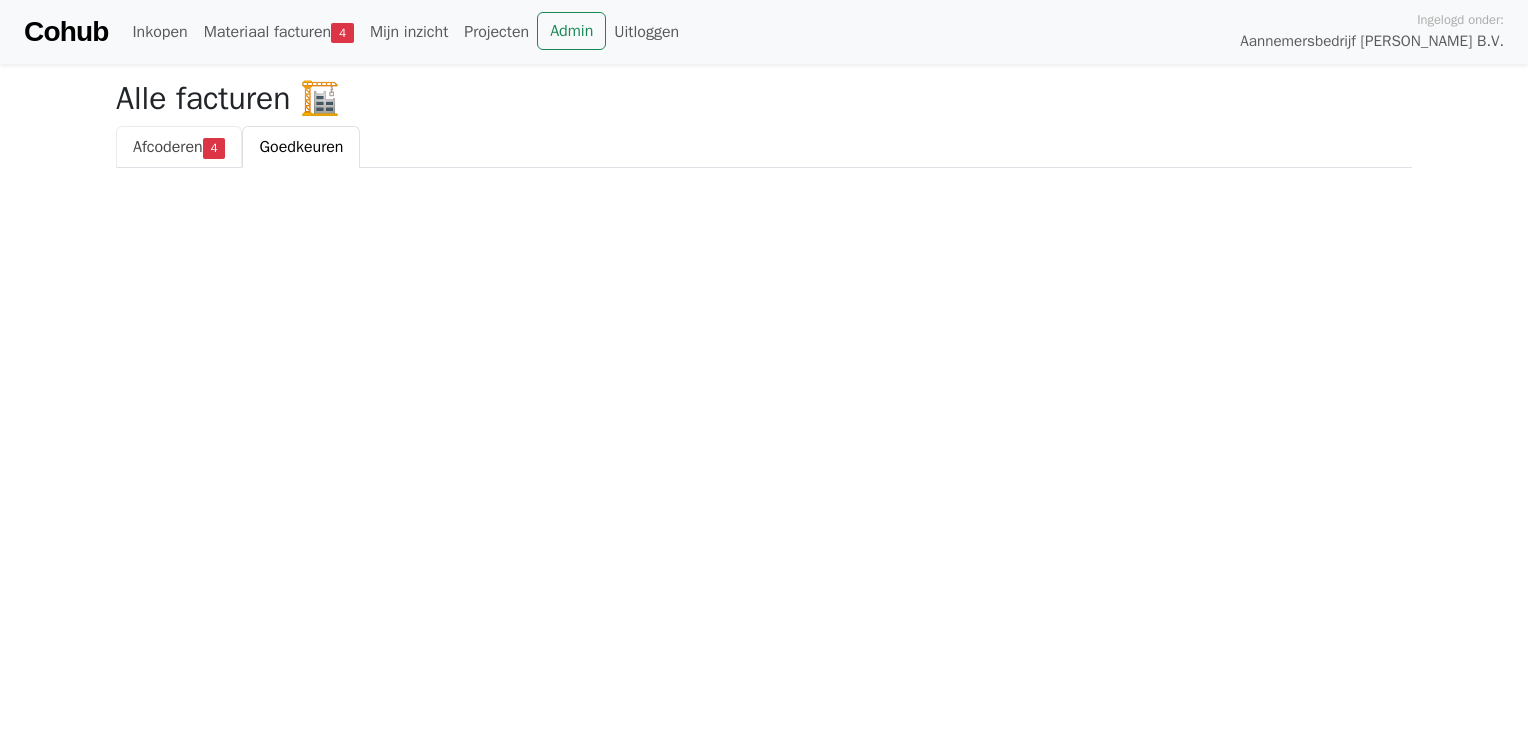 click on "4" at bounding box center [214, 148] 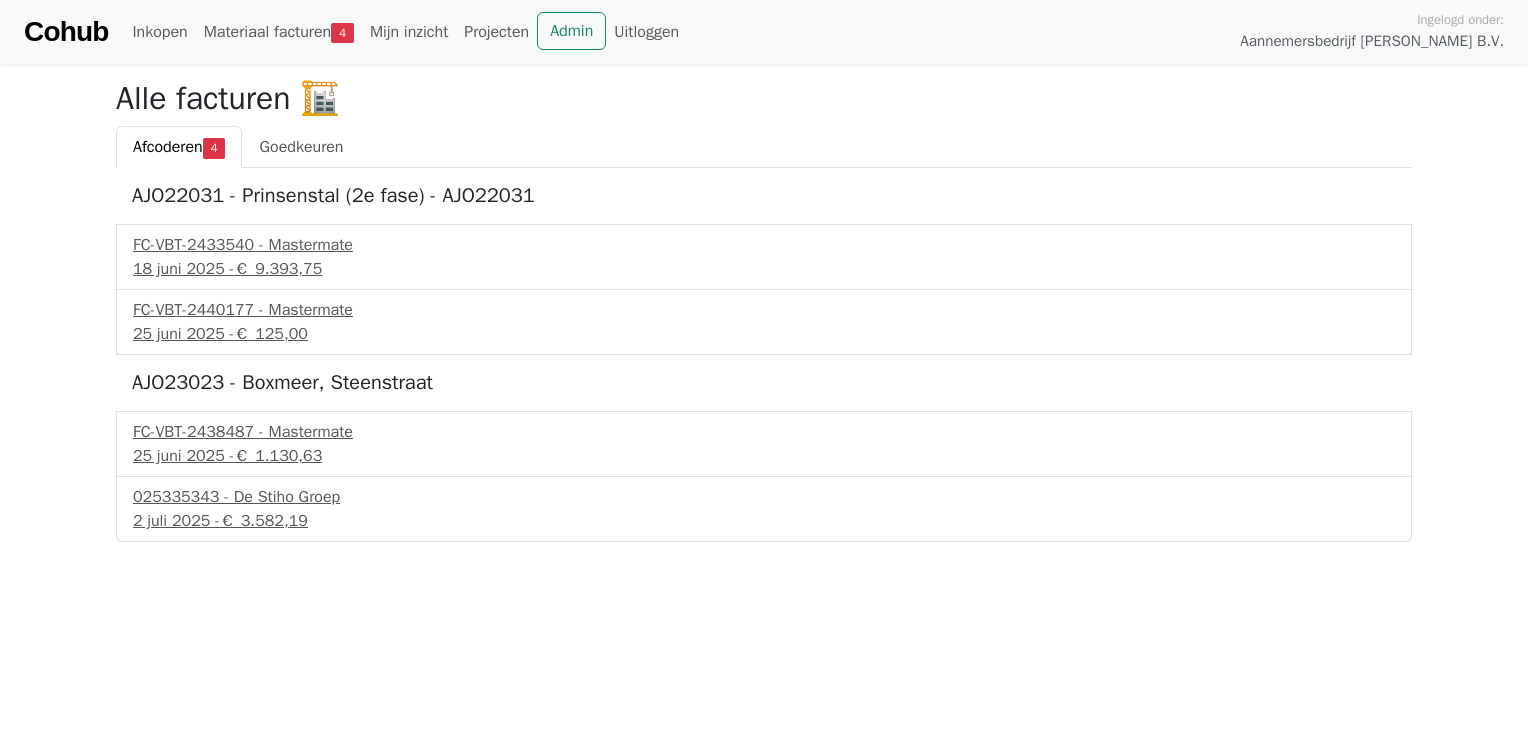 scroll, scrollTop: 0, scrollLeft: 0, axis: both 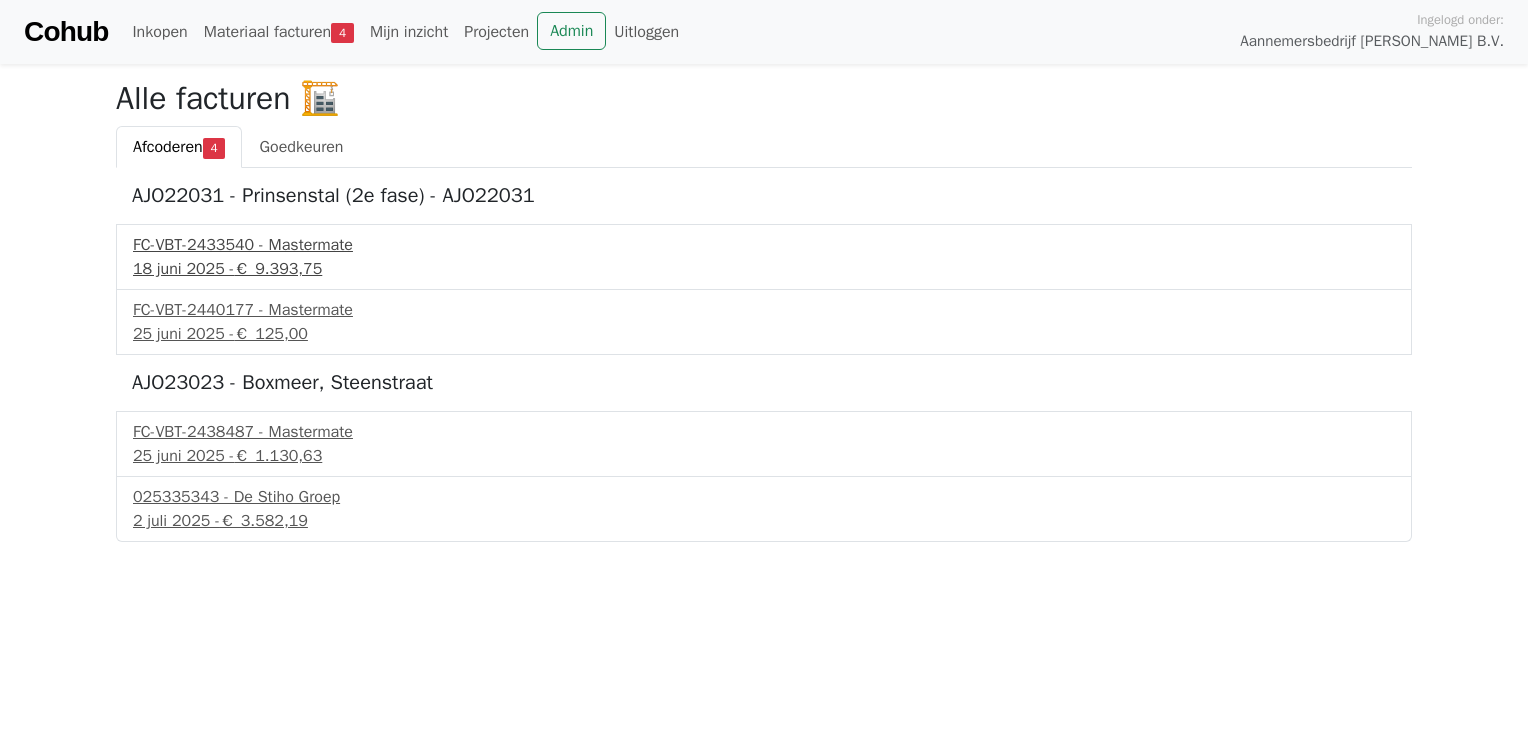 click on "€ 9.393,75" at bounding box center [278, 269] 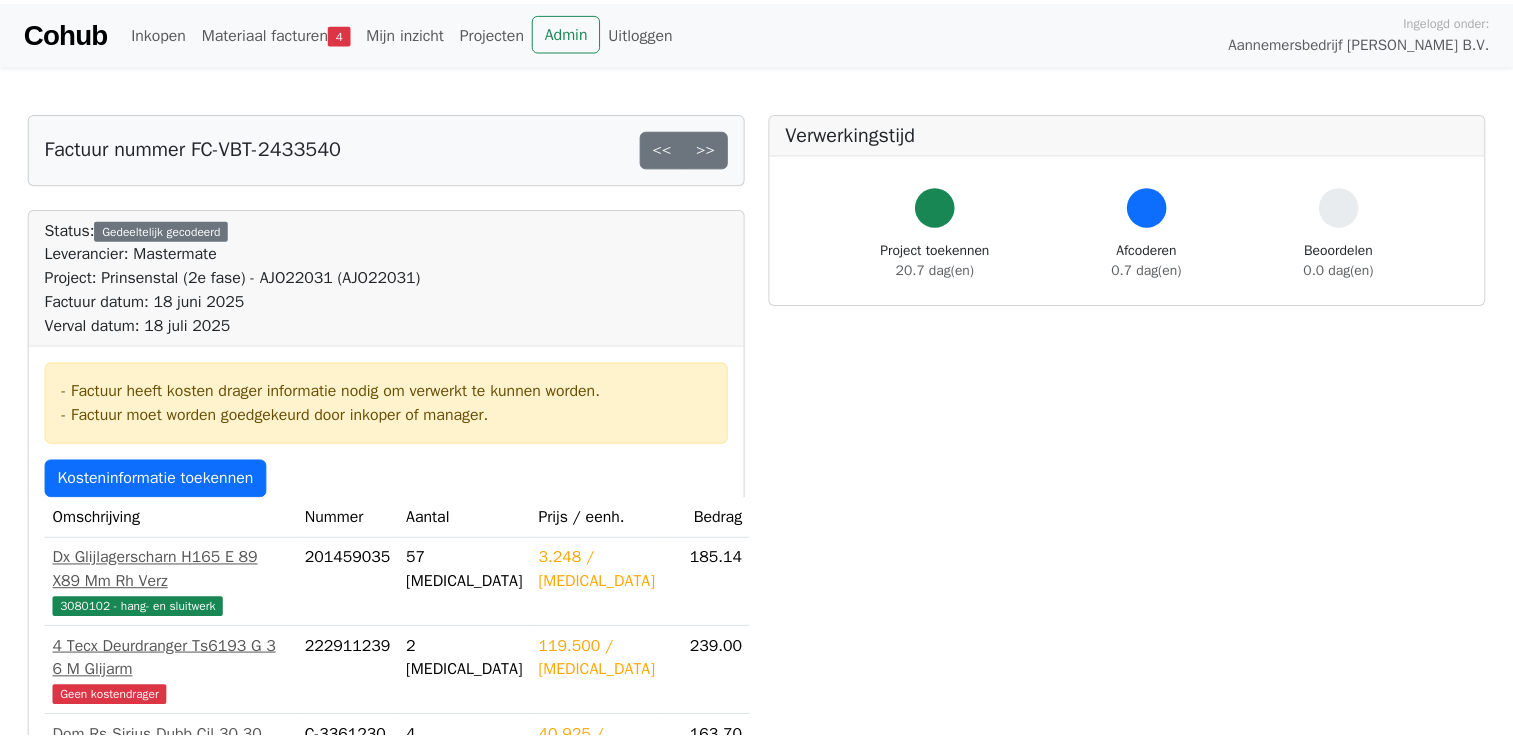 scroll, scrollTop: 0, scrollLeft: 0, axis: both 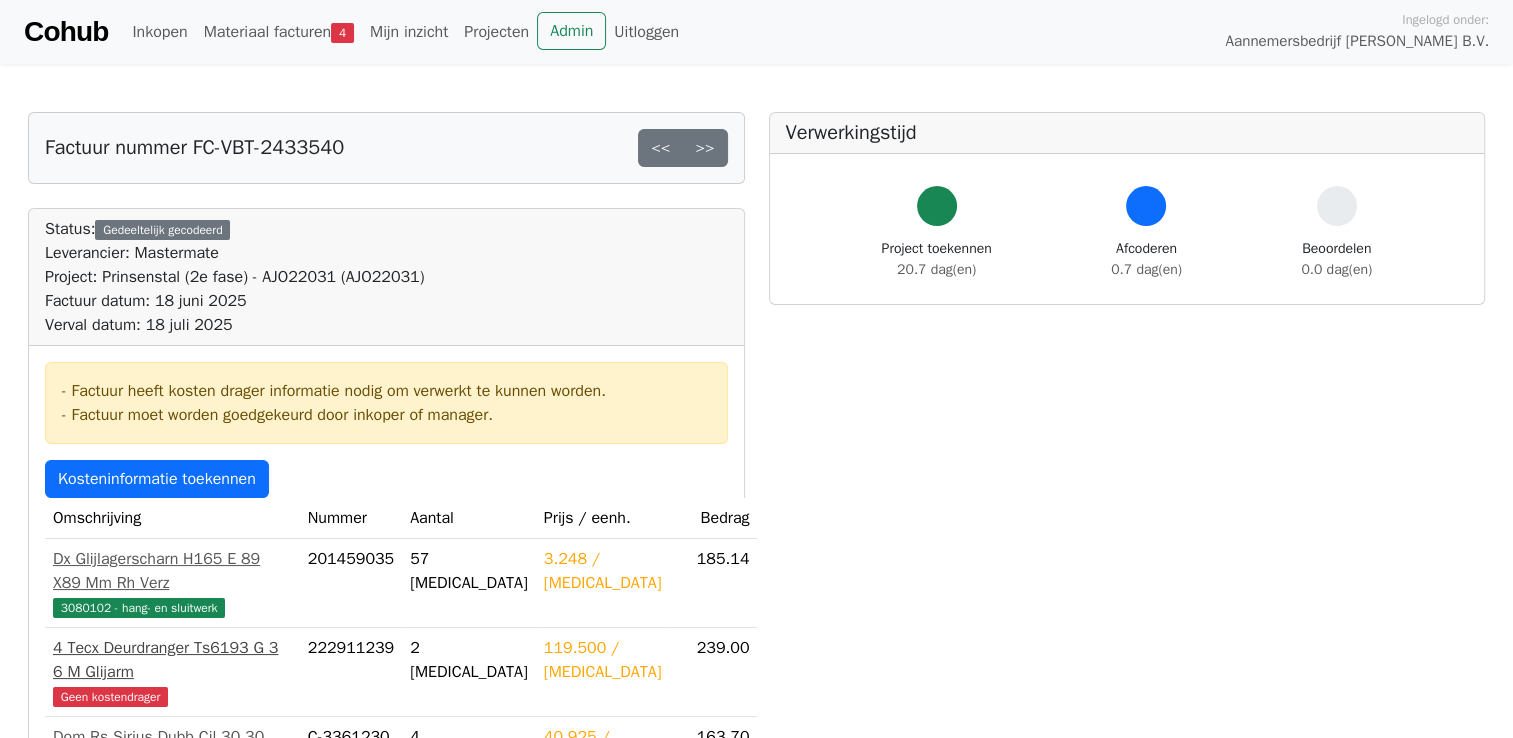 click on "Geen kostendrager" at bounding box center [110, 697] 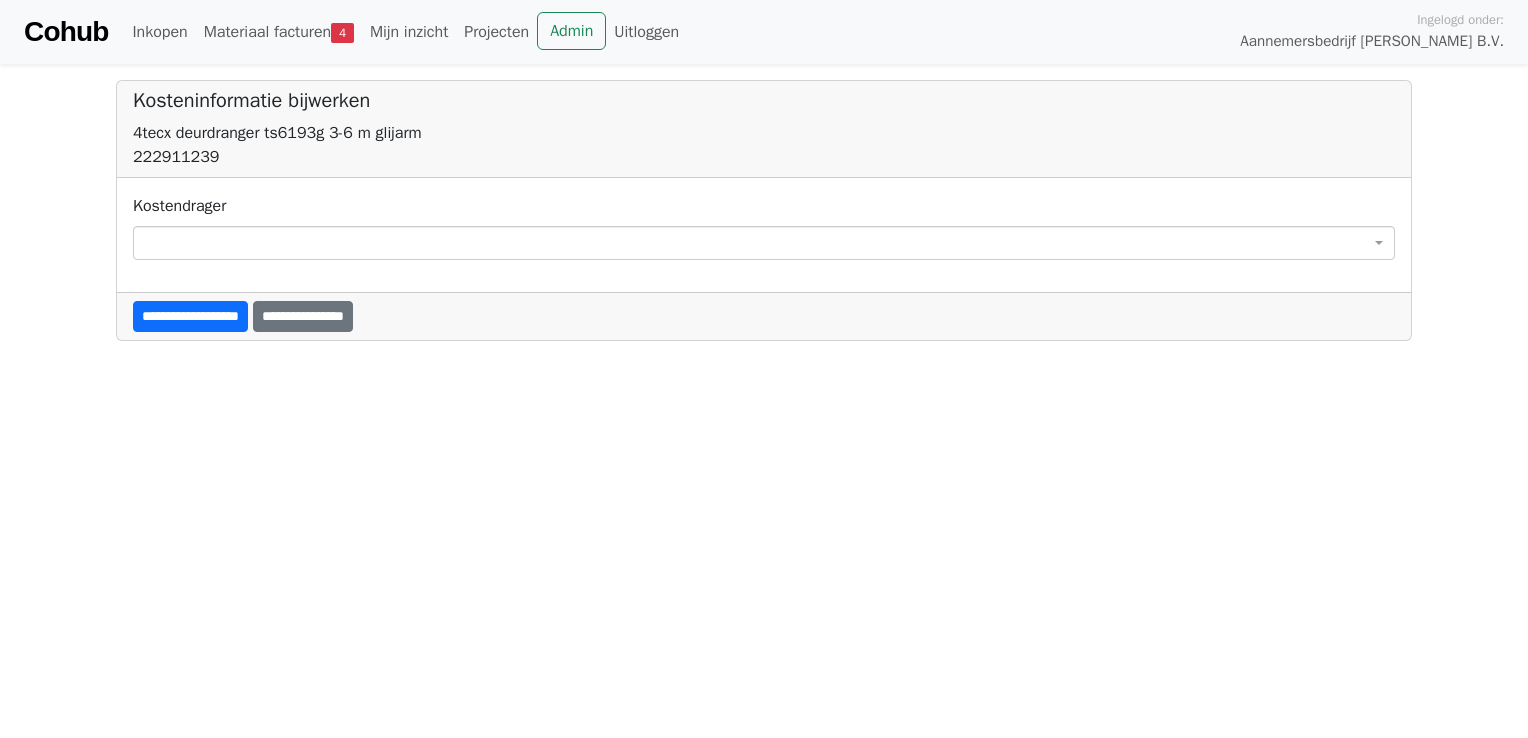 scroll, scrollTop: 0, scrollLeft: 0, axis: both 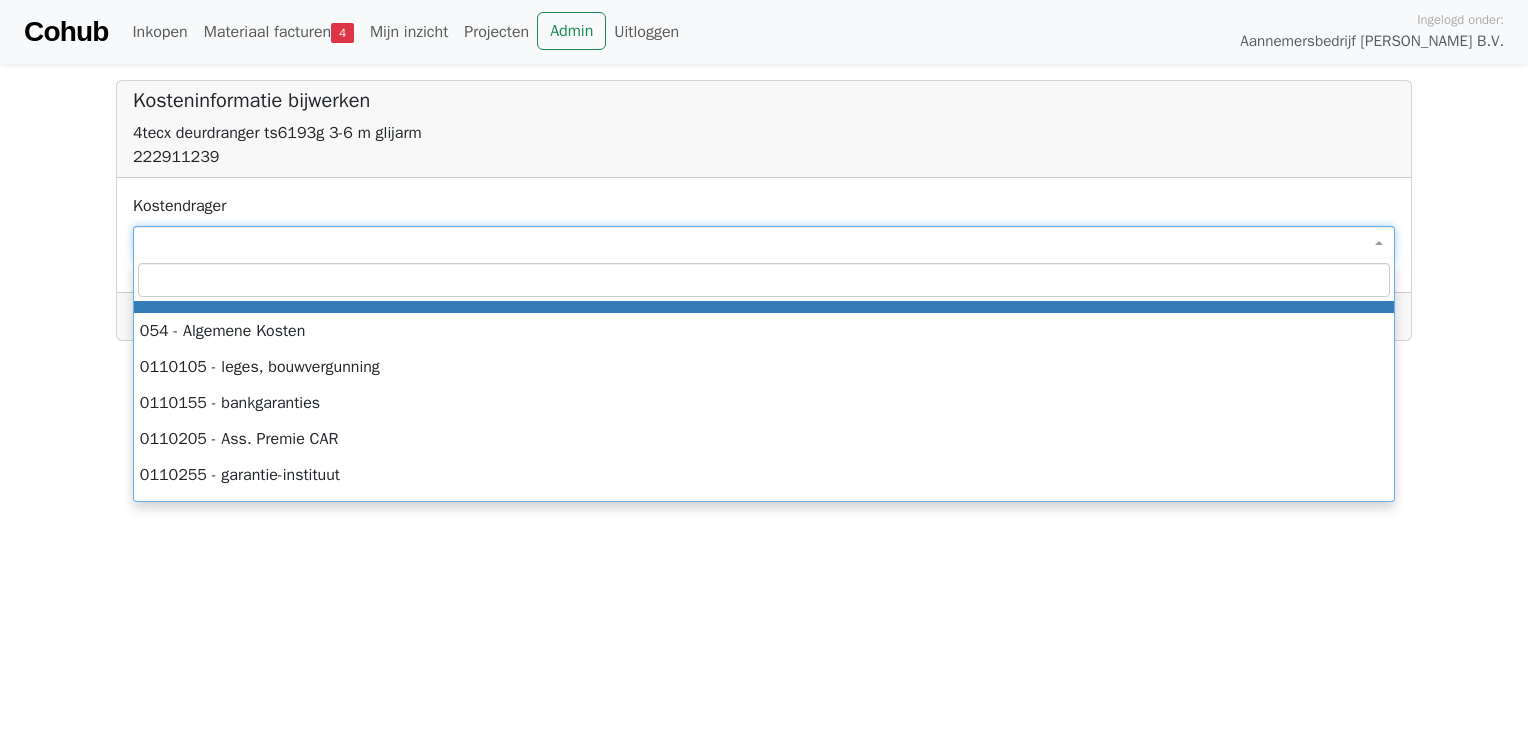 click at bounding box center [764, 243] 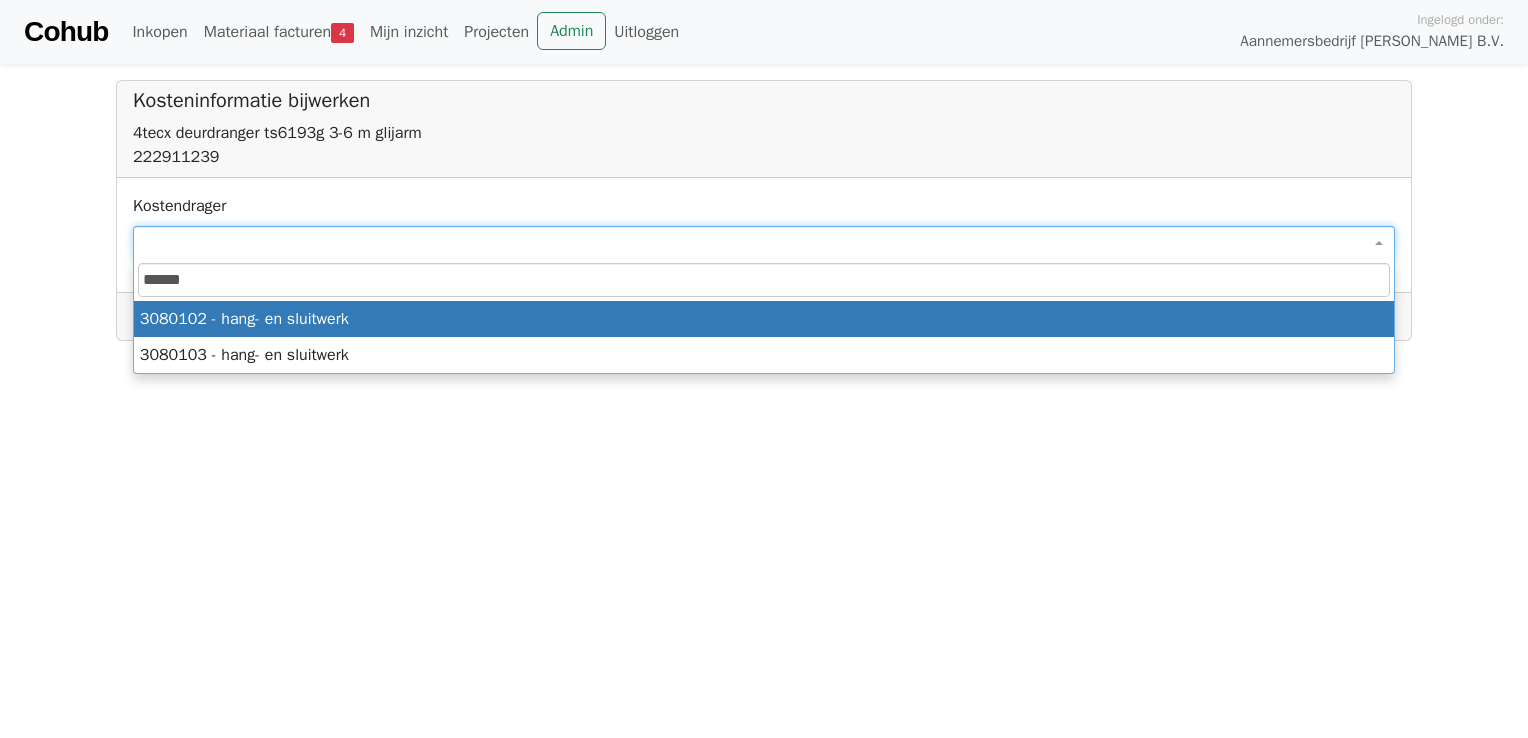 type on "*******" 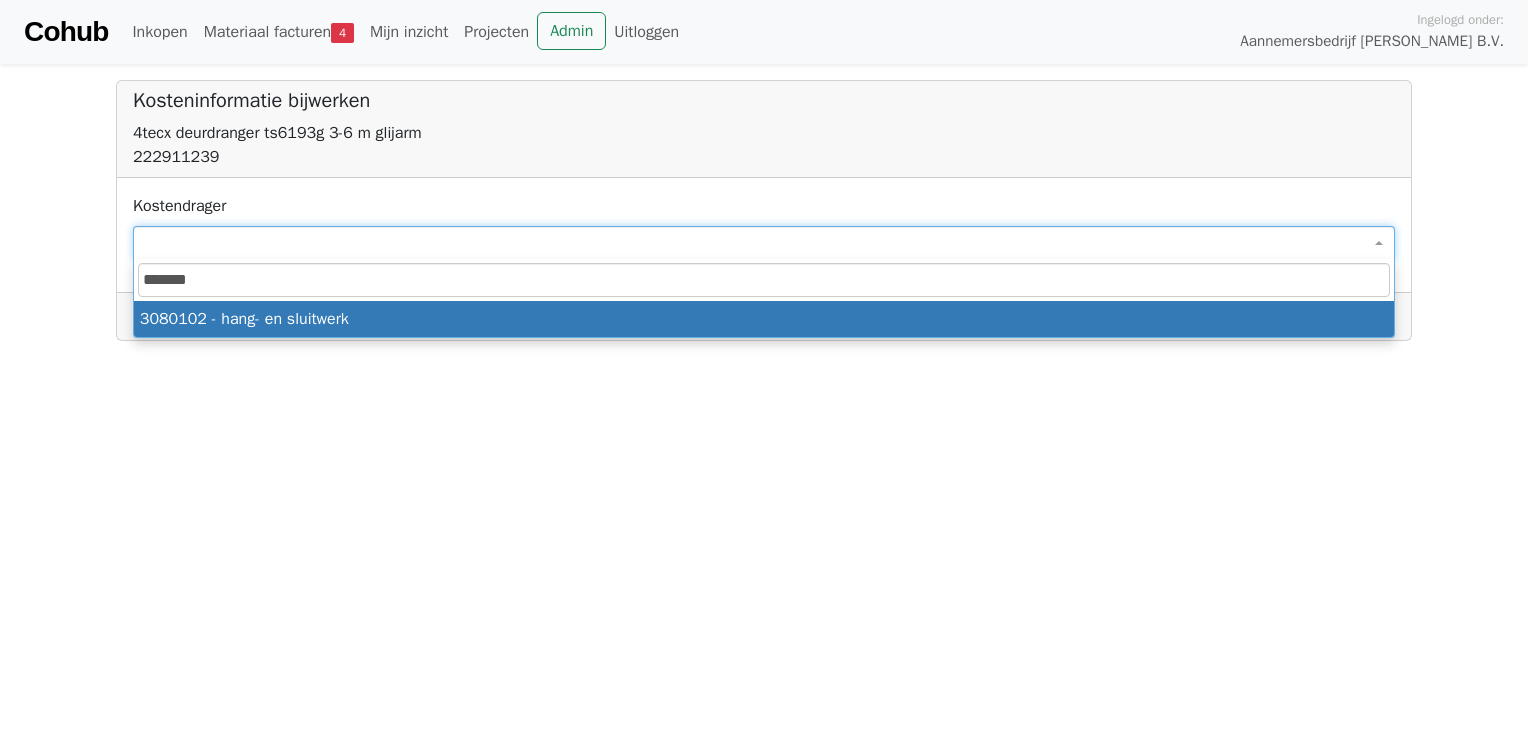 select on "****" 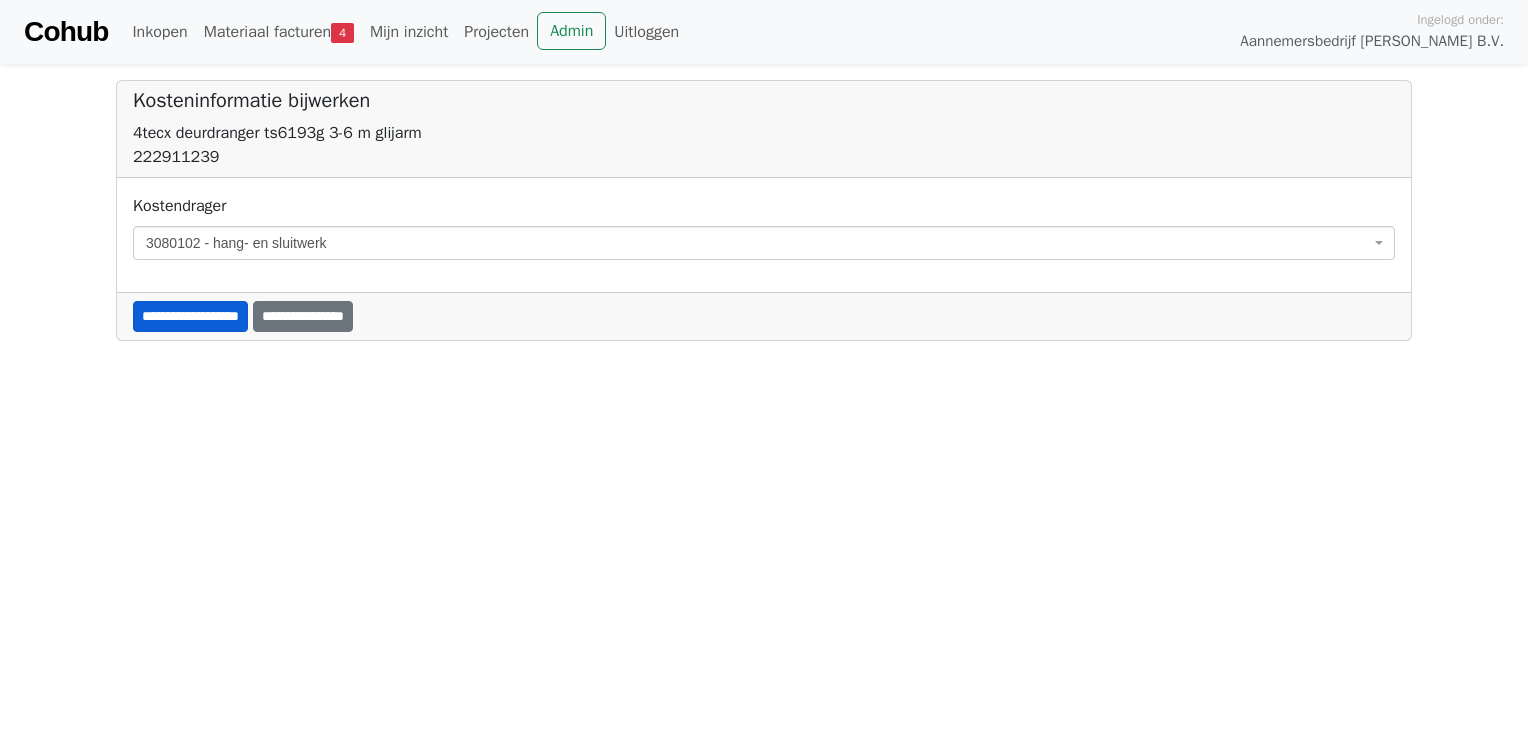 click on "**********" at bounding box center (190, 316) 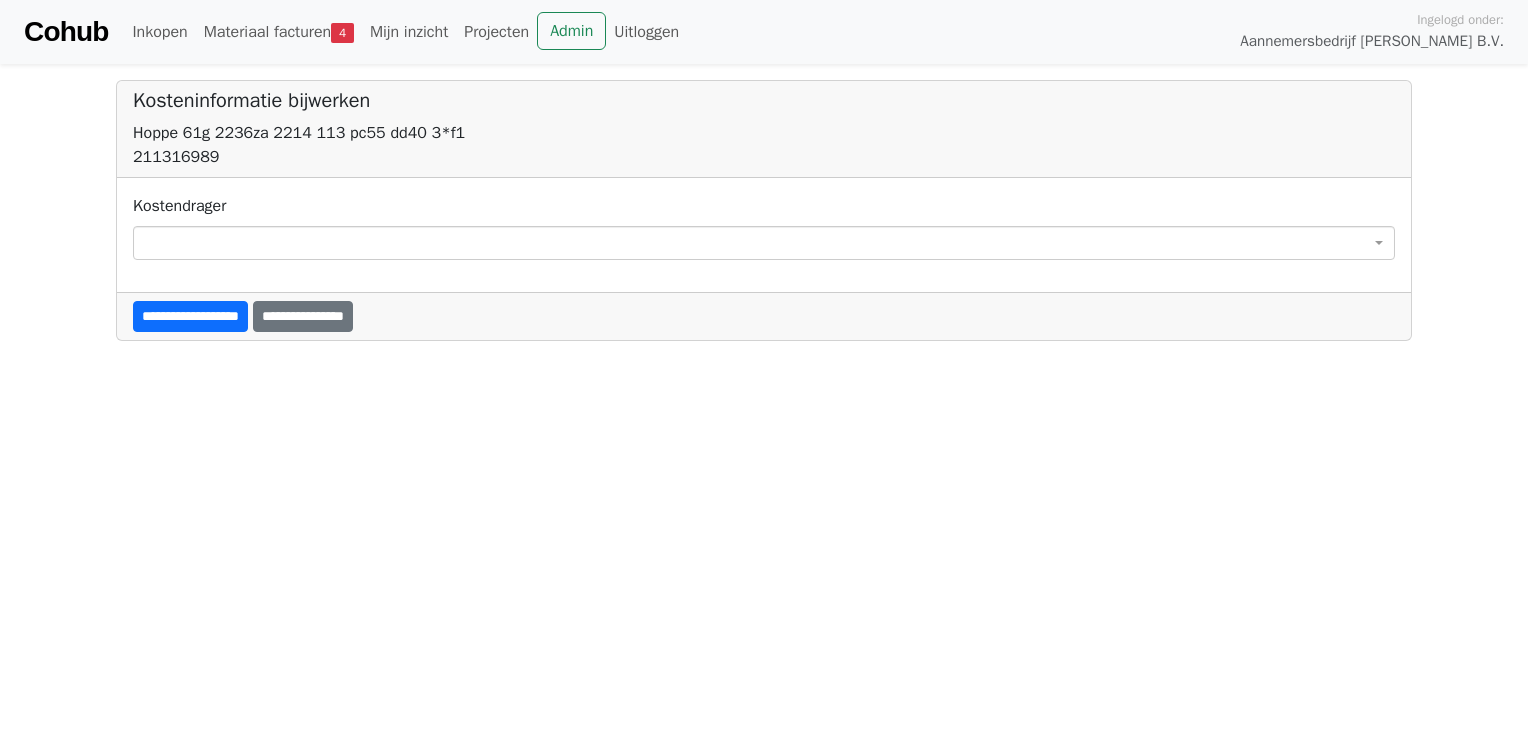 scroll, scrollTop: 0, scrollLeft: 0, axis: both 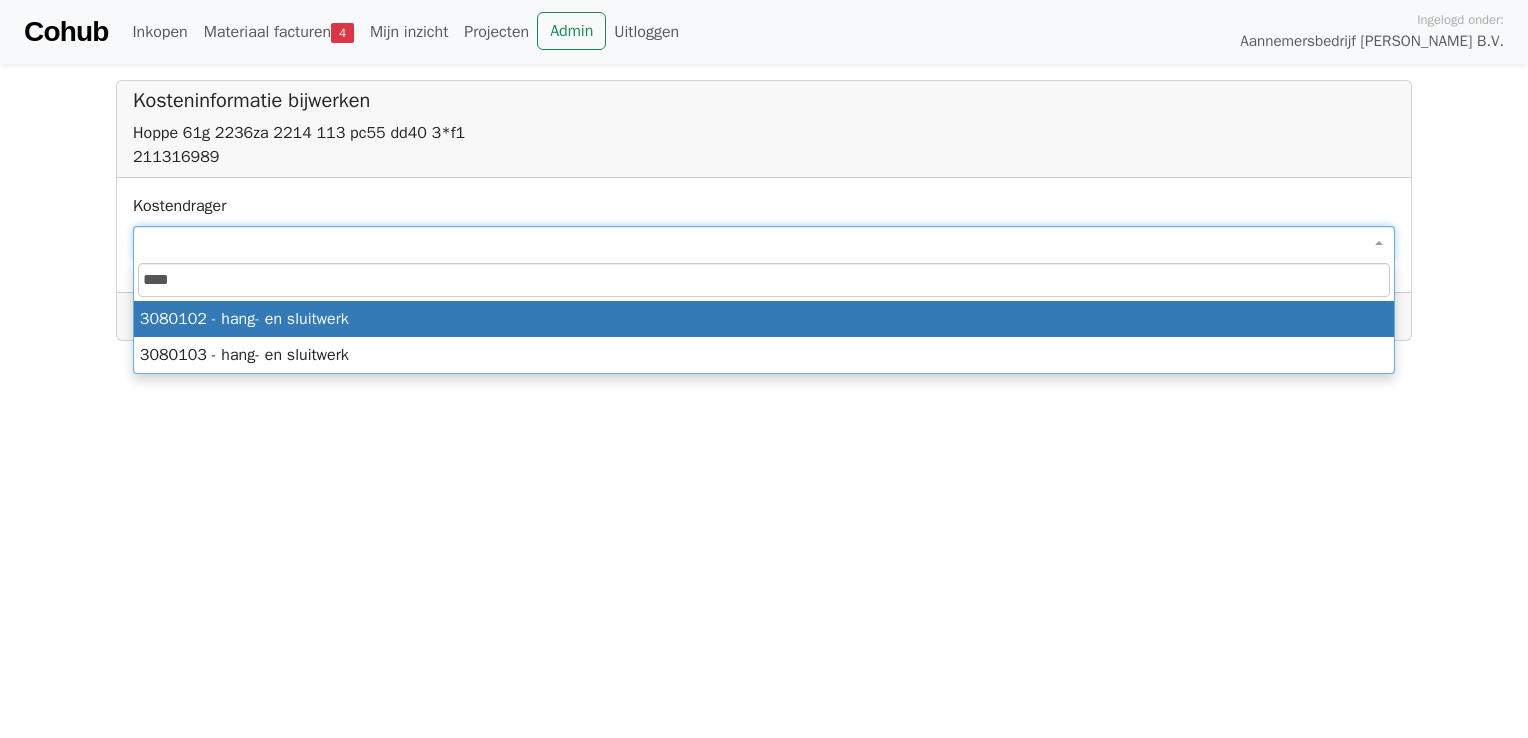 type on "****" 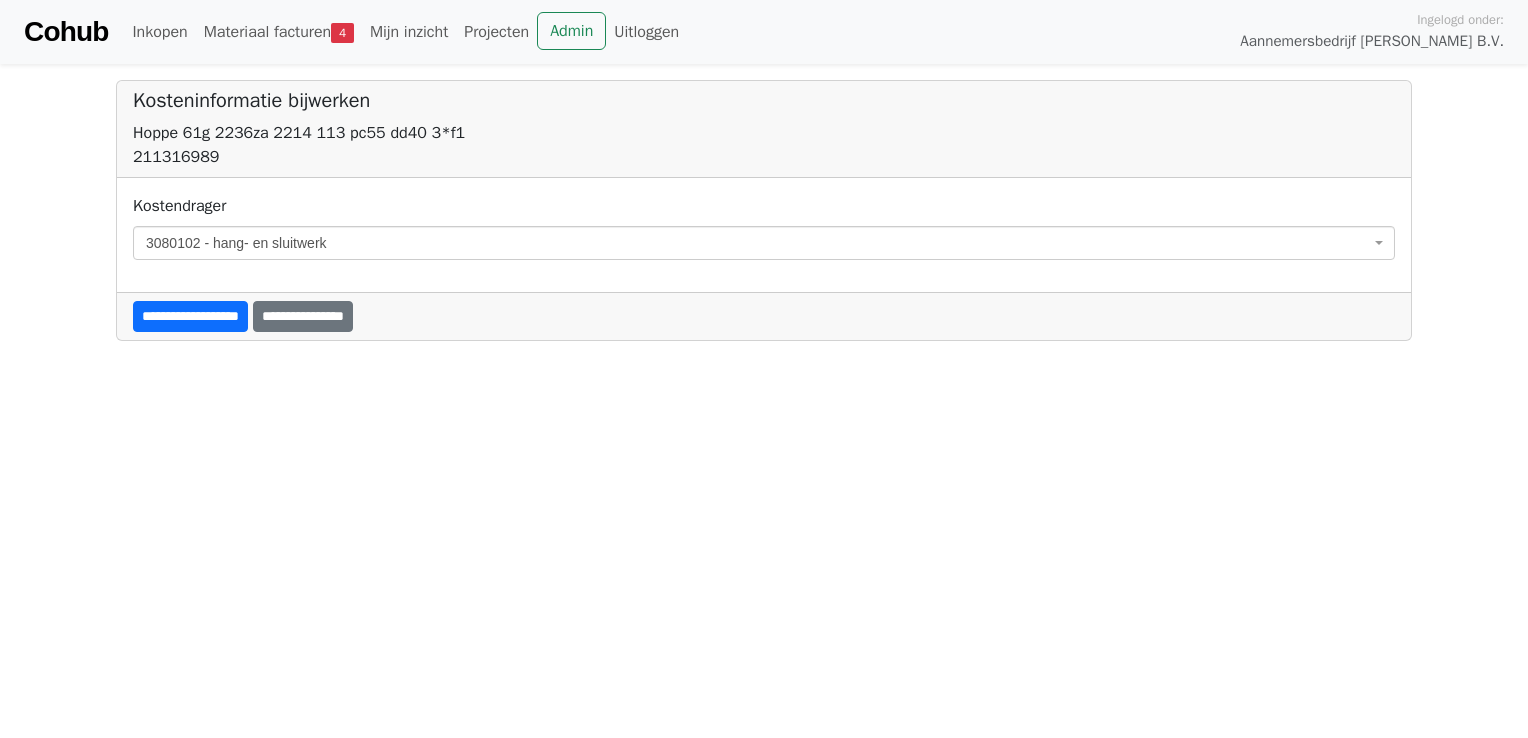 click on "**********" at bounding box center [190, 316] 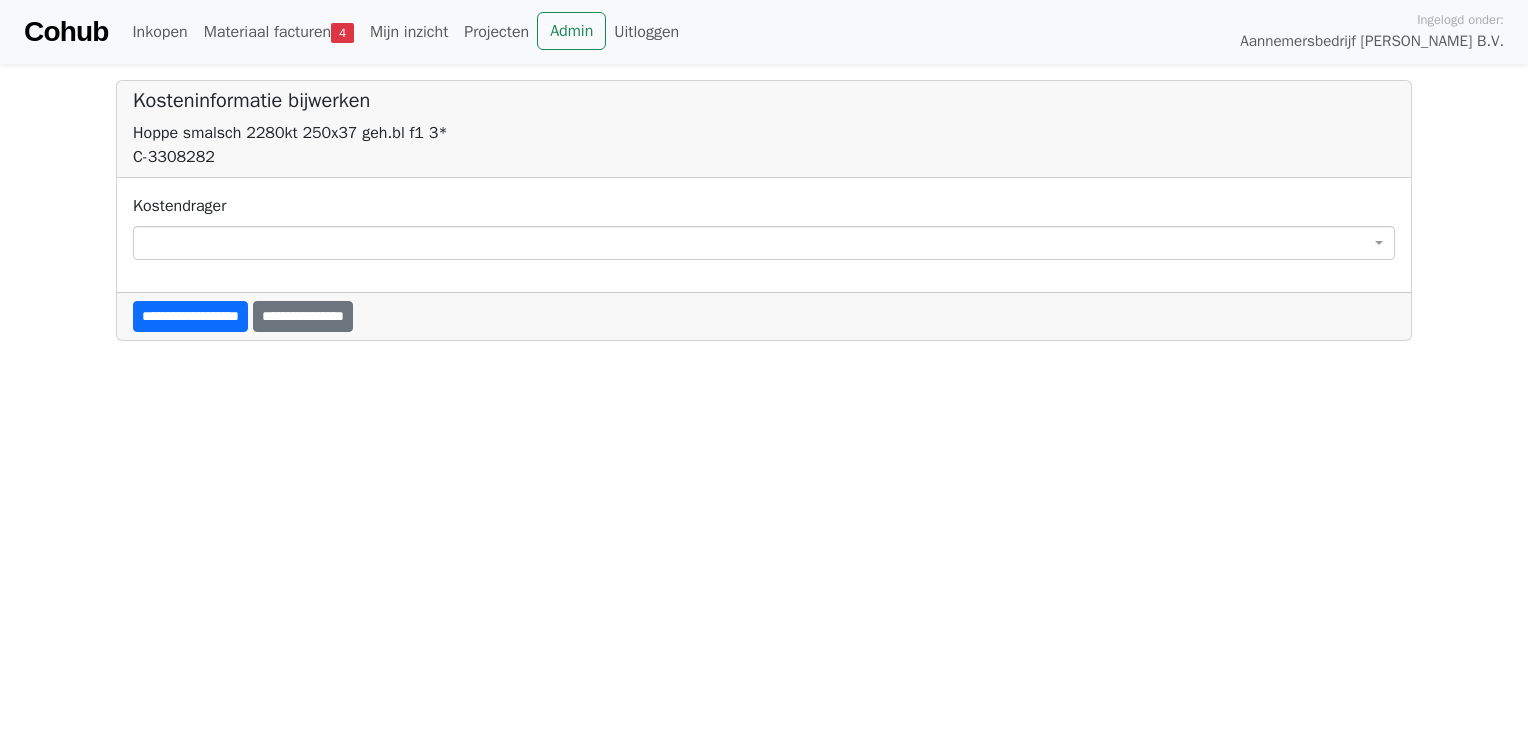 scroll, scrollTop: 0, scrollLeft: 0, axis: both 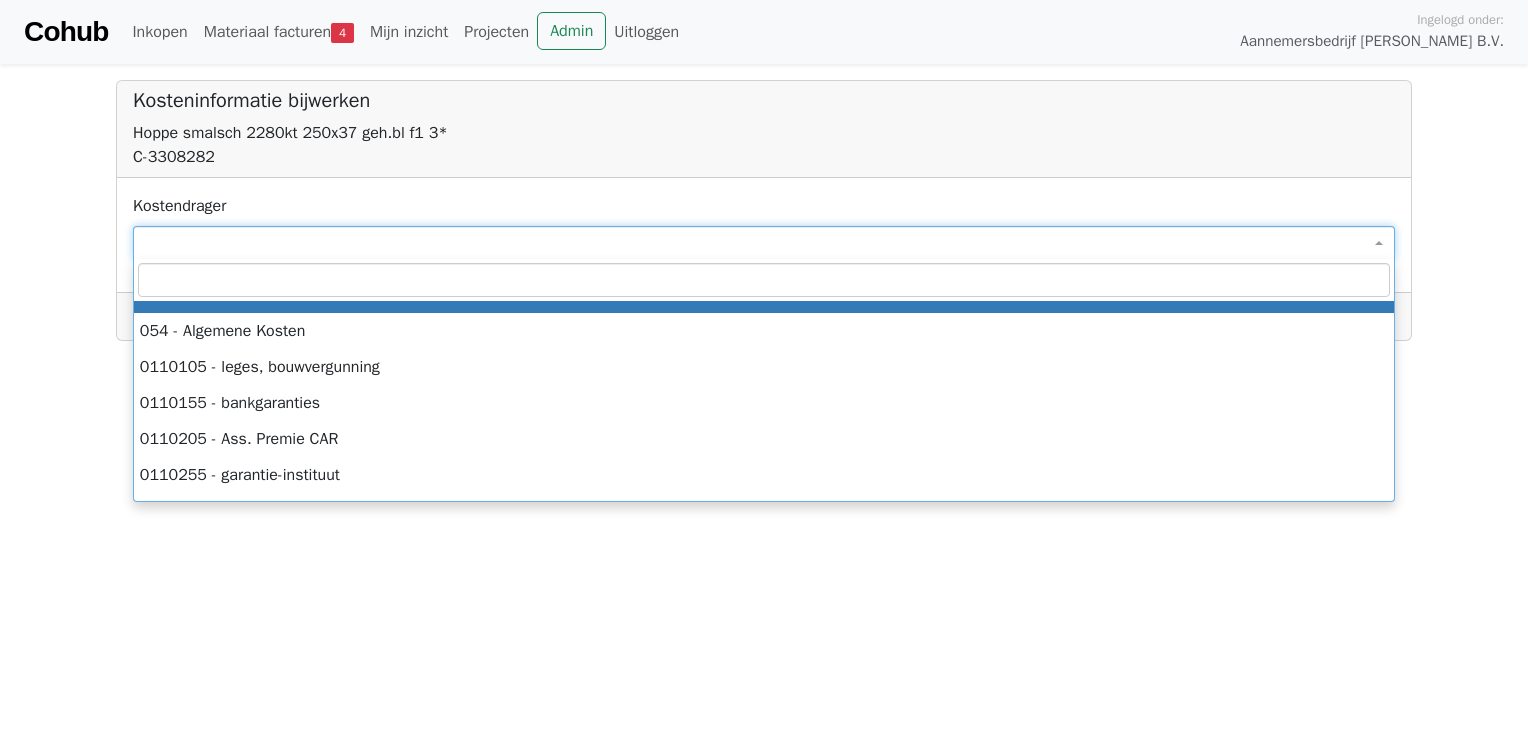 click at bounding box center (764, 243) 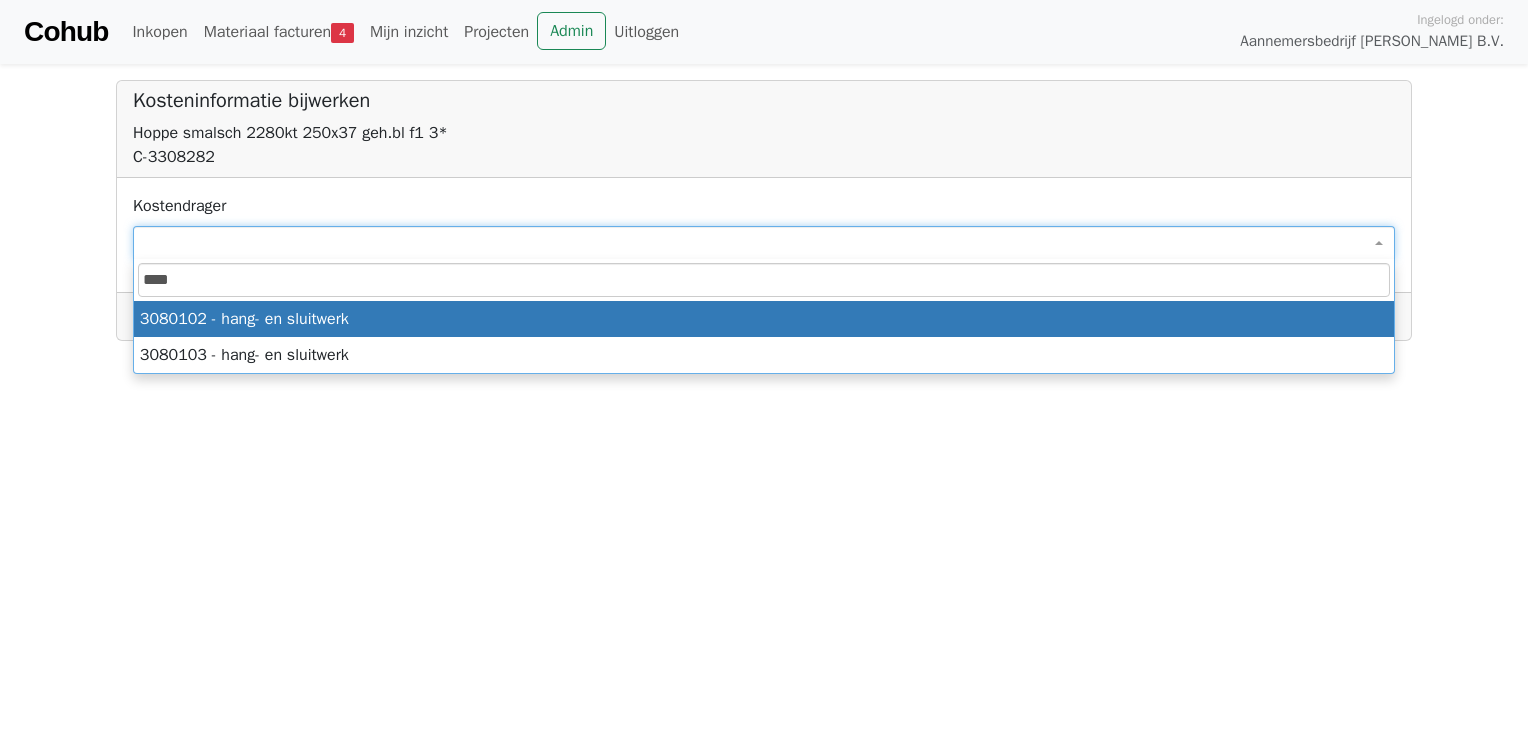 type on "****" 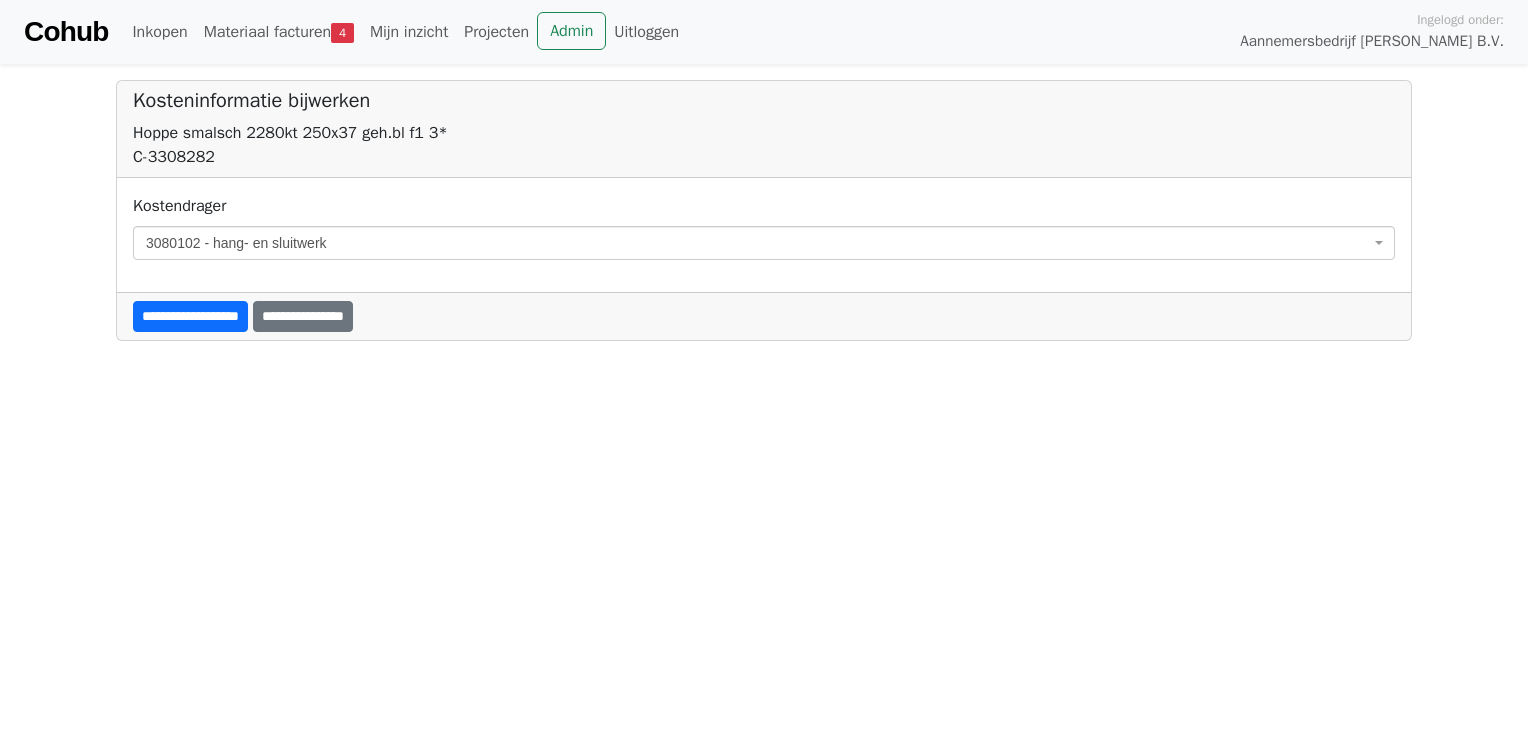 click on "**********" at bounding box center (190, 316) 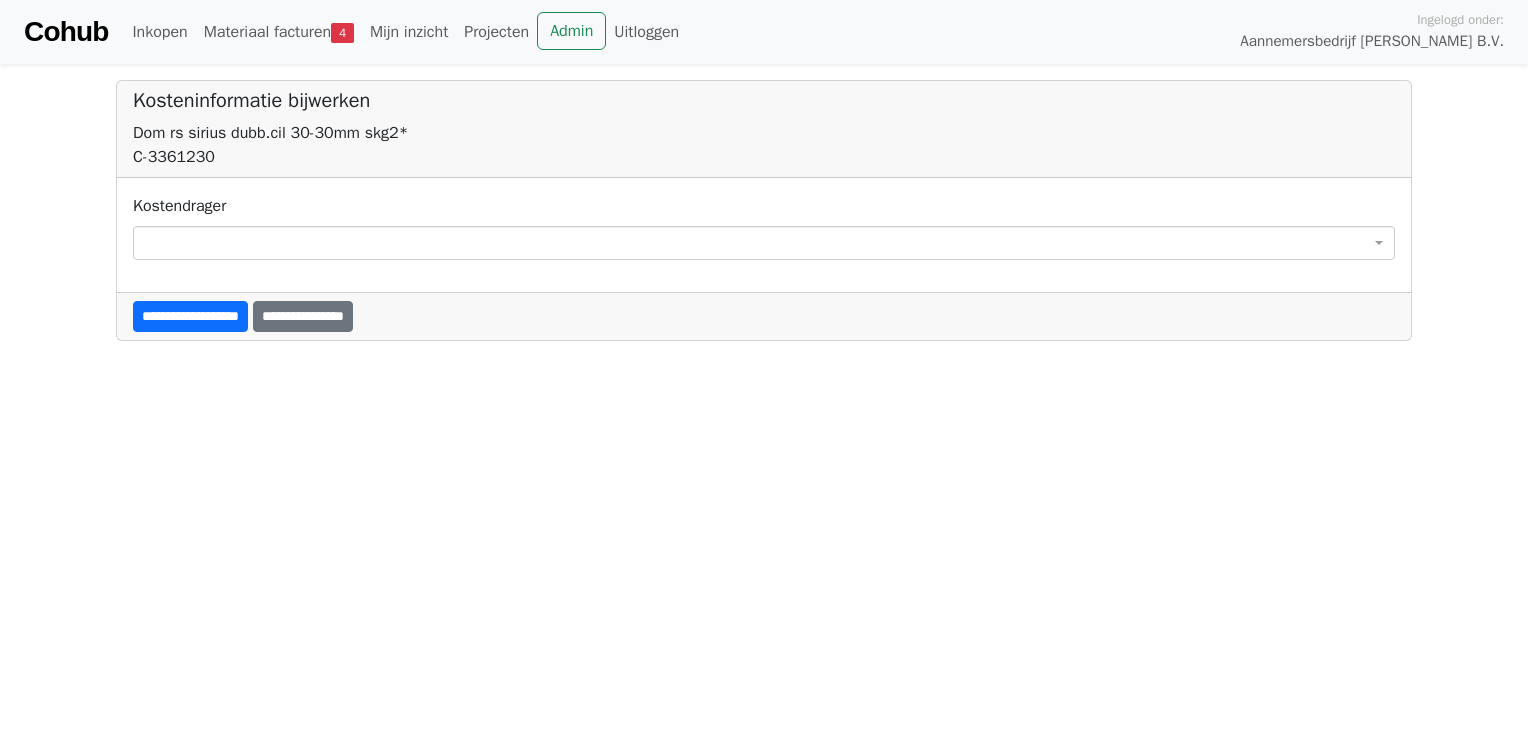 scroll, scrollTop: 0, scrollLeft: 0, axis: both 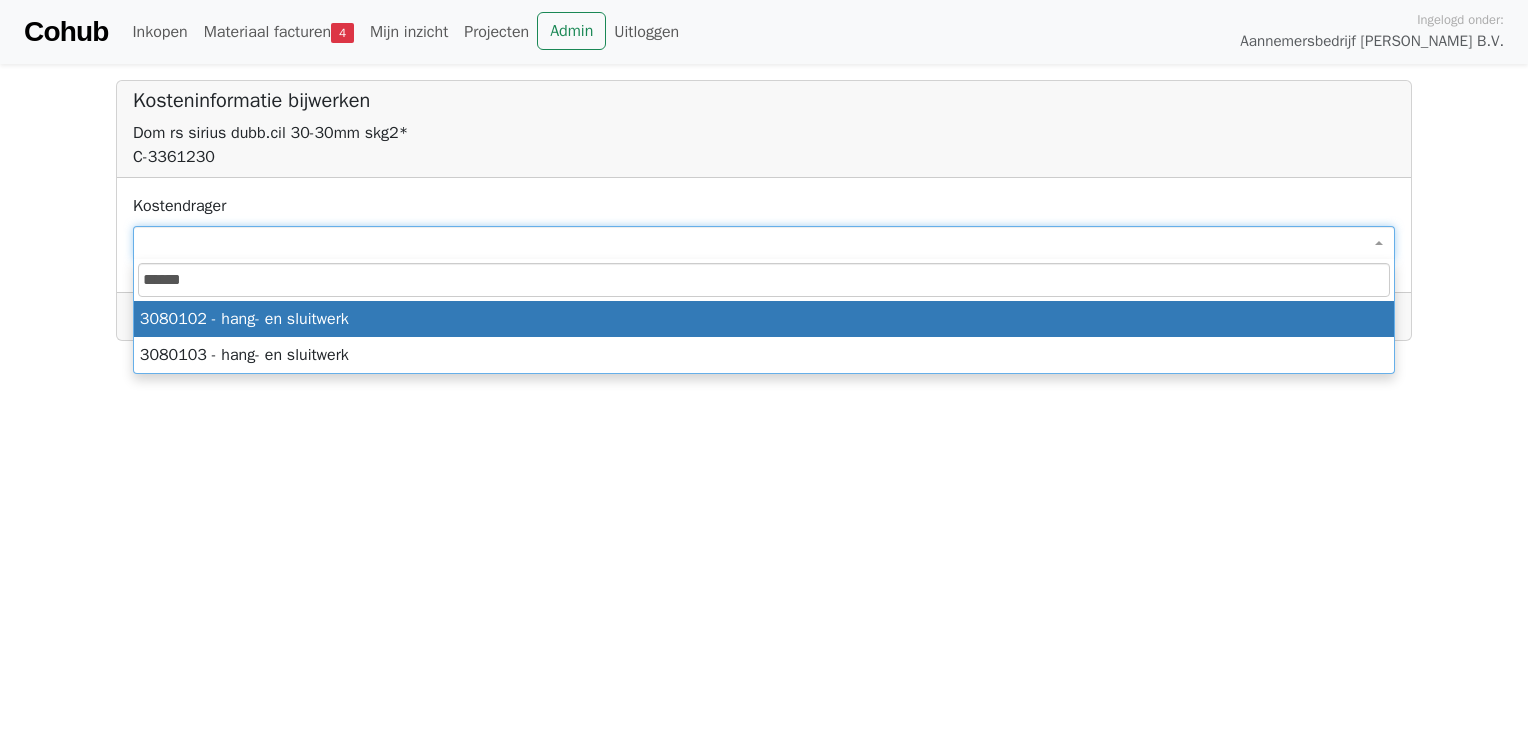 type on "******" 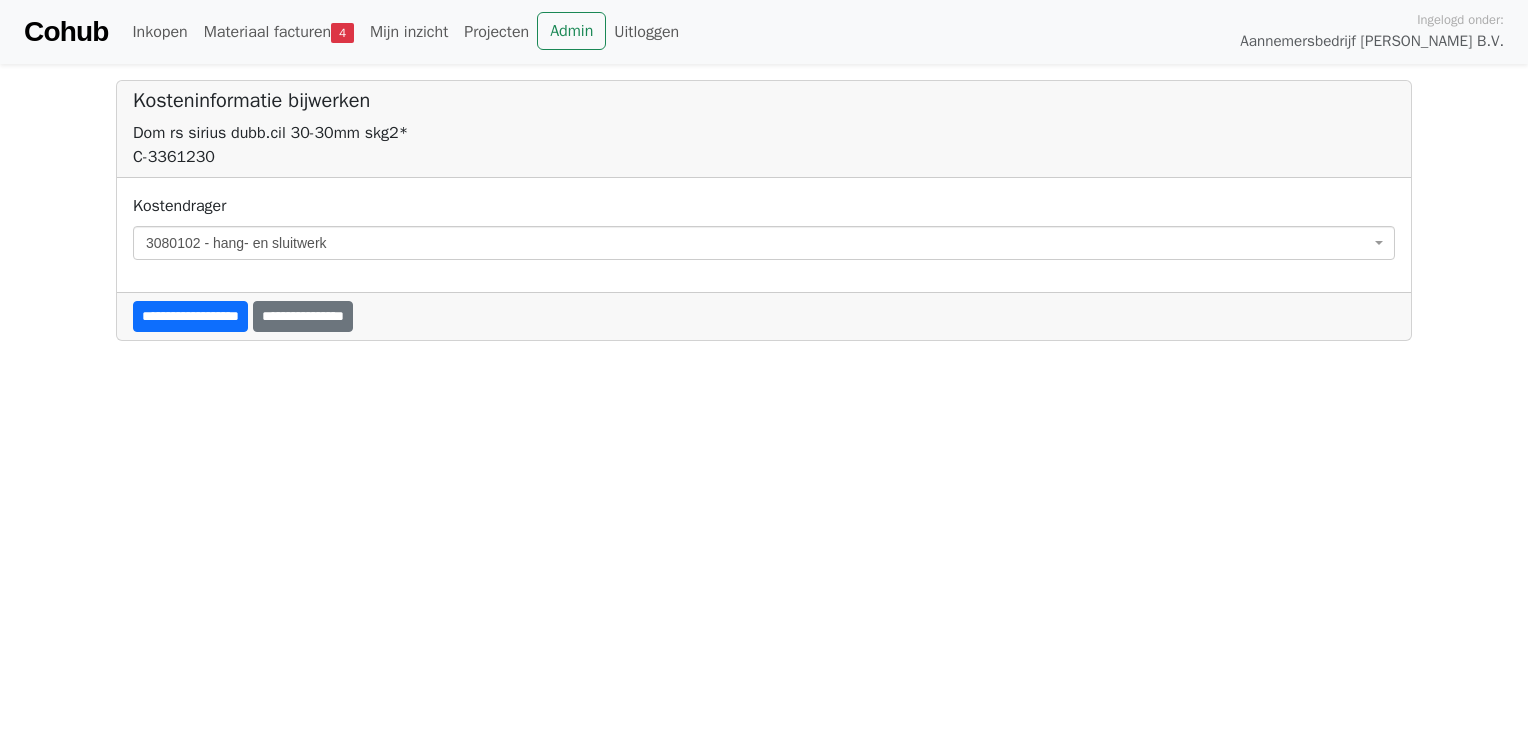 click on "**********" at bounding box center [190, 316] 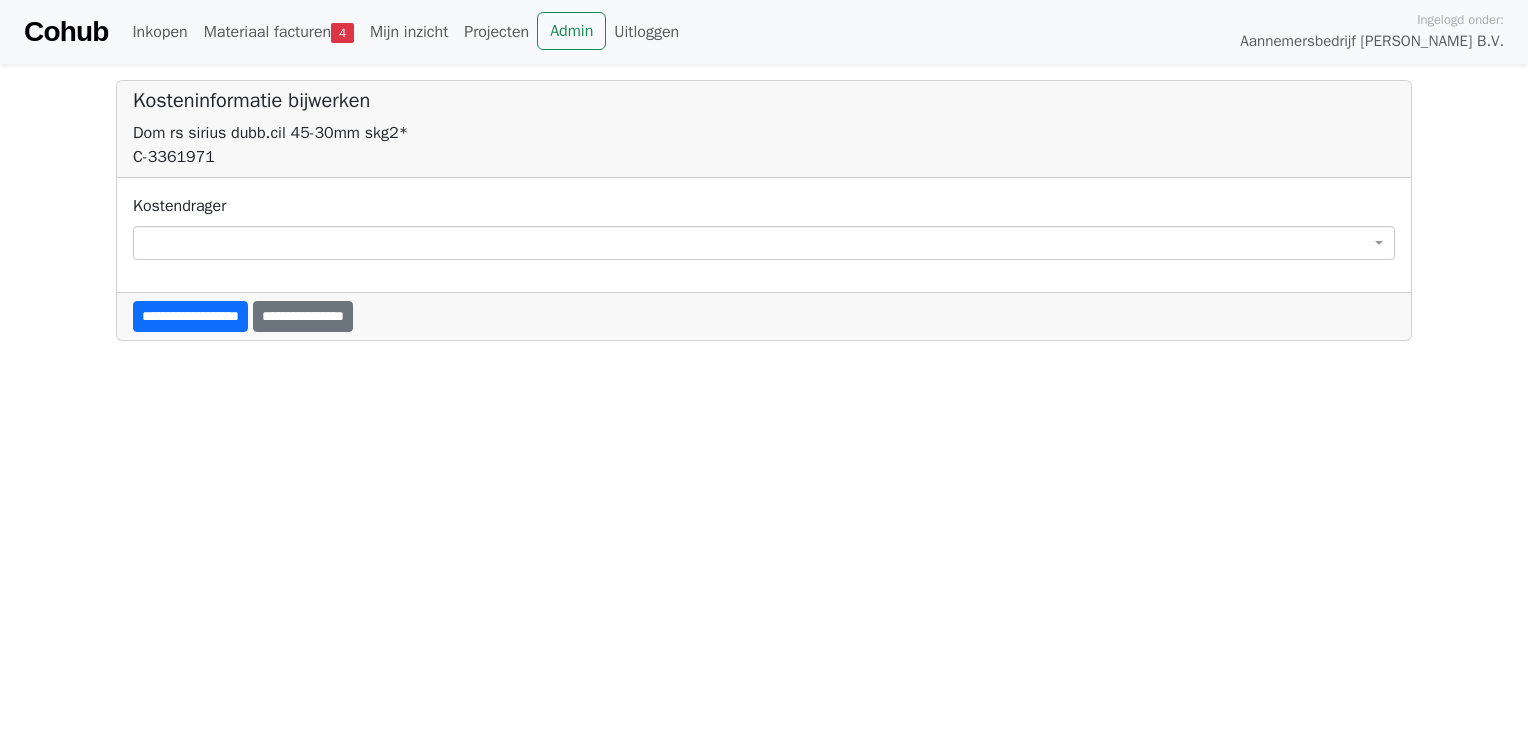 scroll, scrollTop: 0, scrollLeft: 0, axis: both 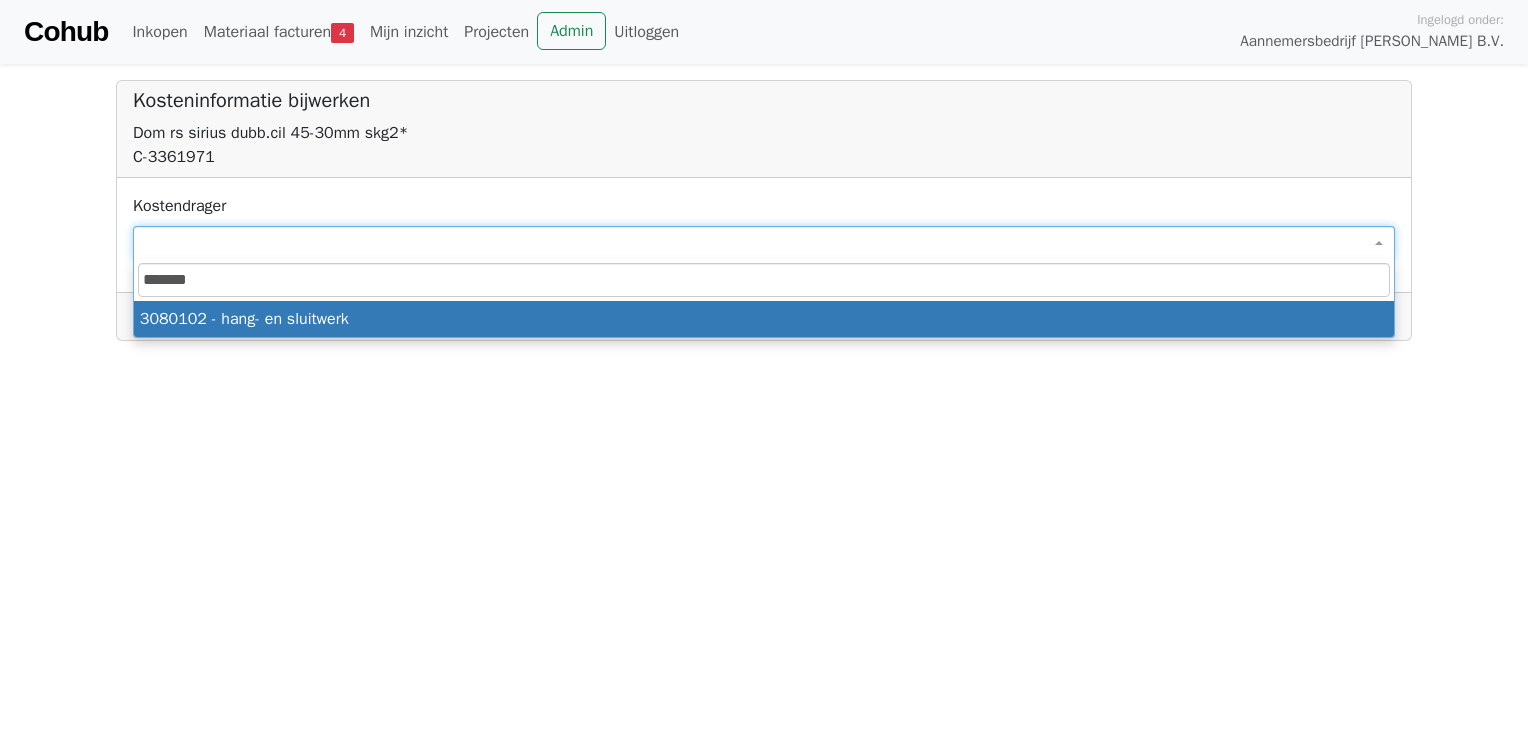 type on "*******" 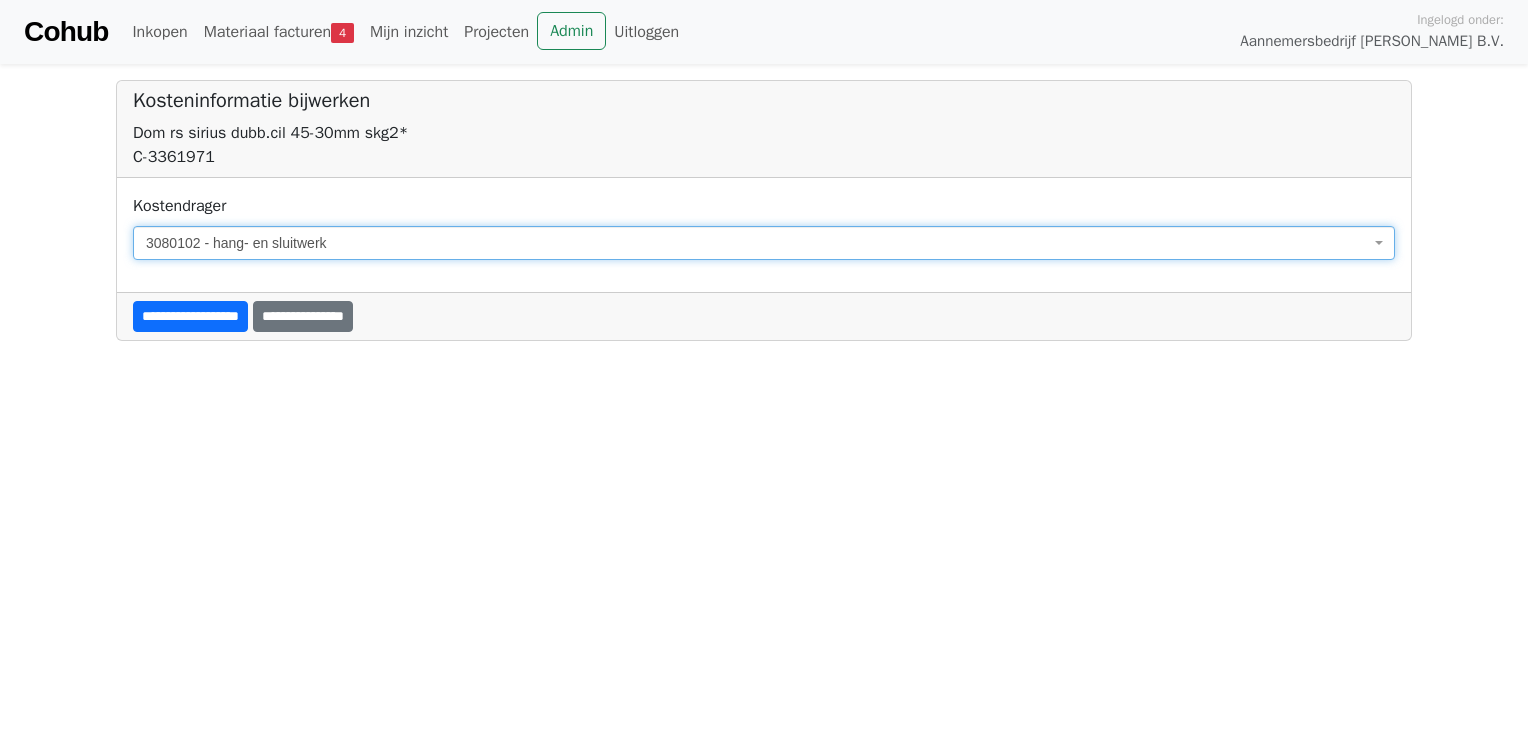click on "**********" at bounding box center [190, 316] 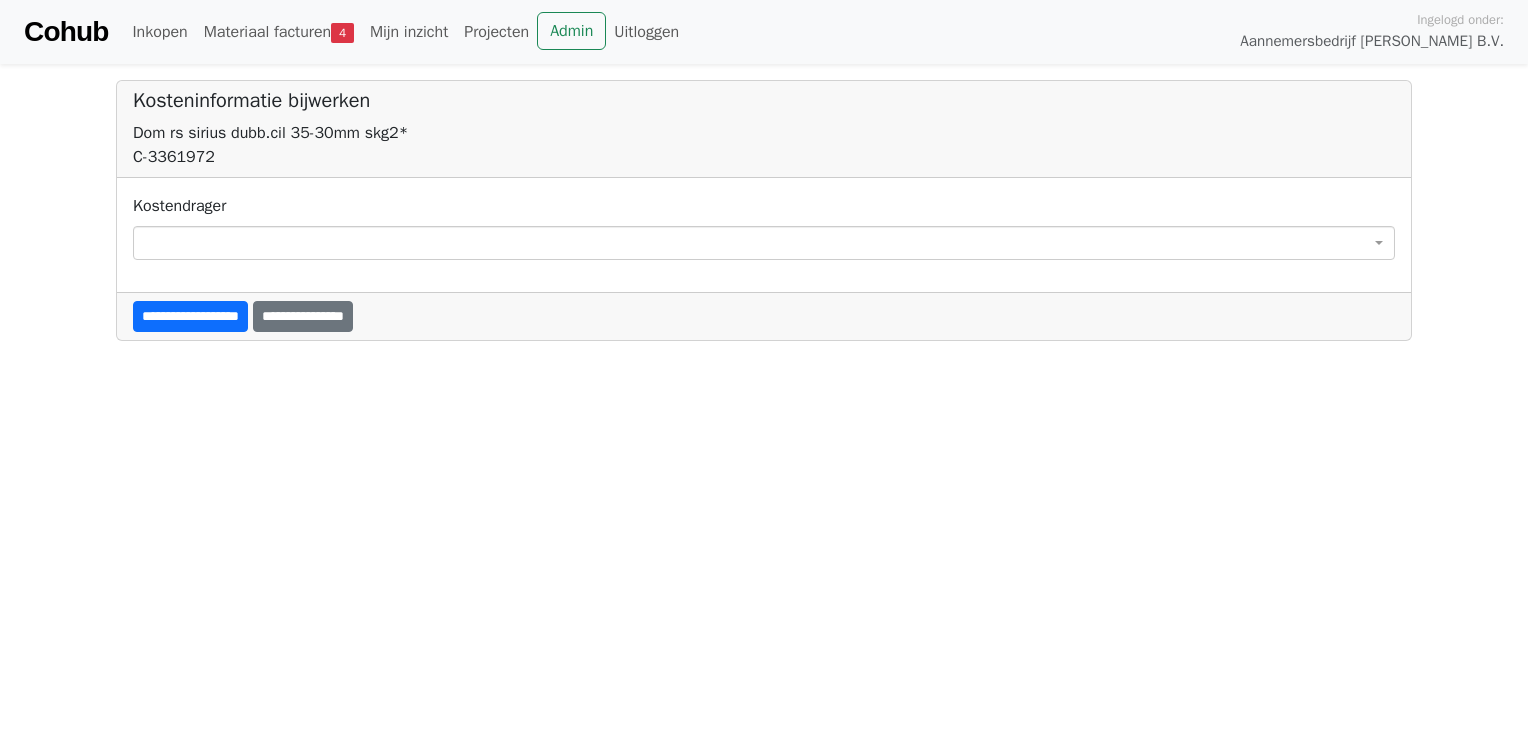 scroll, scrollTop: 0, scrollLeft: 0, axis: both 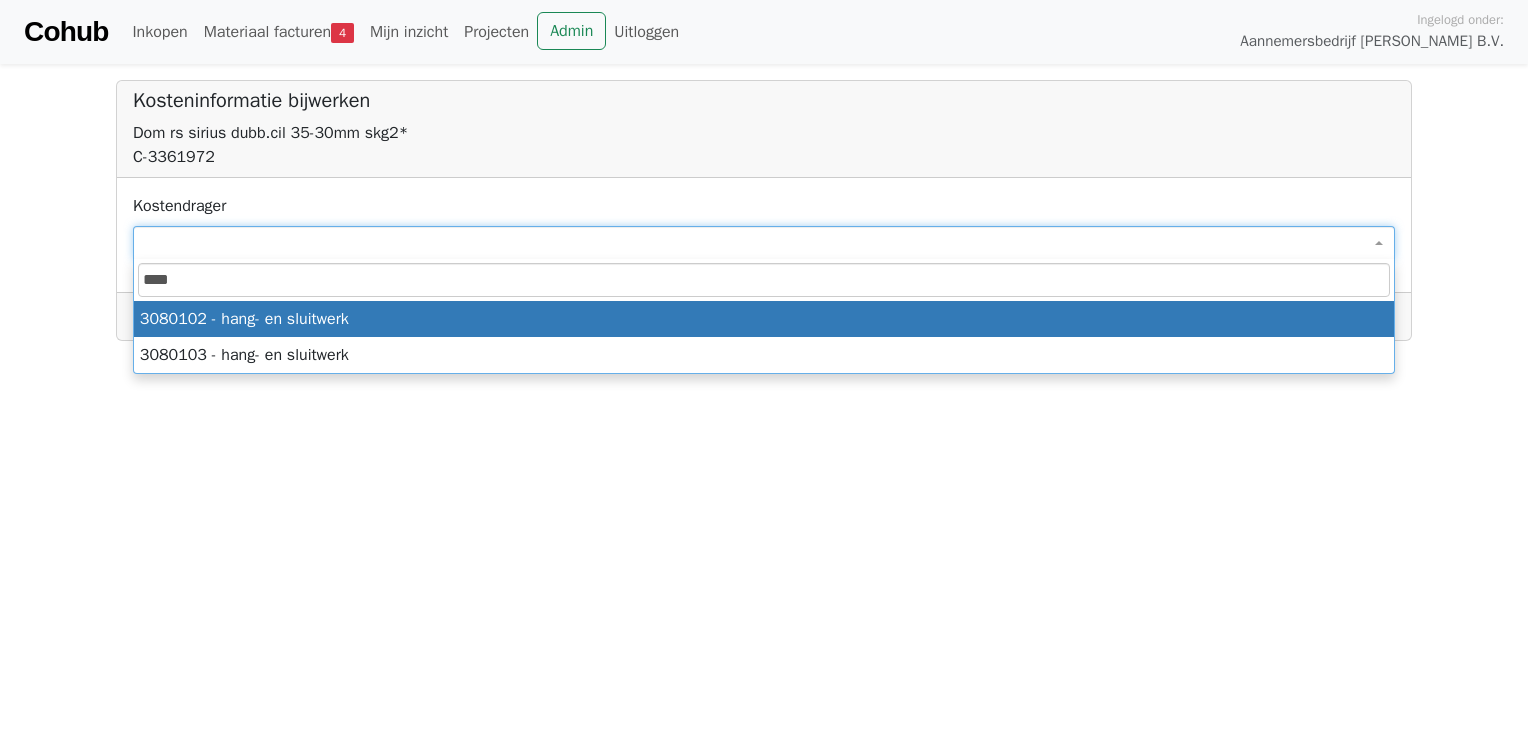 type on "****" 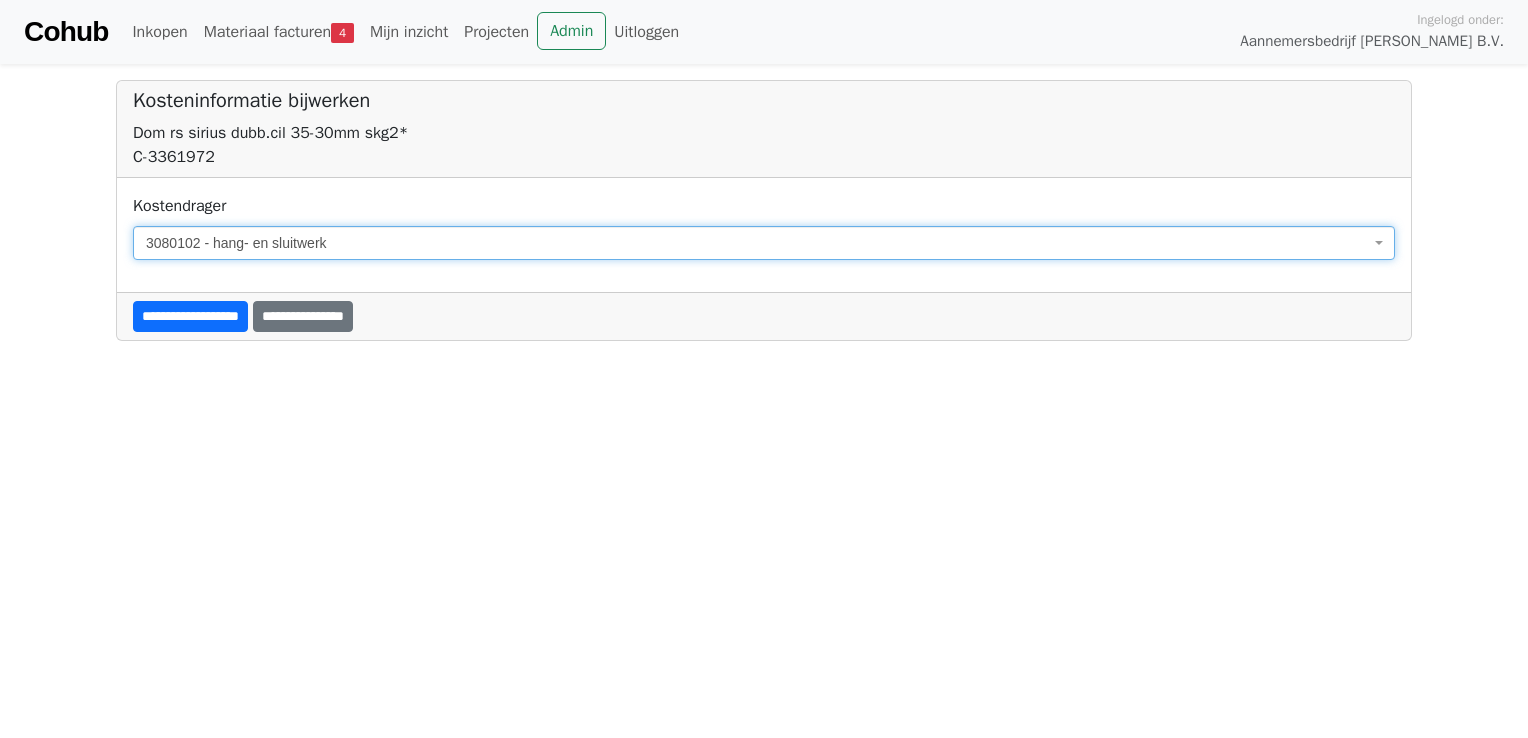 click on "**********" at bounding box center [190, 316] 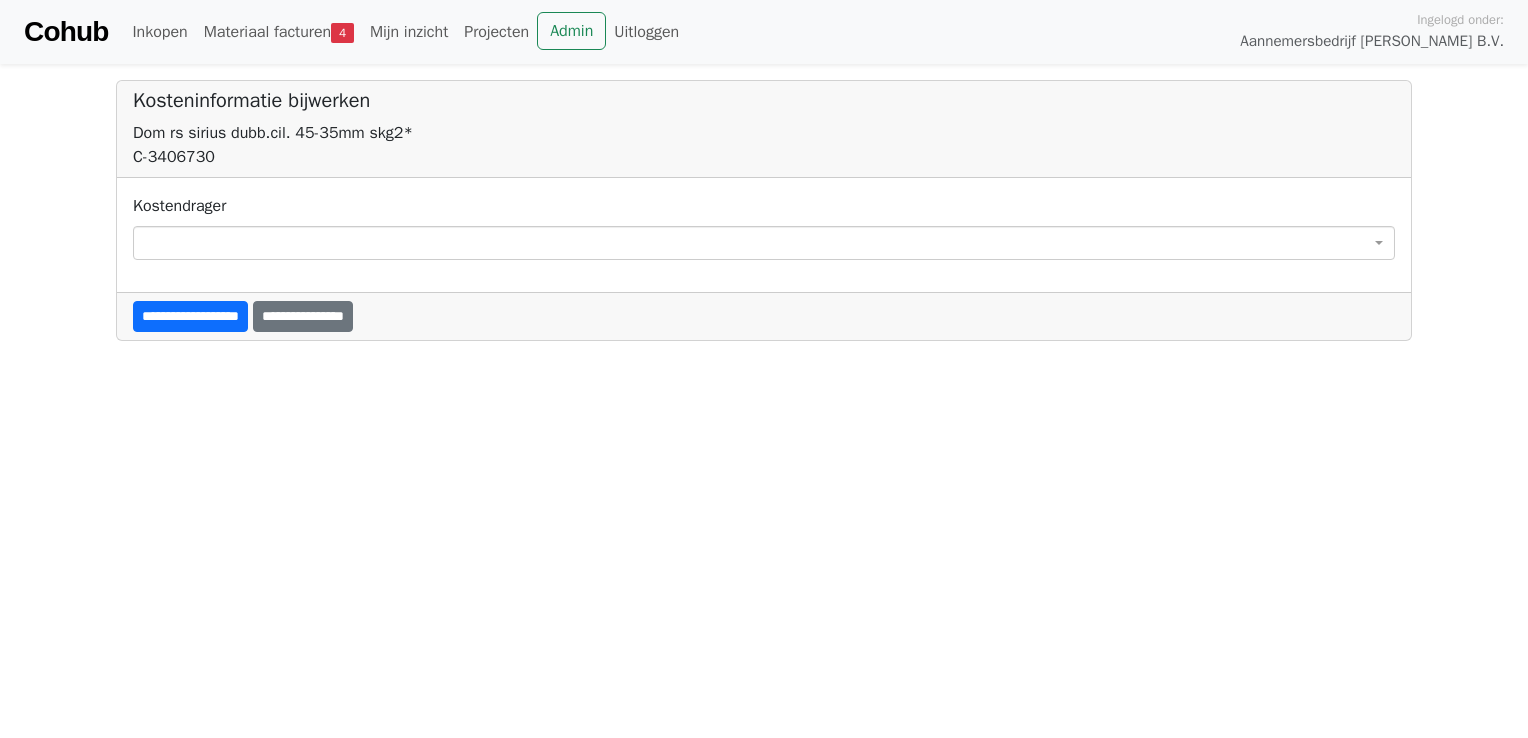 scroll, scrollTop: 0, scrollLeft: 0, axis: both 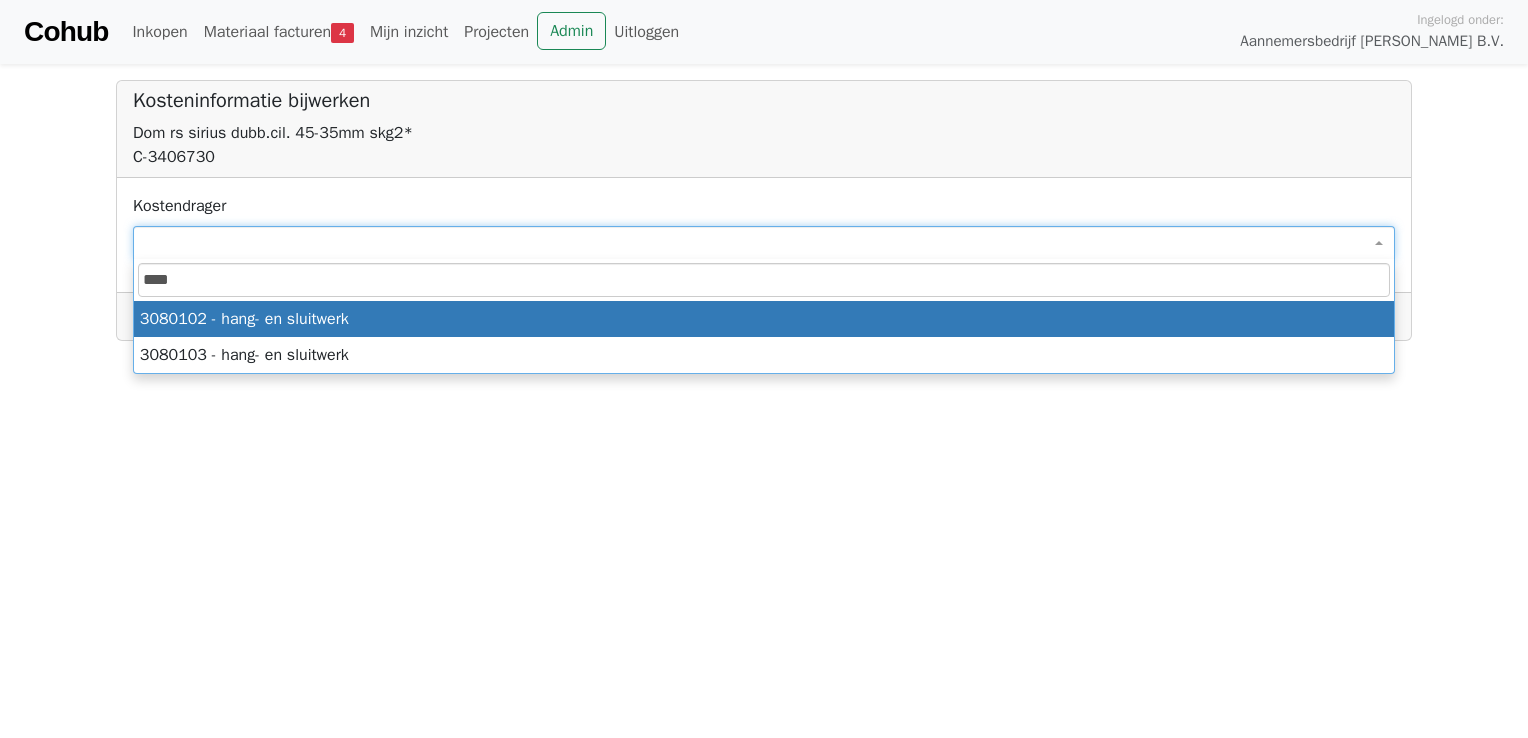 type on "****" 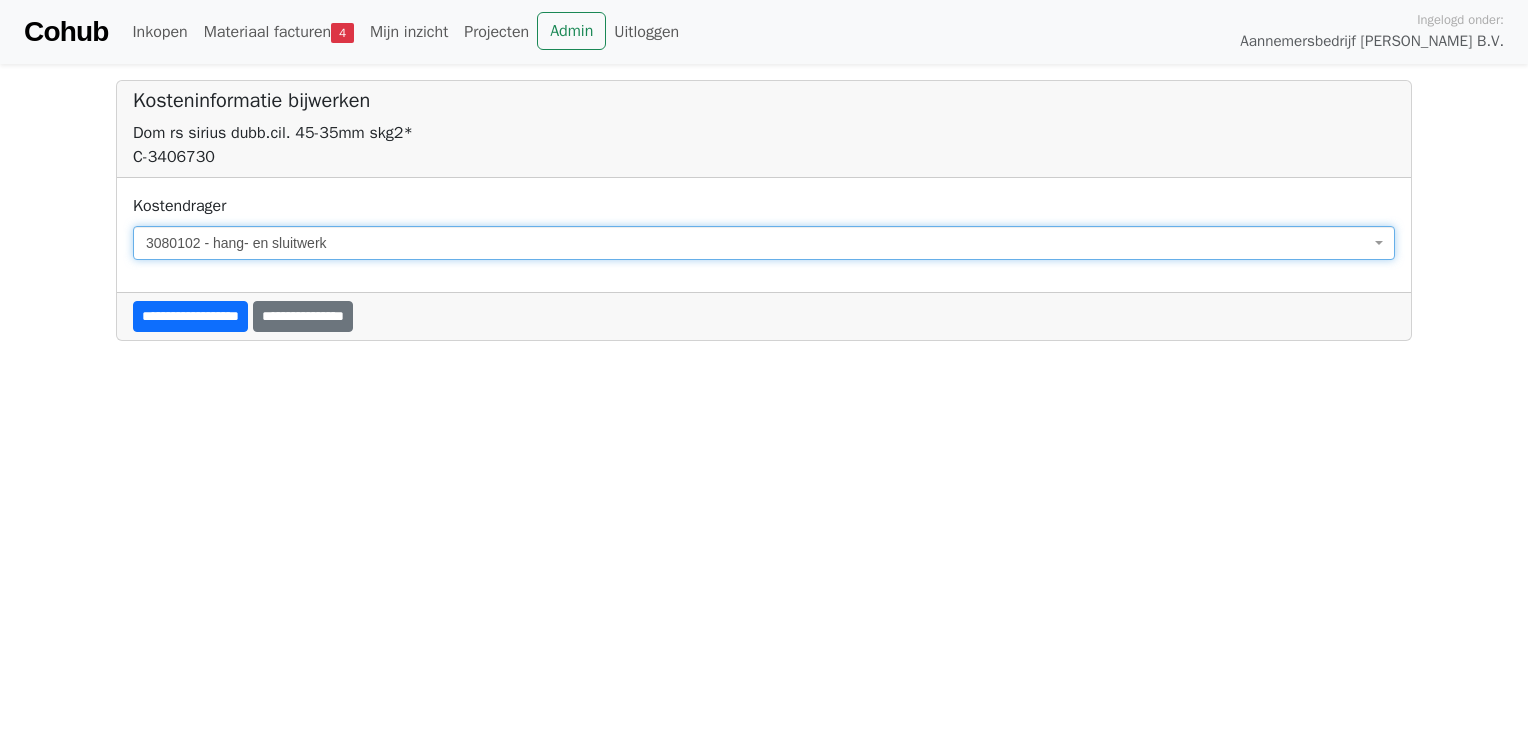 click on "**********" at bounding box center [190, 316] 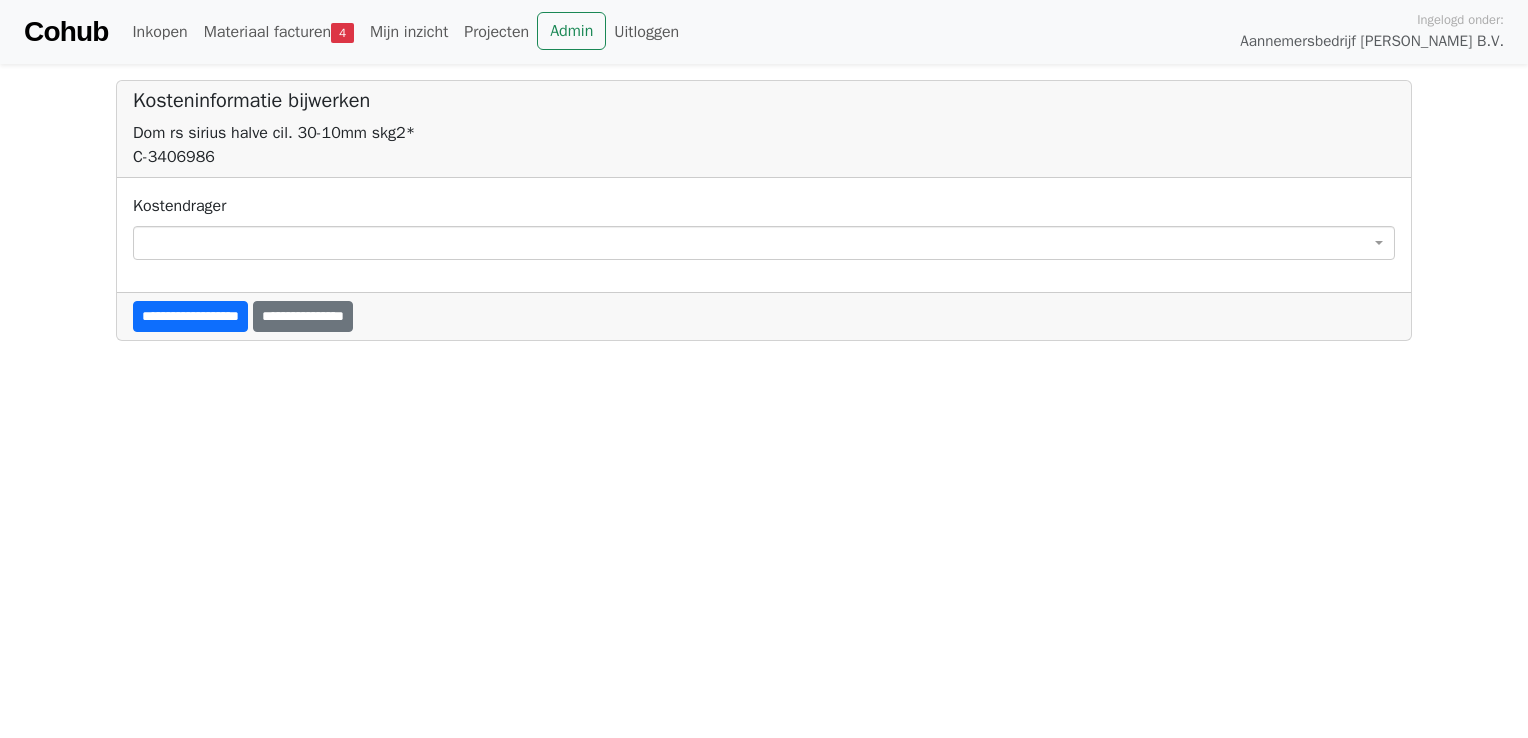 scroll, scrollTop: 0, scrollLeft: 0, axis: both 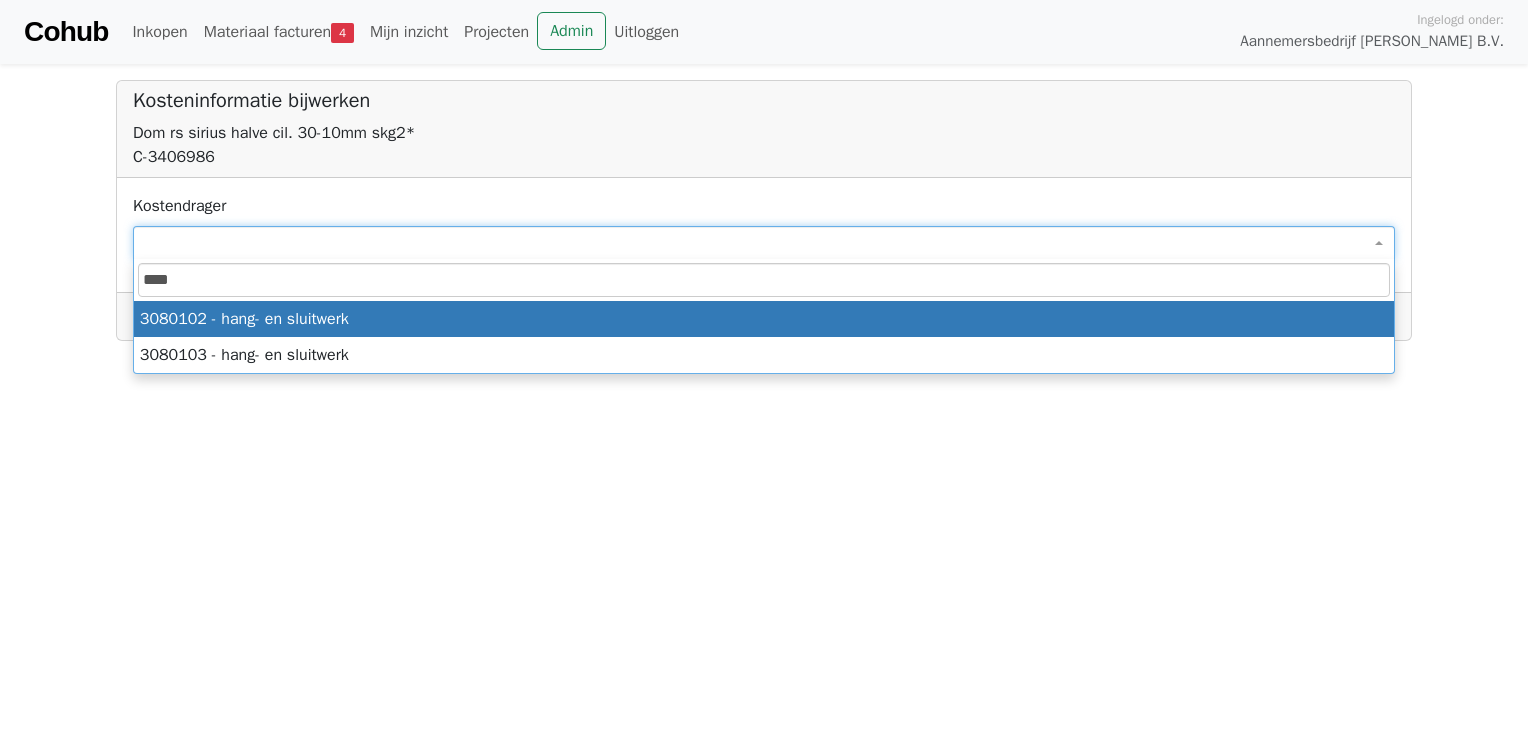 type on "****" 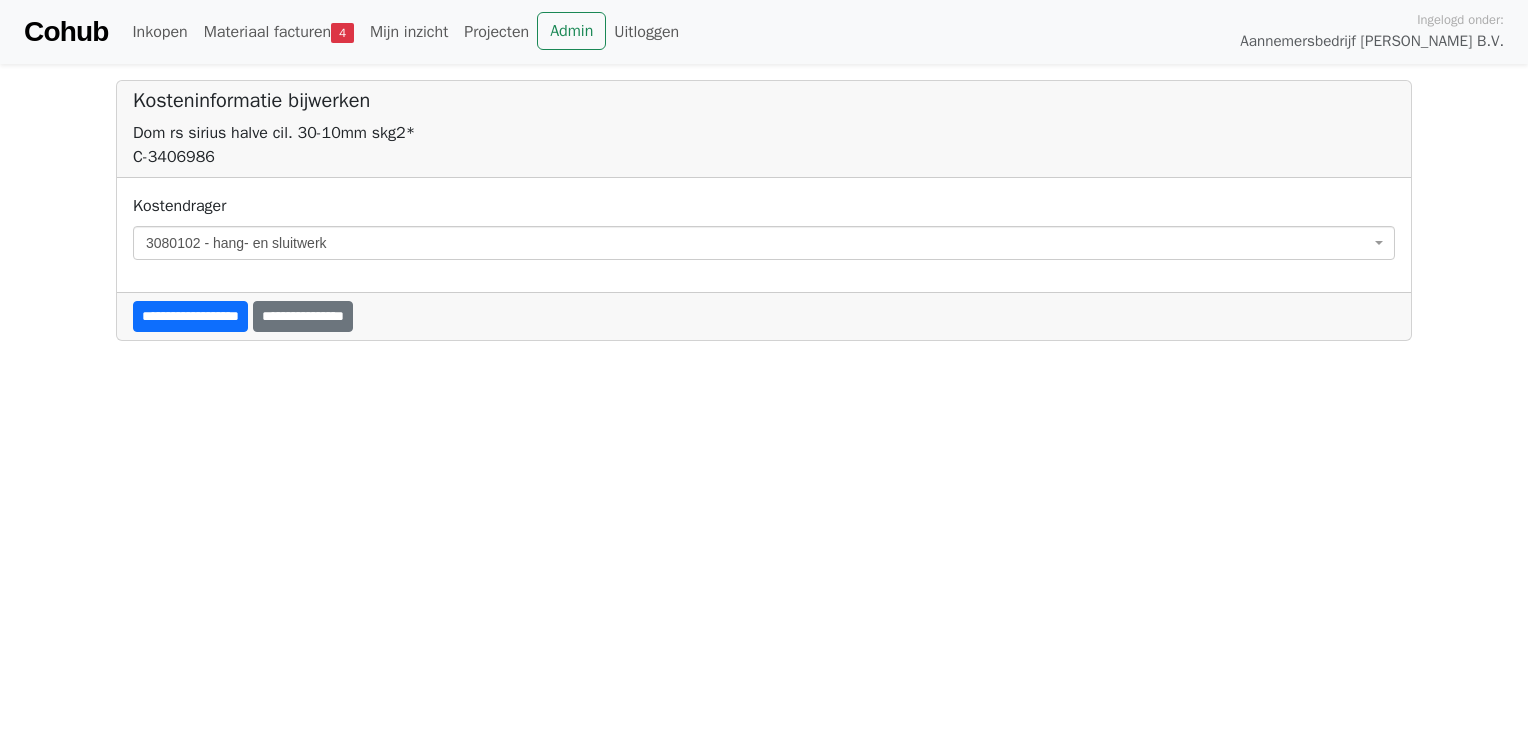 click on "**********" at bounding box center (190, 316) 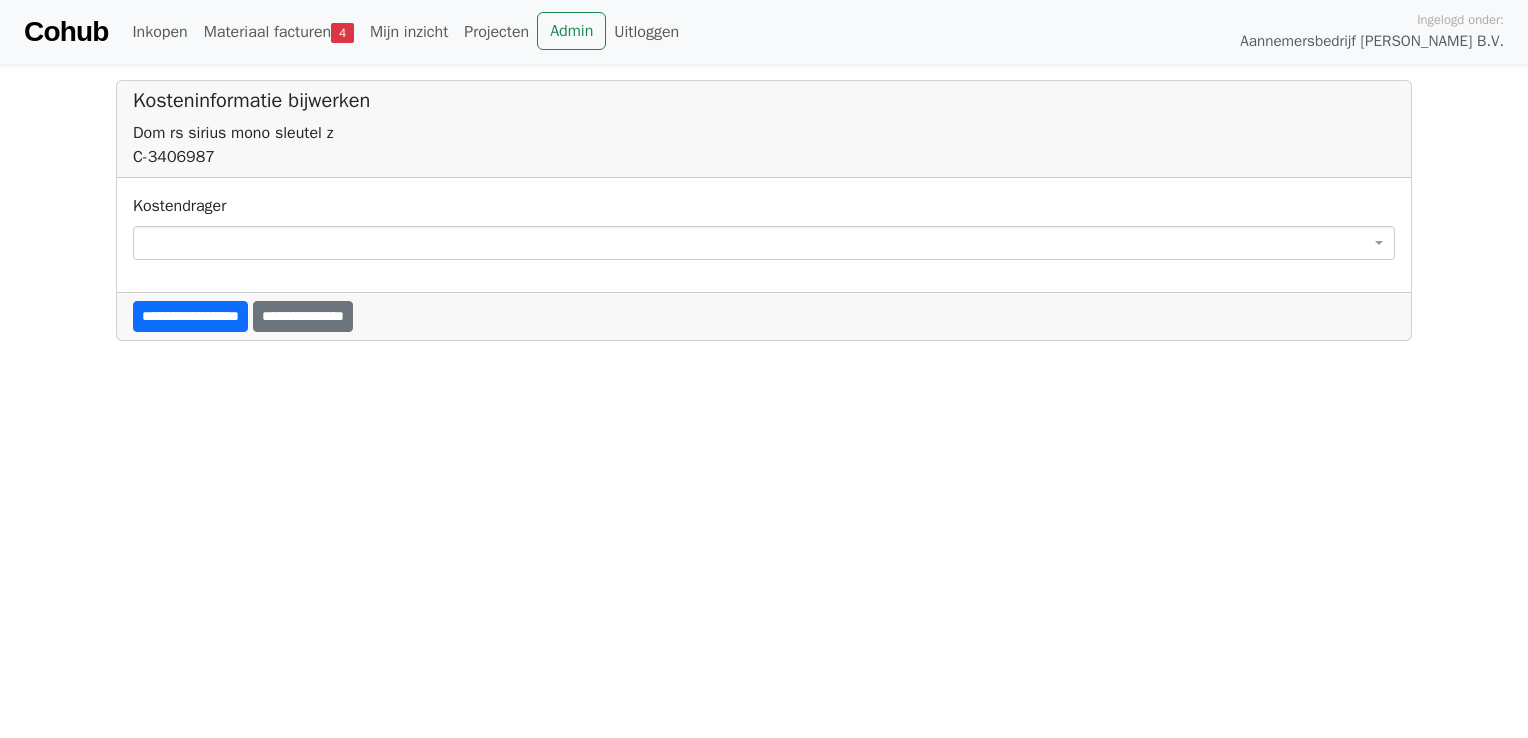 scroll, scrollTop: 0, scrollLeft: 0, axis: both 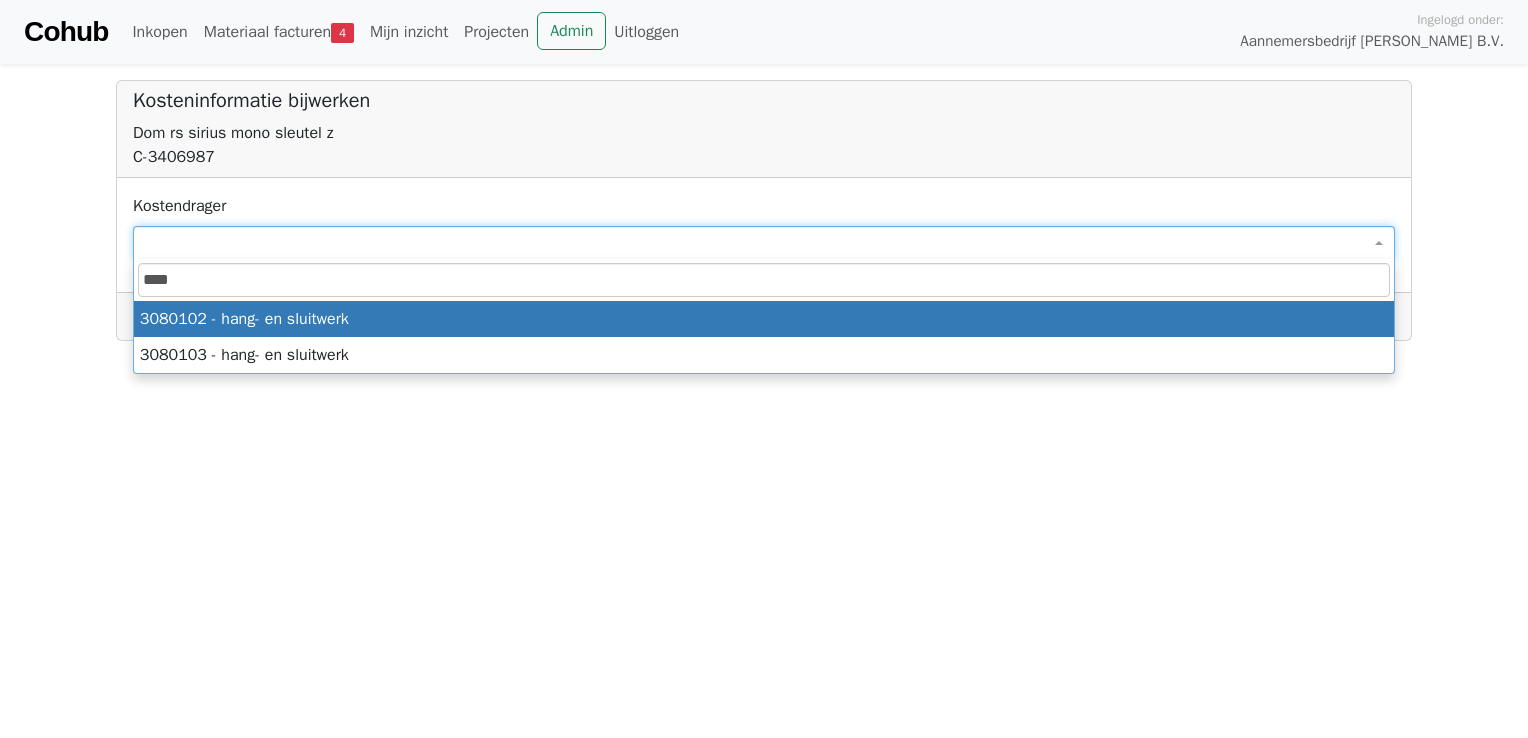 type on "****" 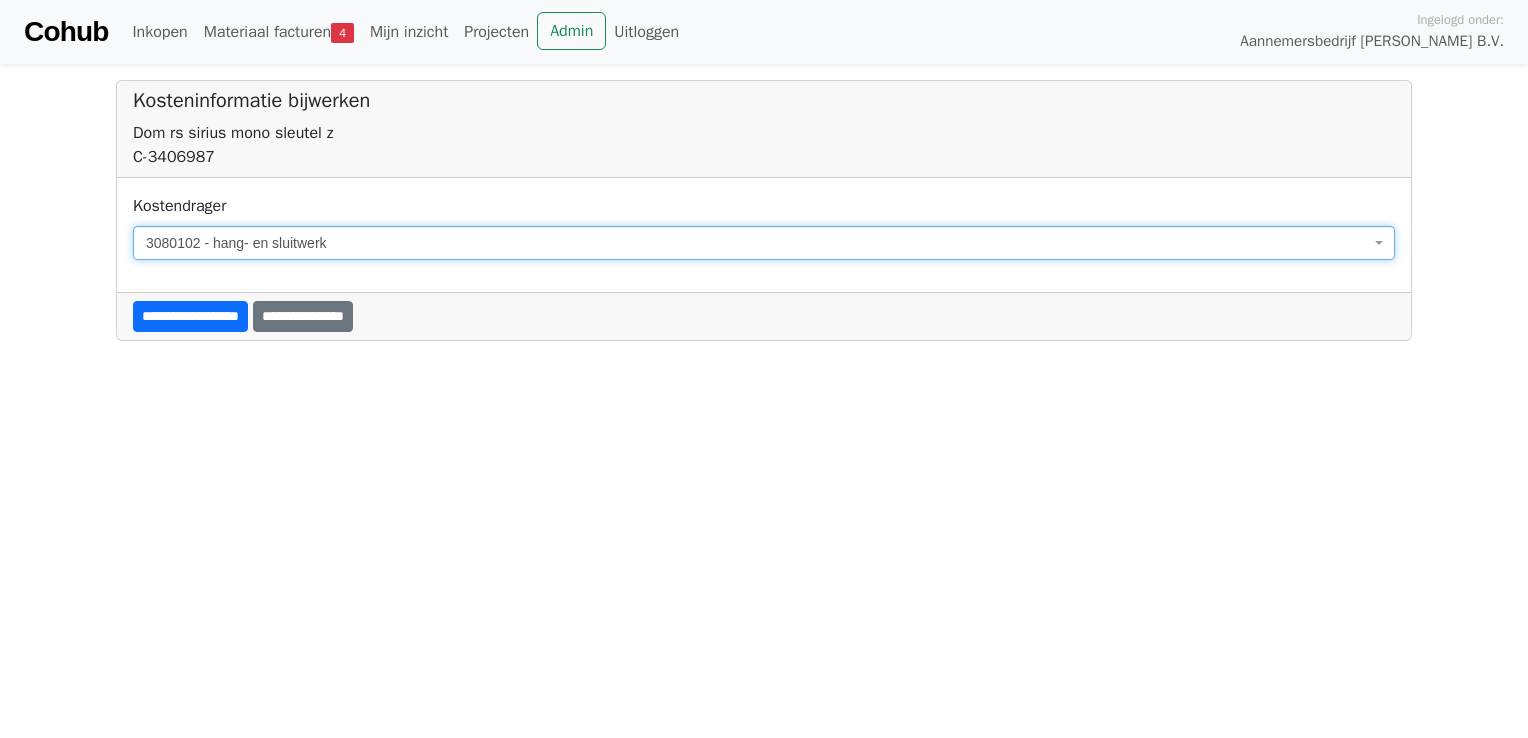 click on "**********" at bounding box center [190, 316] 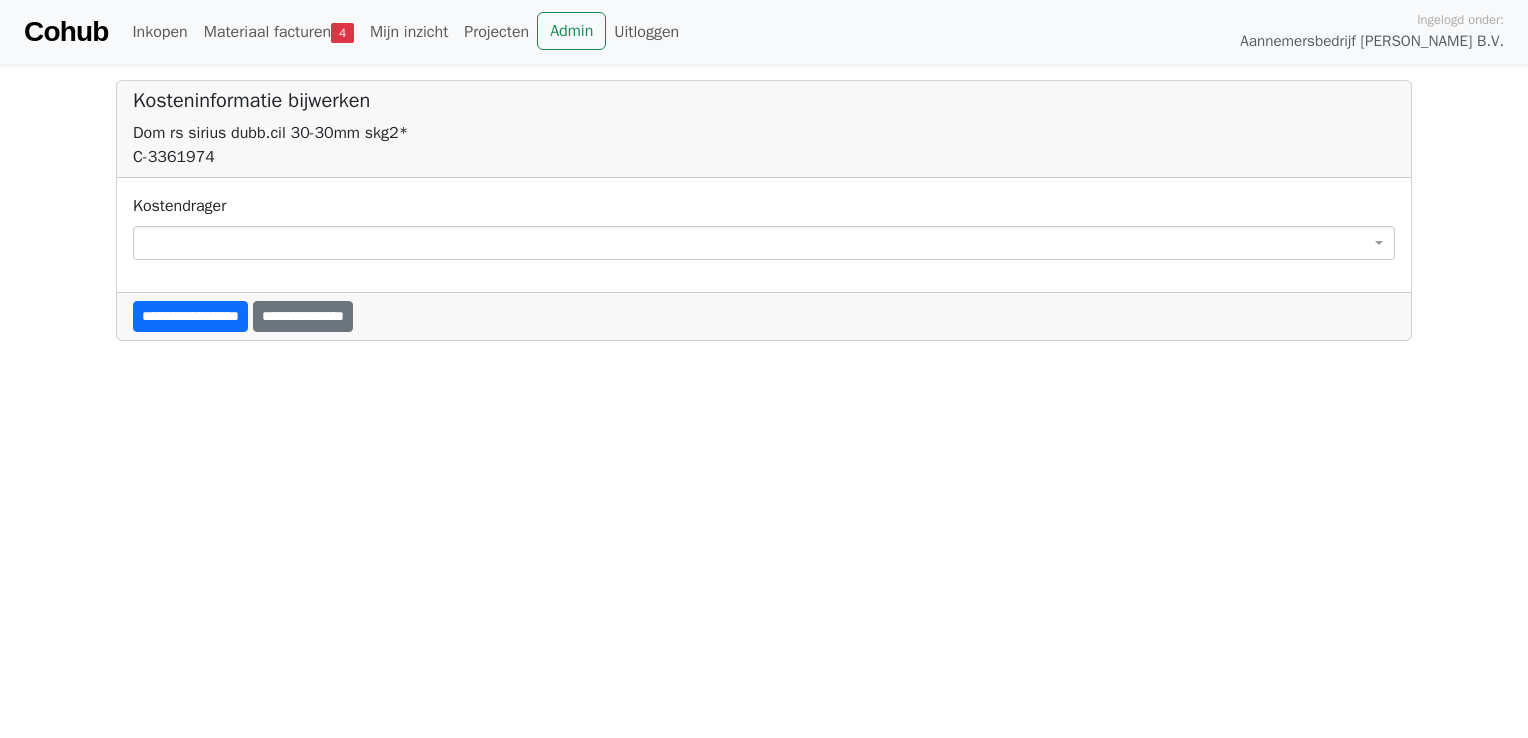 scroll, scrollTop: 0, scrollLeft: 0, axis: both 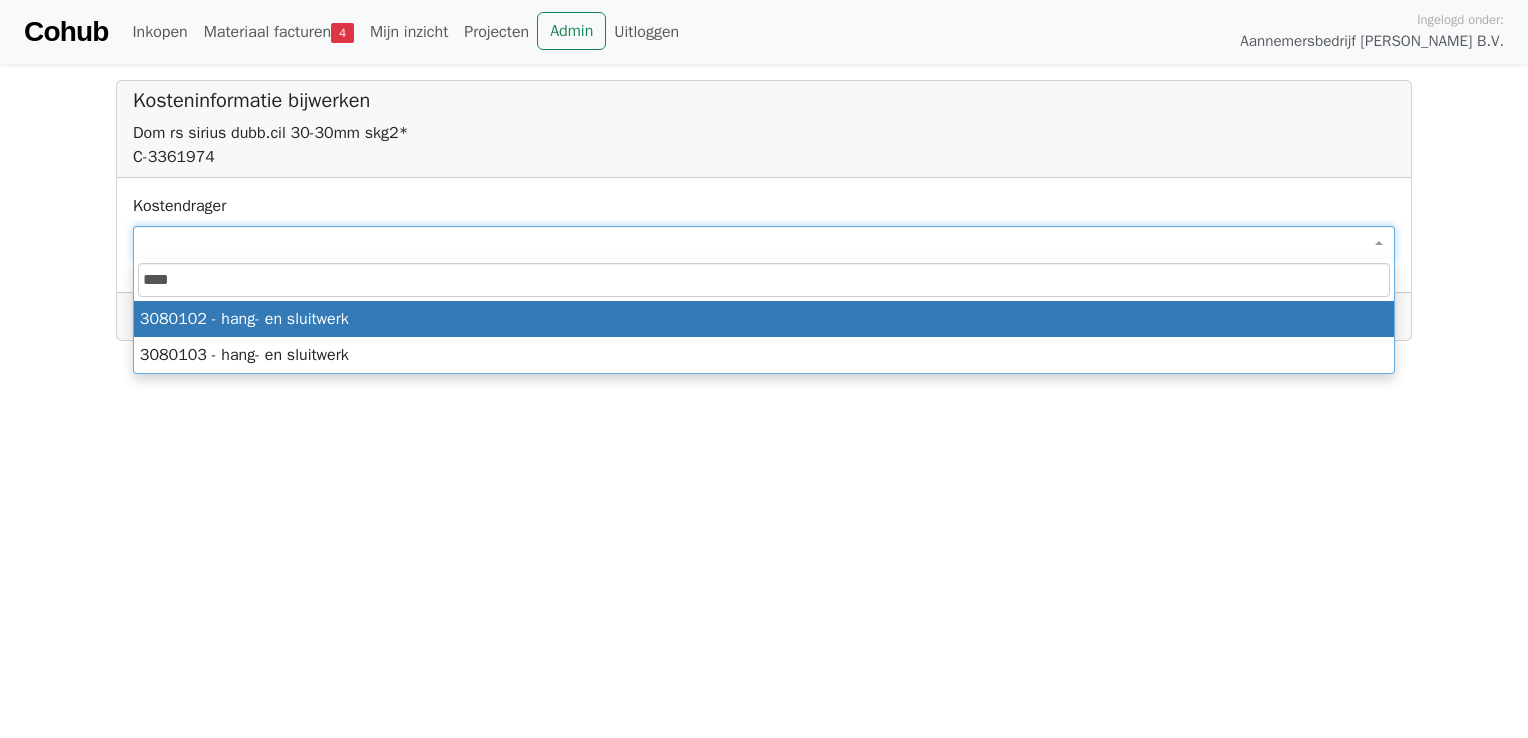 type on "****" 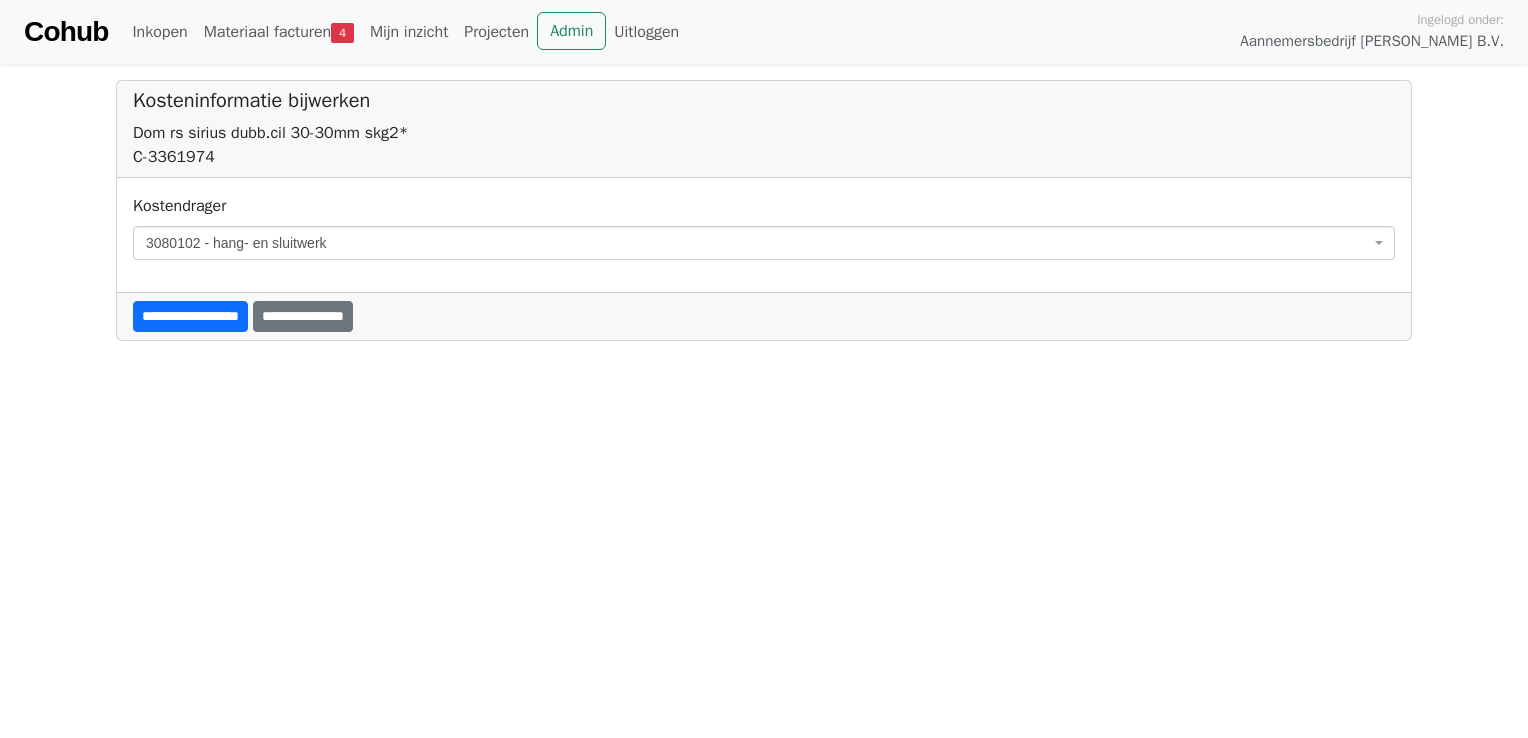 click on "**********" at bounding box center [190, 316] 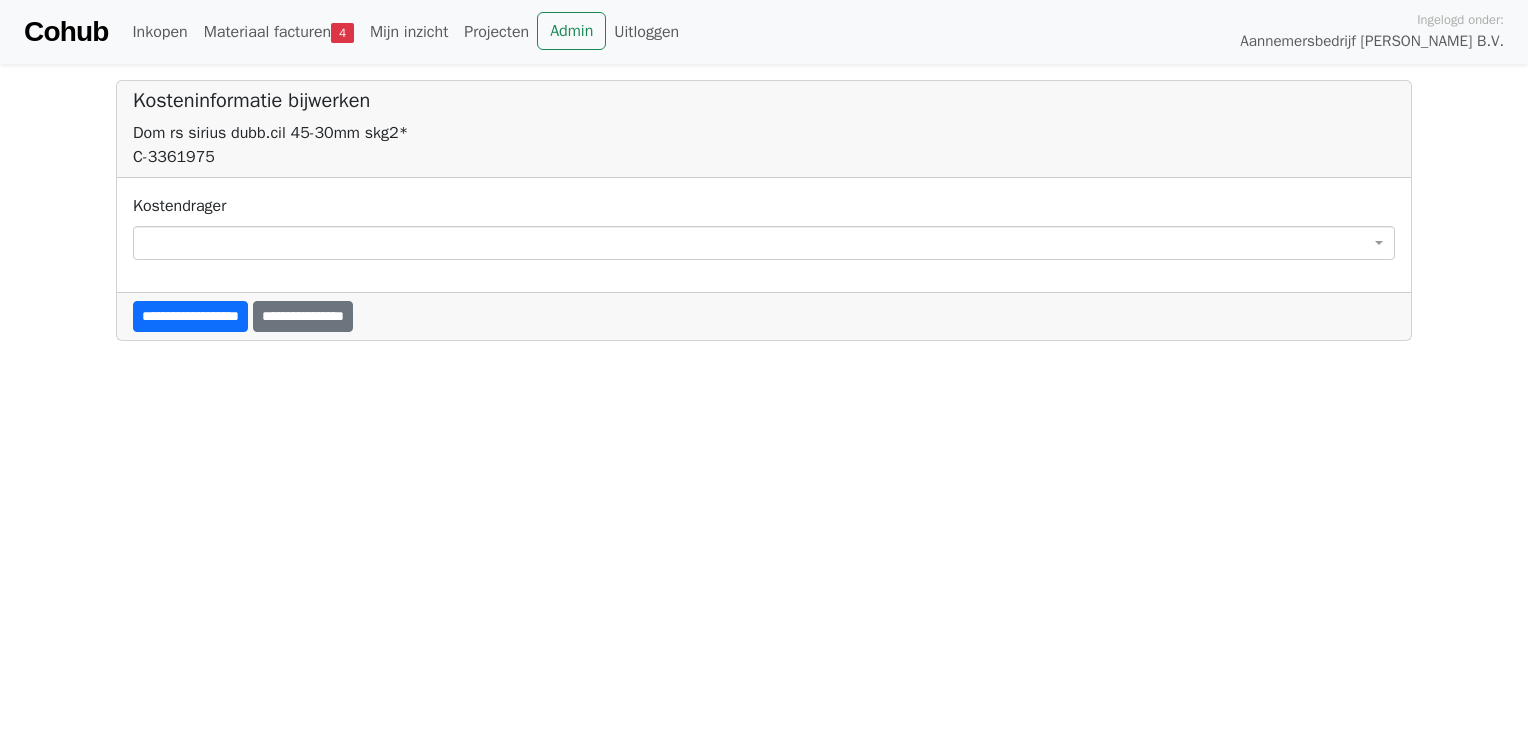 scroll, scrollTop: 0, scrollLeft: 0, axis: both 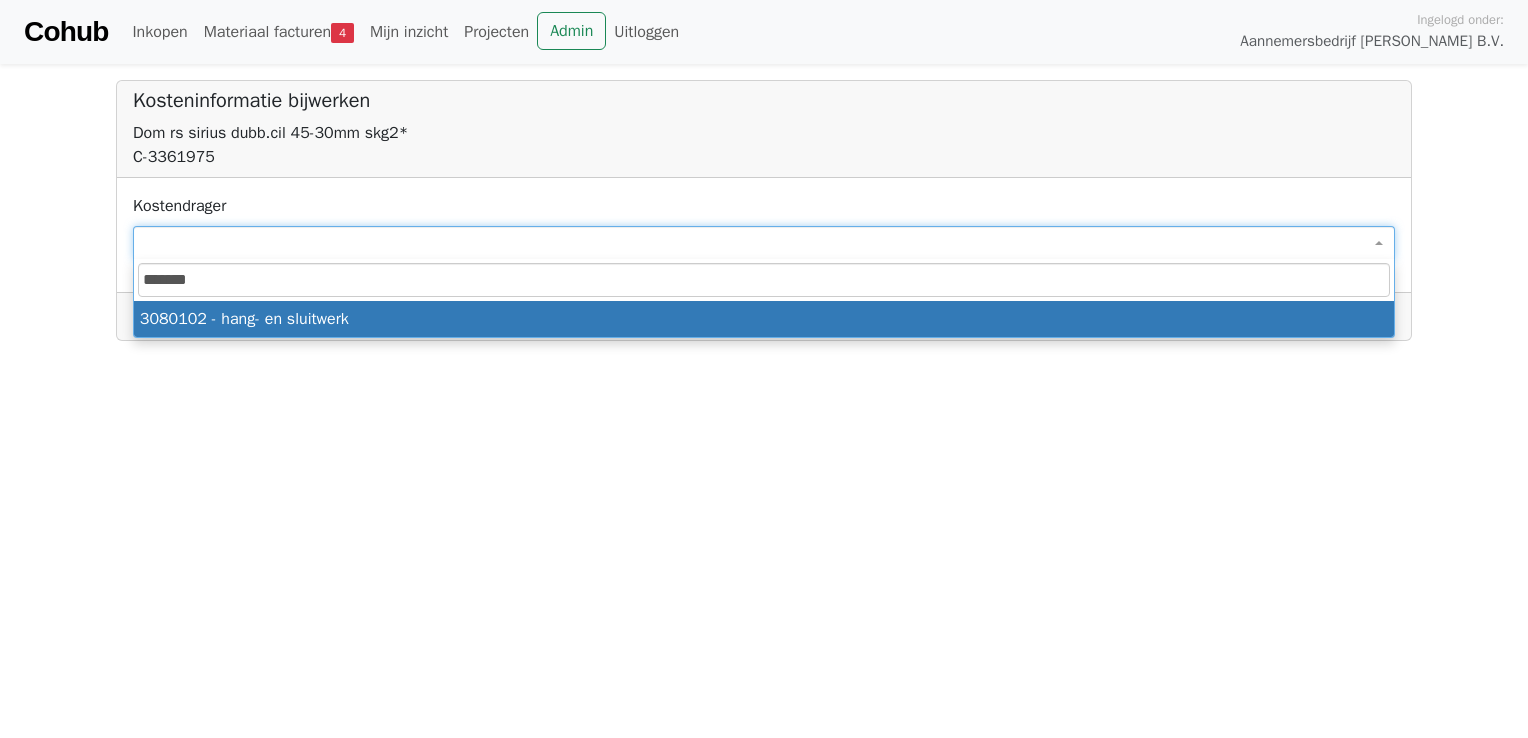 type on "*******" 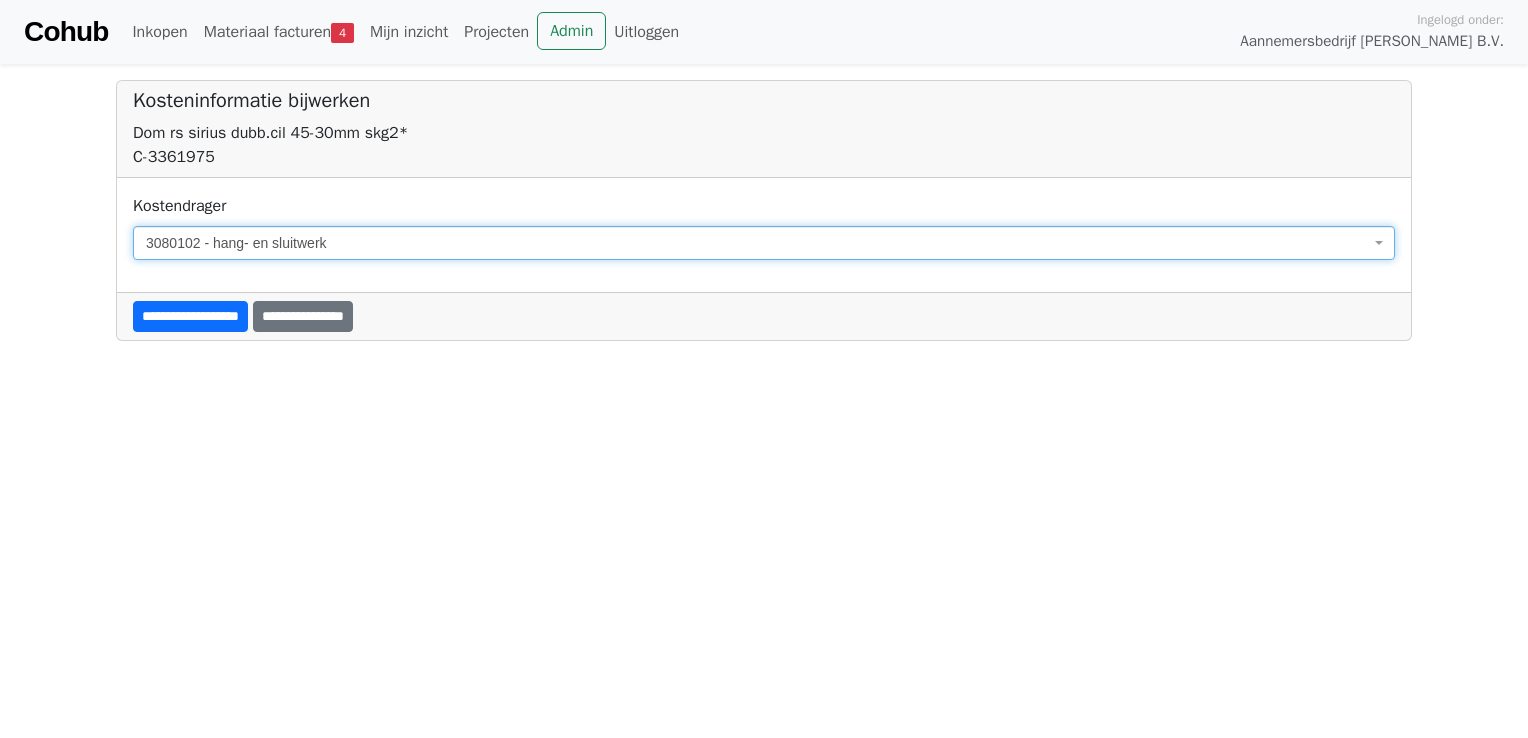 click on "**********" at bounding box center (190, 316) 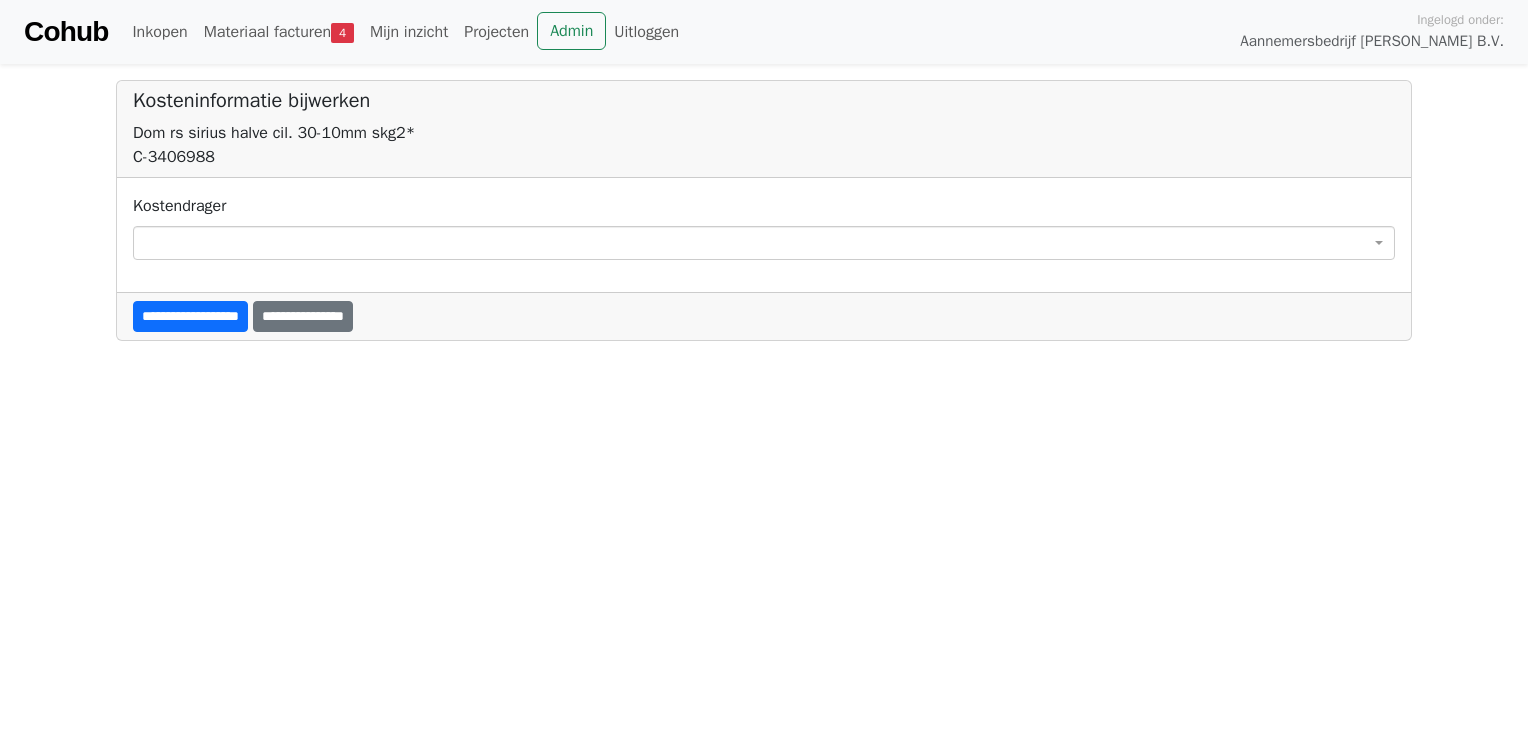 scroll, scrollTop: 0, scrollLeft: 0, axis: both 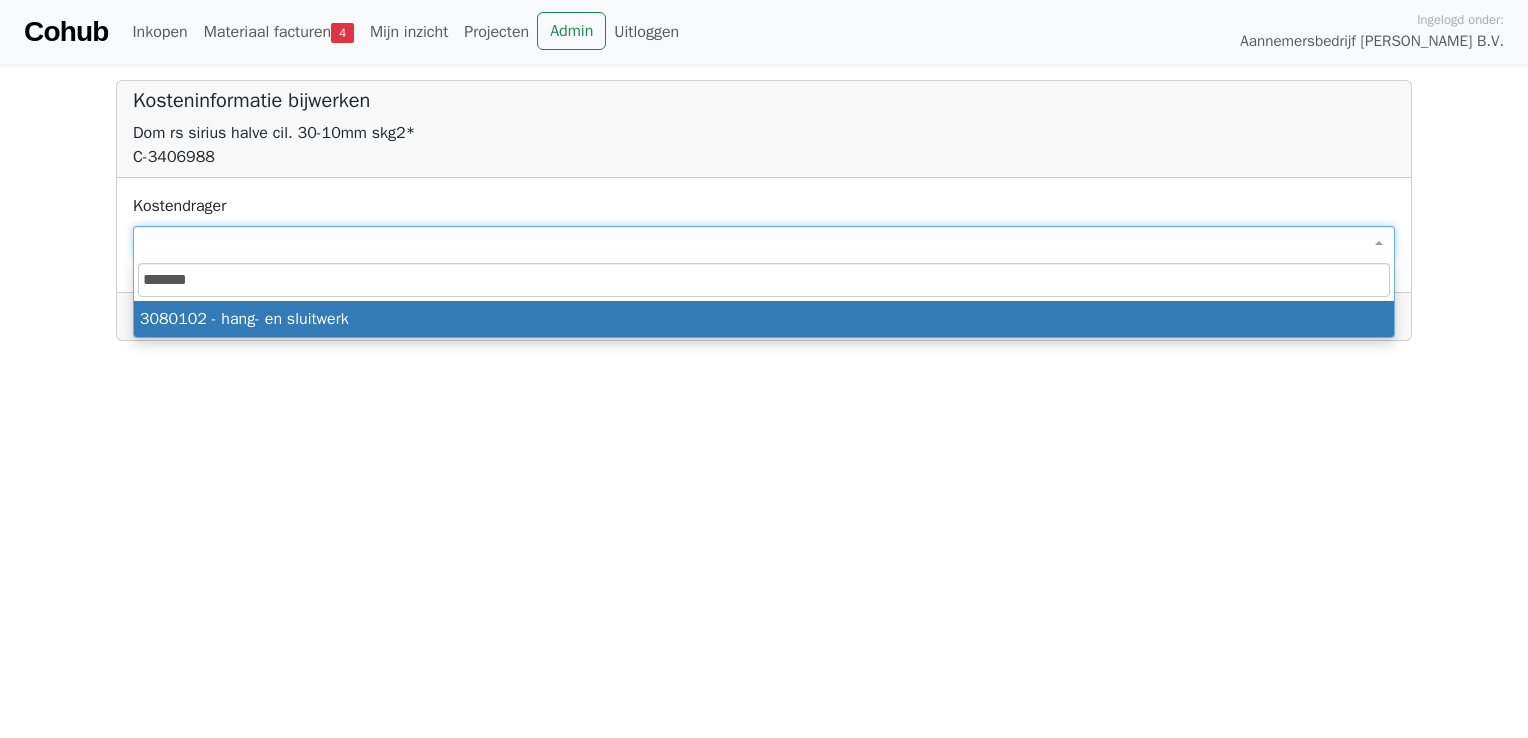 type on "*******" 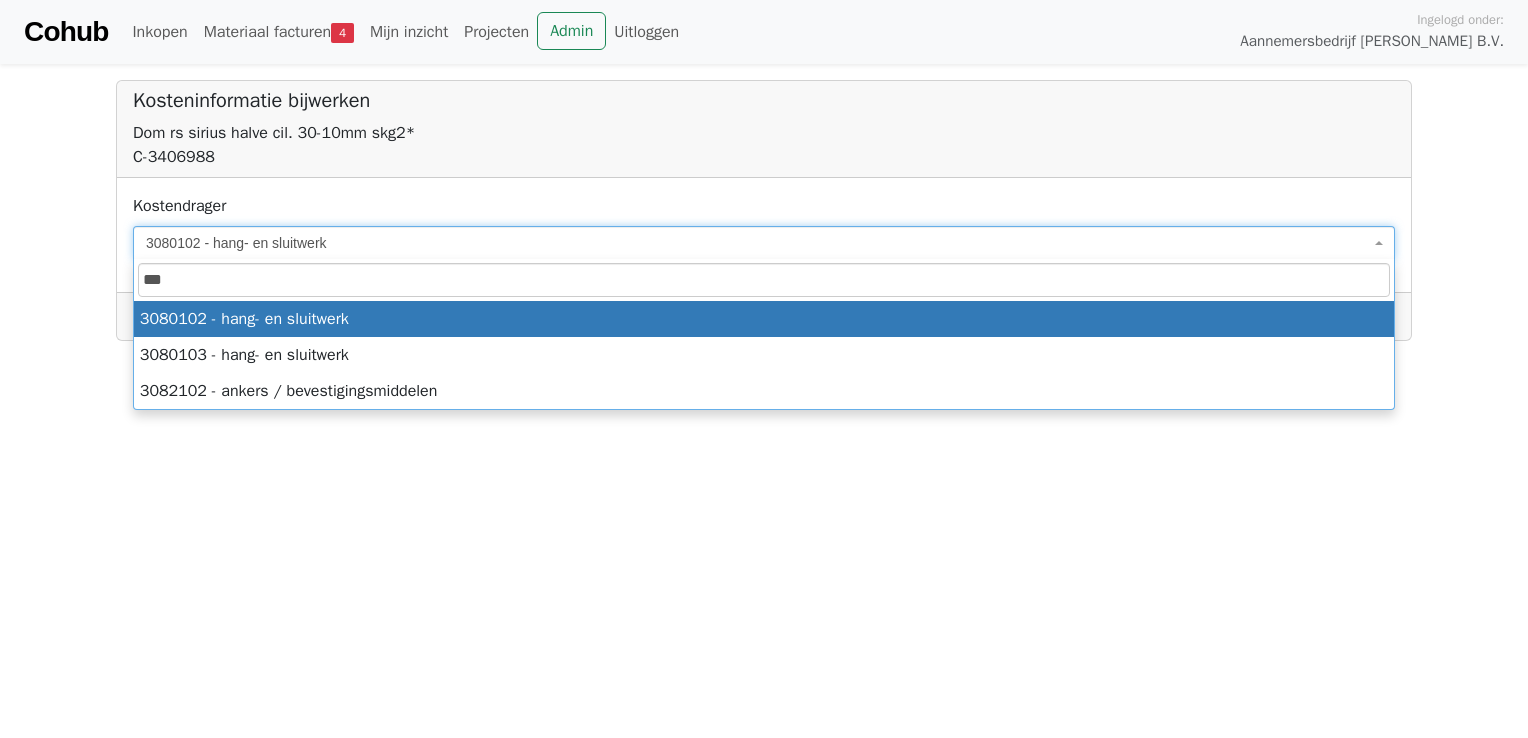 scroll, scrollTop: 0, scrollLeft: 0, axis: both 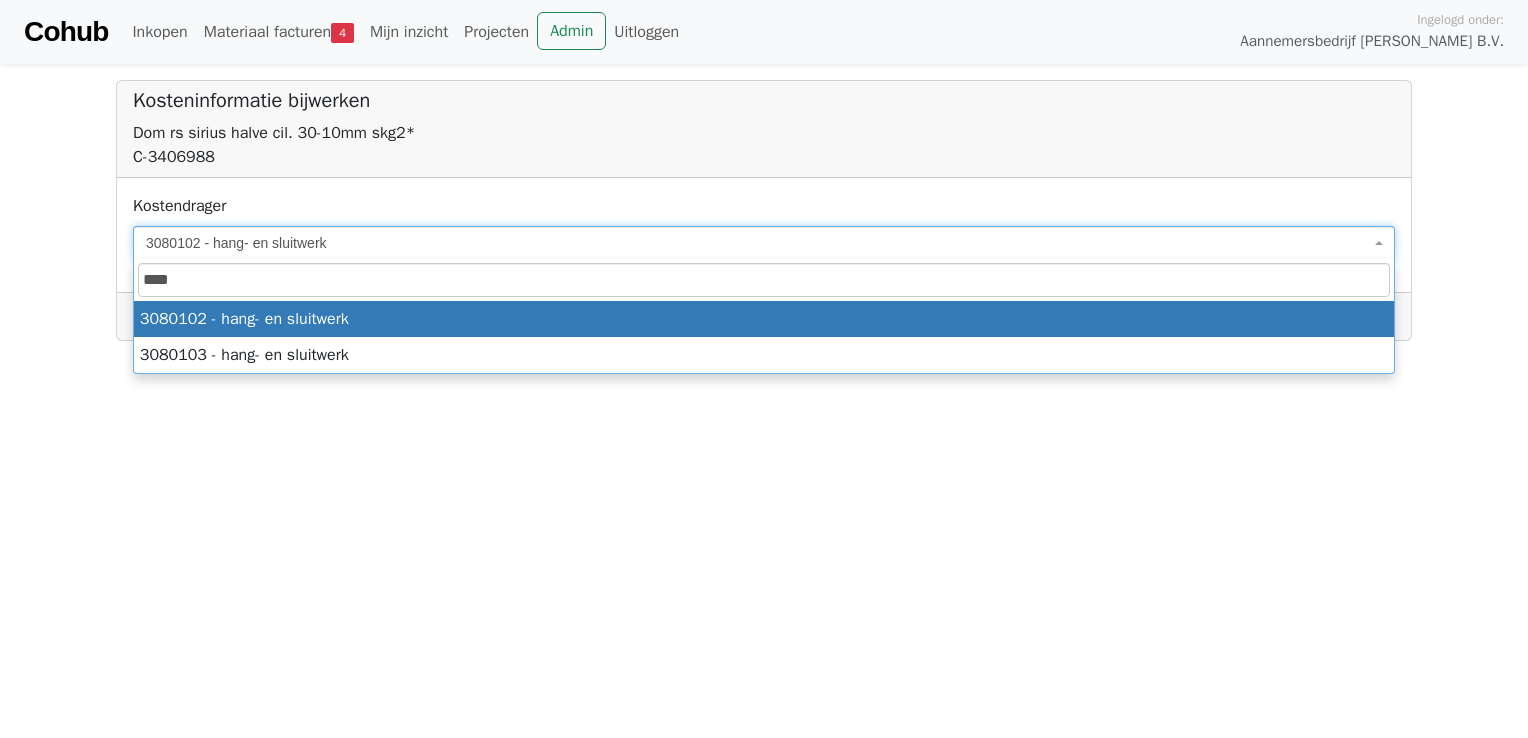 type on "****" 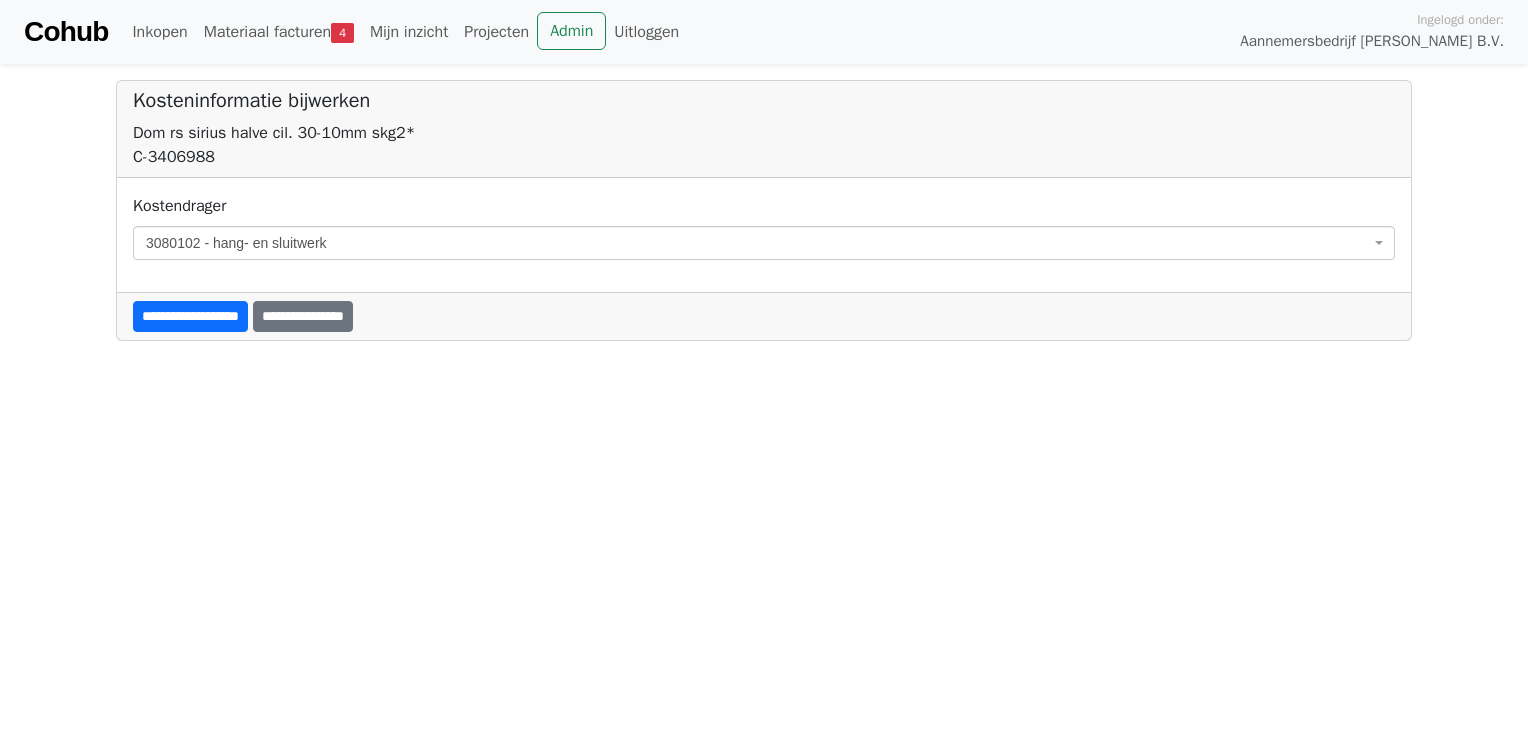 click on "**********" at bounding box center [190, 316] 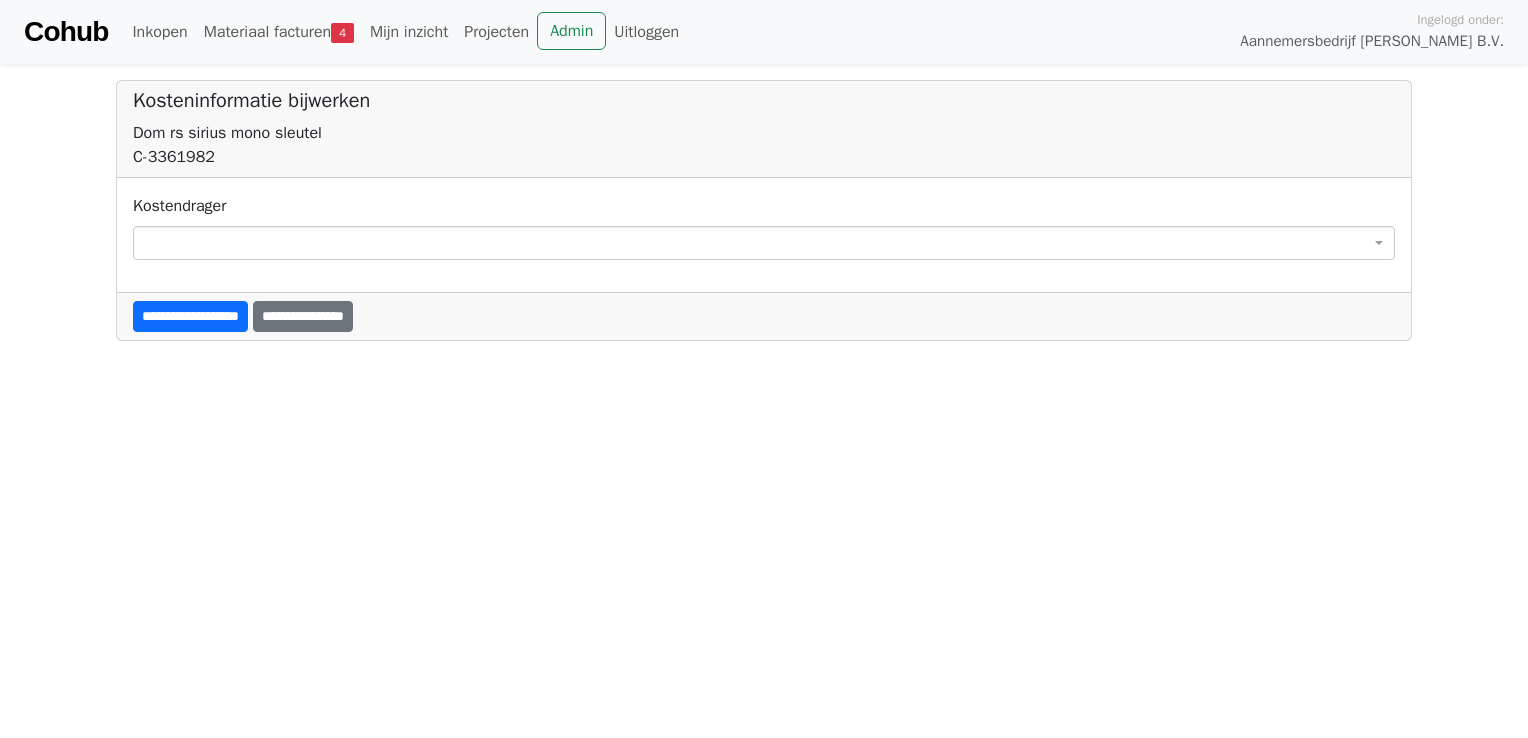 scroll, scrollTop: 0, scrollLeft: 0, axis: both 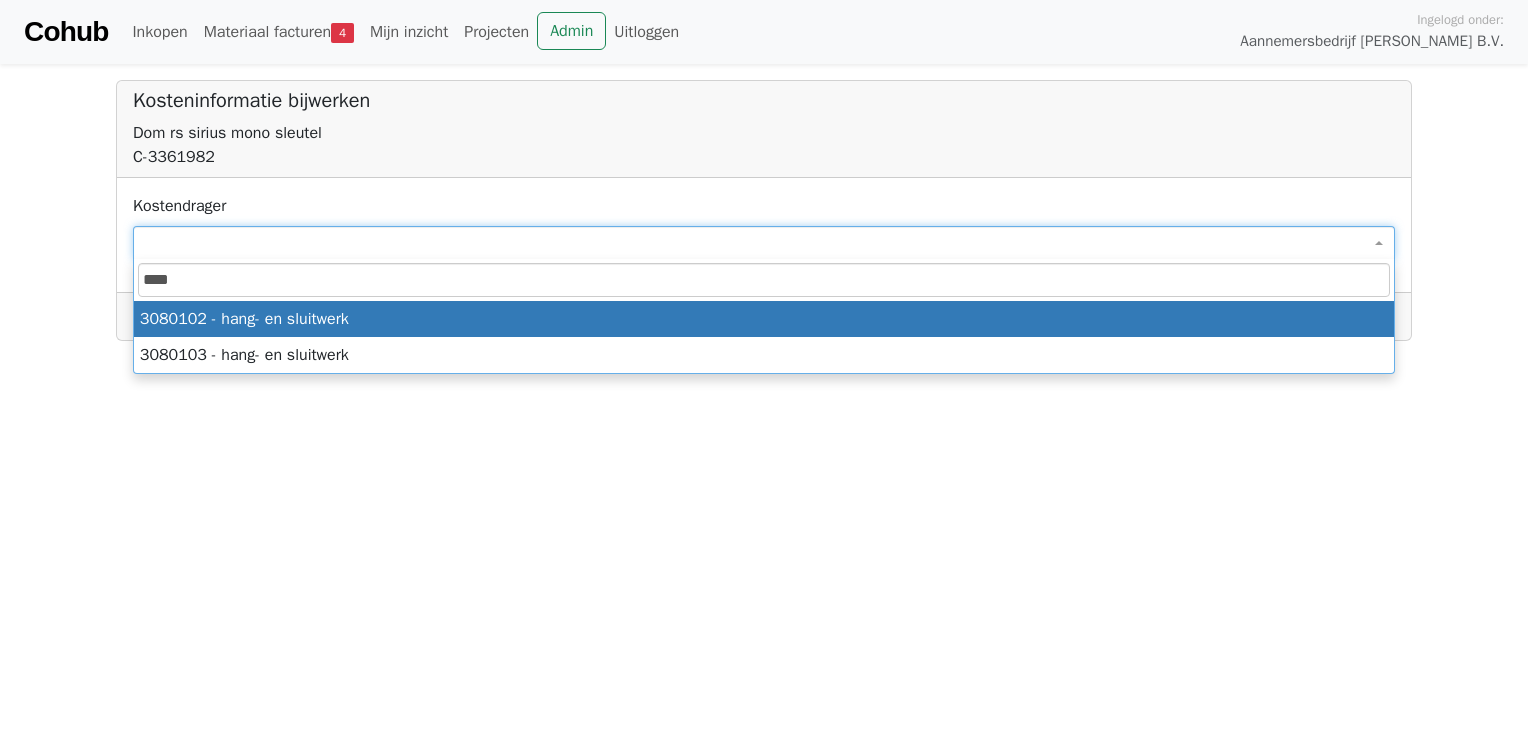type on "****" 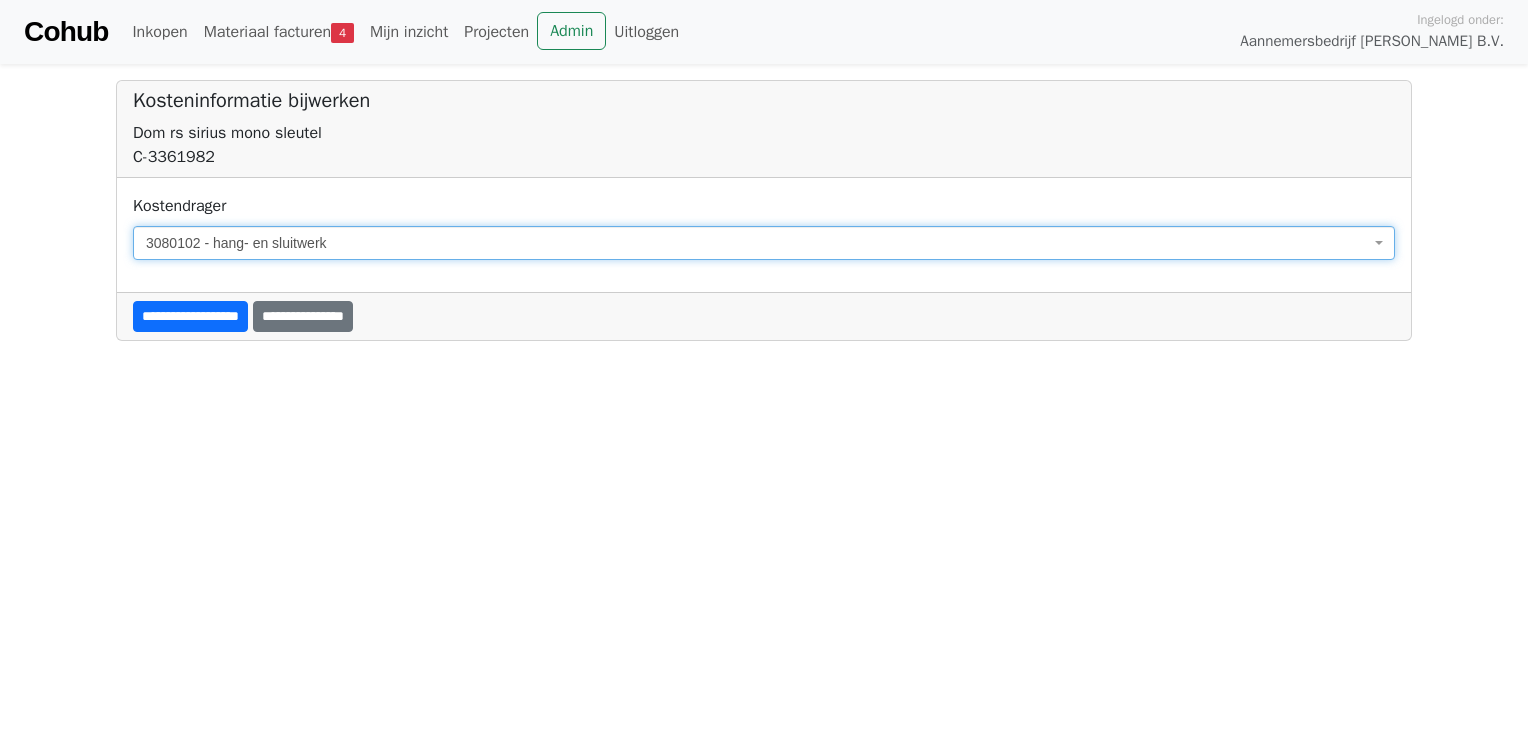 click on "**********" at bounding box center [190, 316] 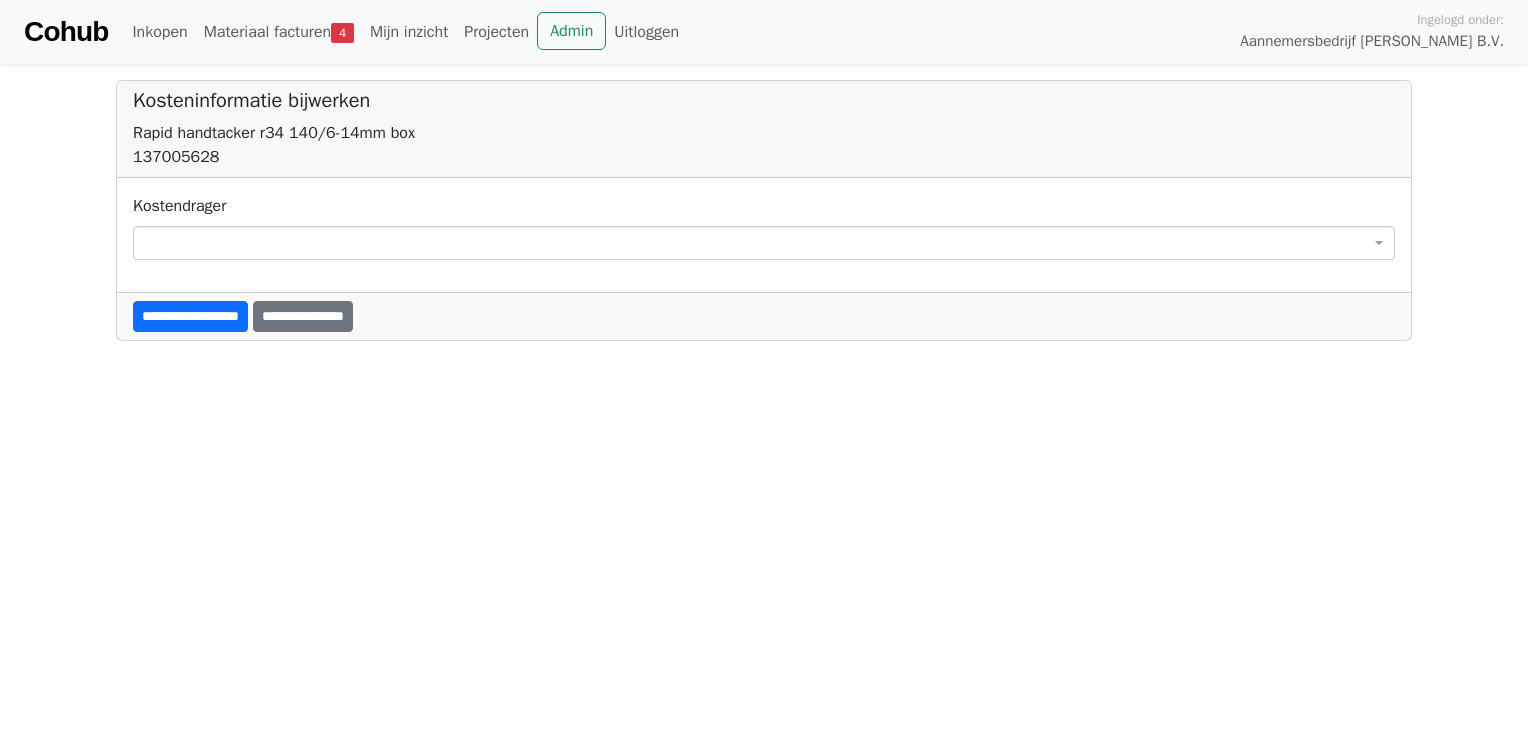 scroll, scrollTop: 0, scrollLeft: 0, axis: both 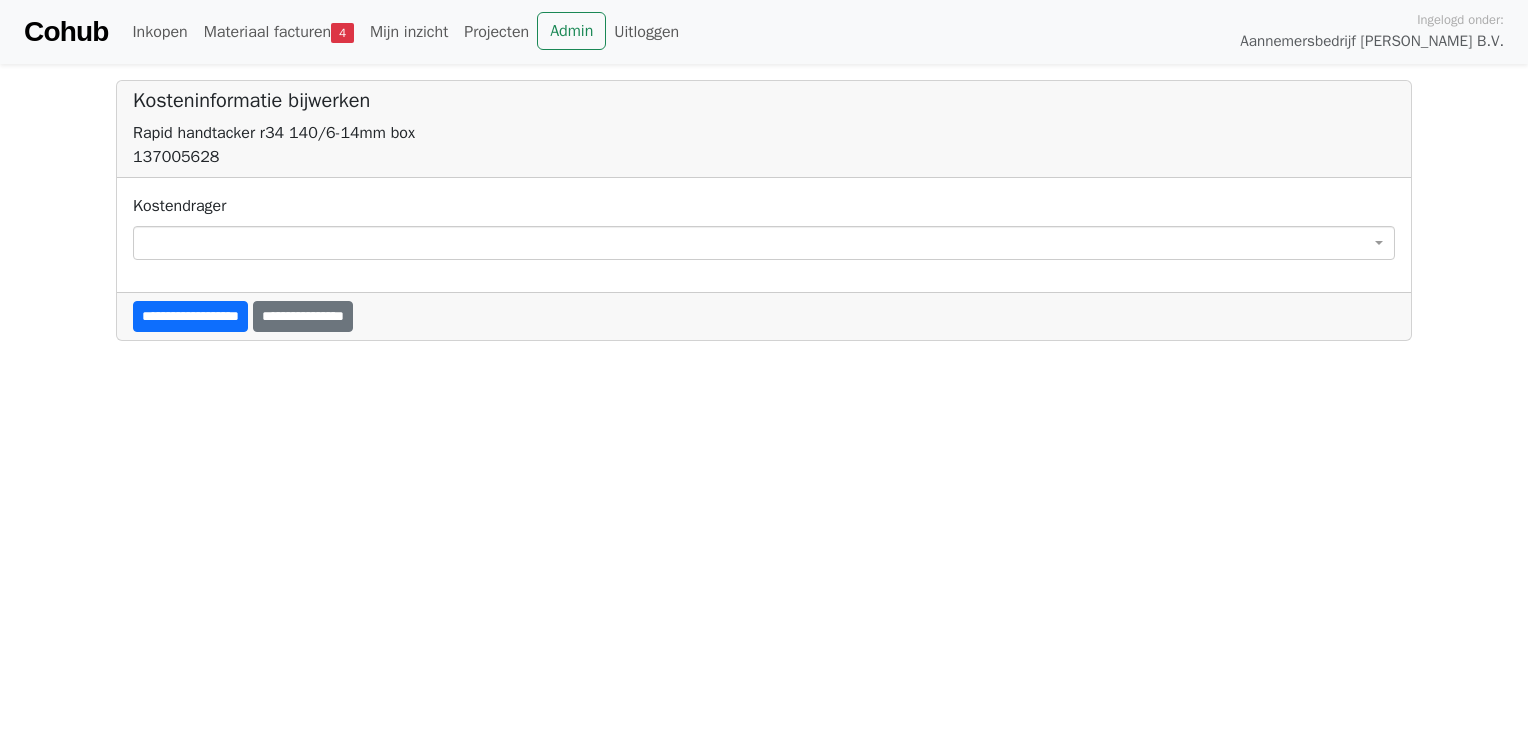 click at bounding box center [764, 243] 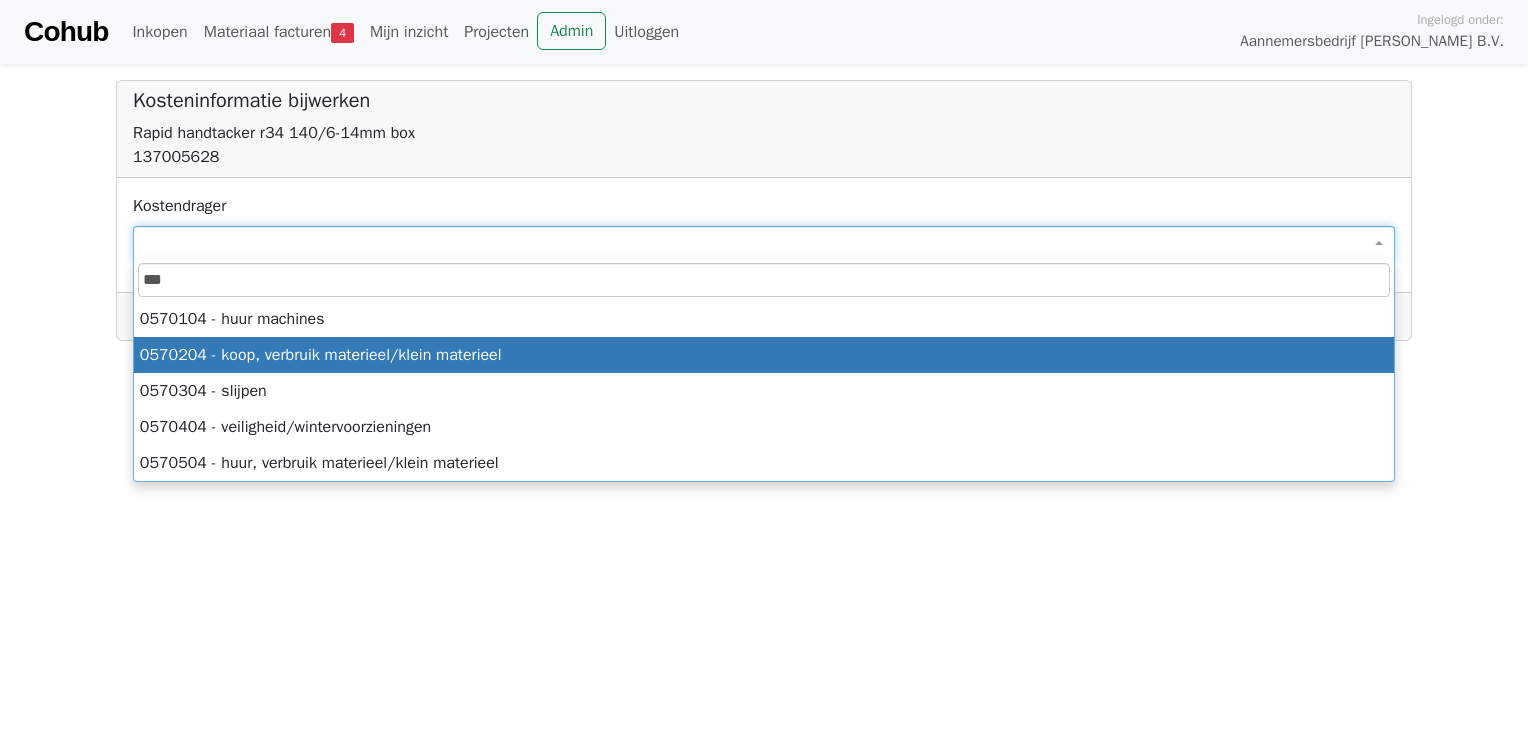 type on "***" 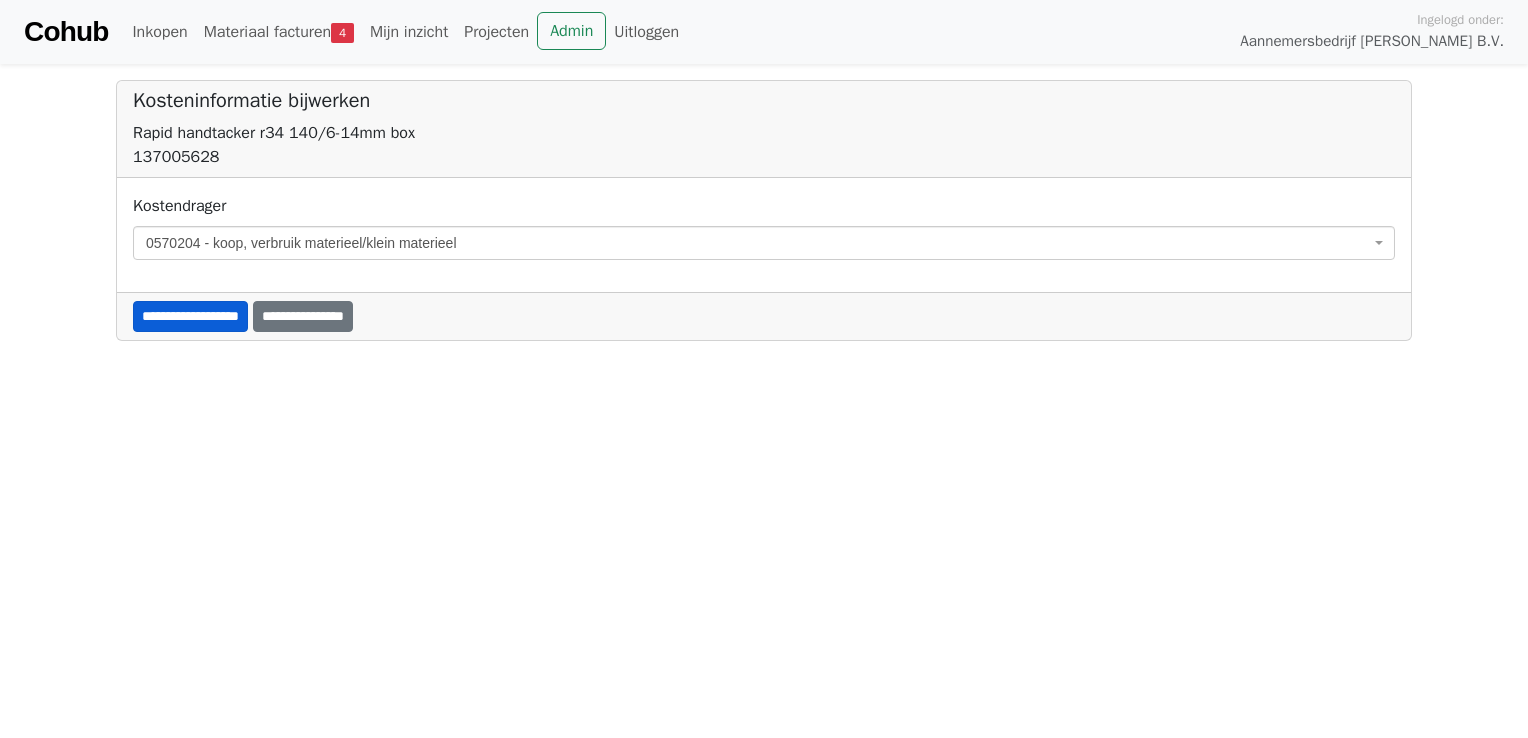 click on "**********" at bounding box center (190, 316) 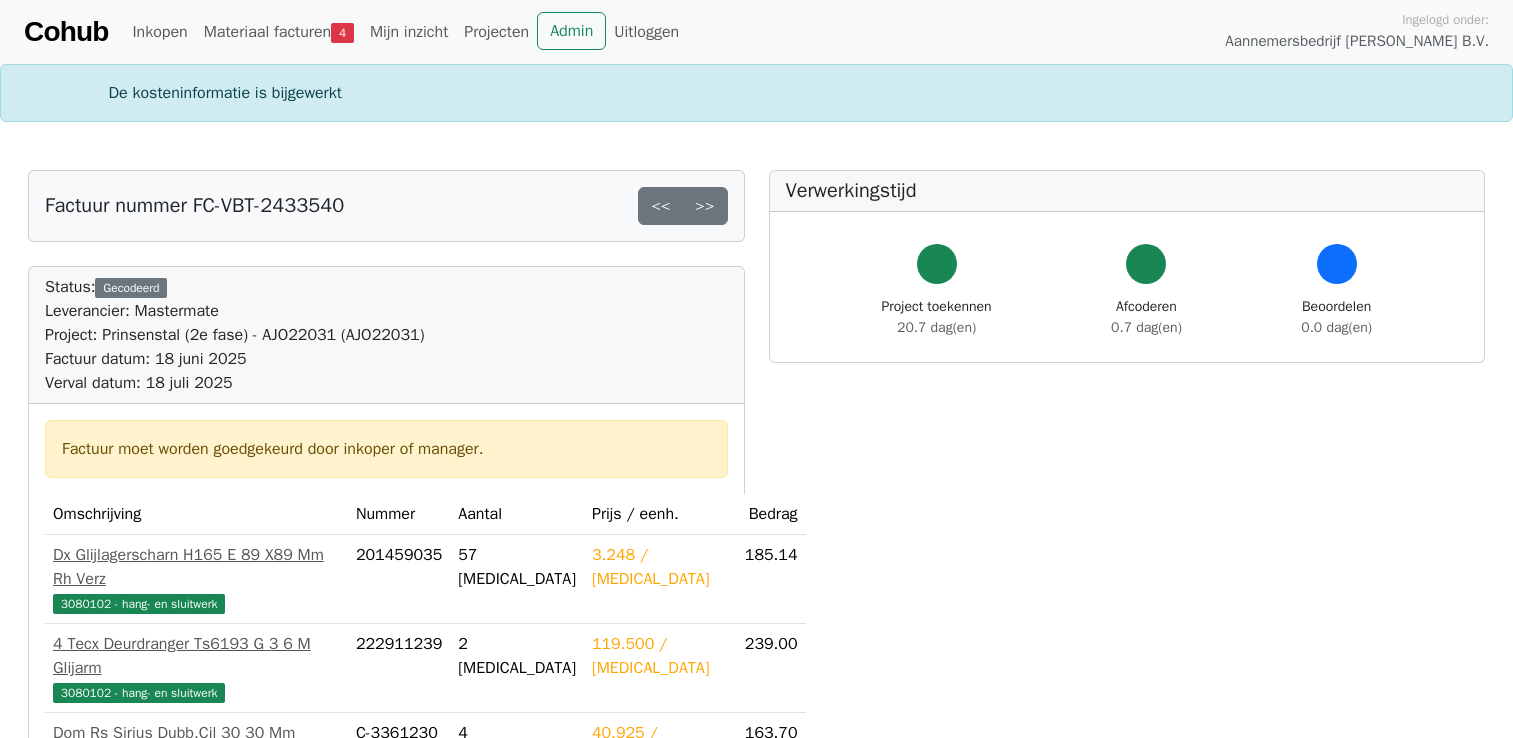 scroll, scrollTop: 0, scrollLeft: 0, axis: both 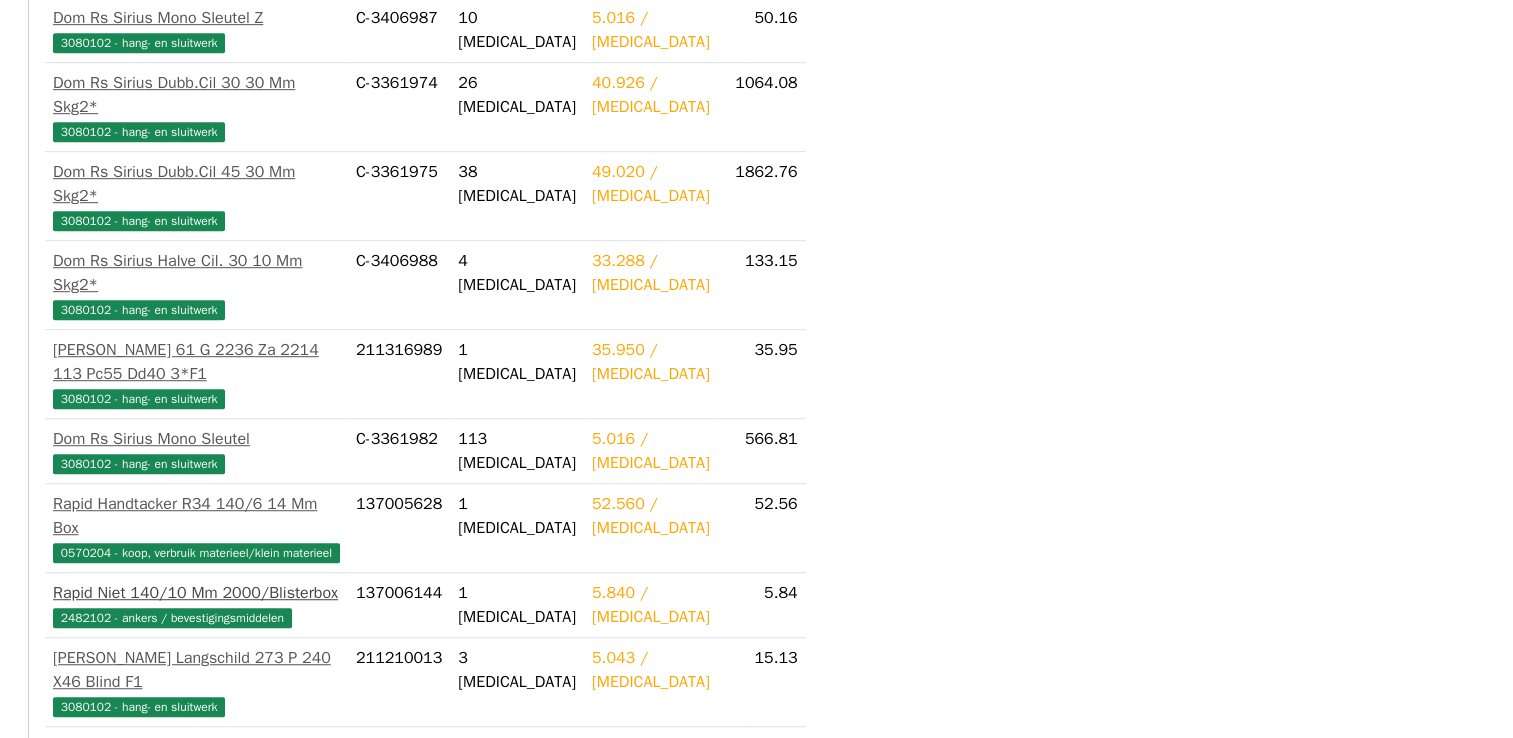 click on "2482102 - ankers / bevestigingsmiddelen" at bounding box center [172, 618] 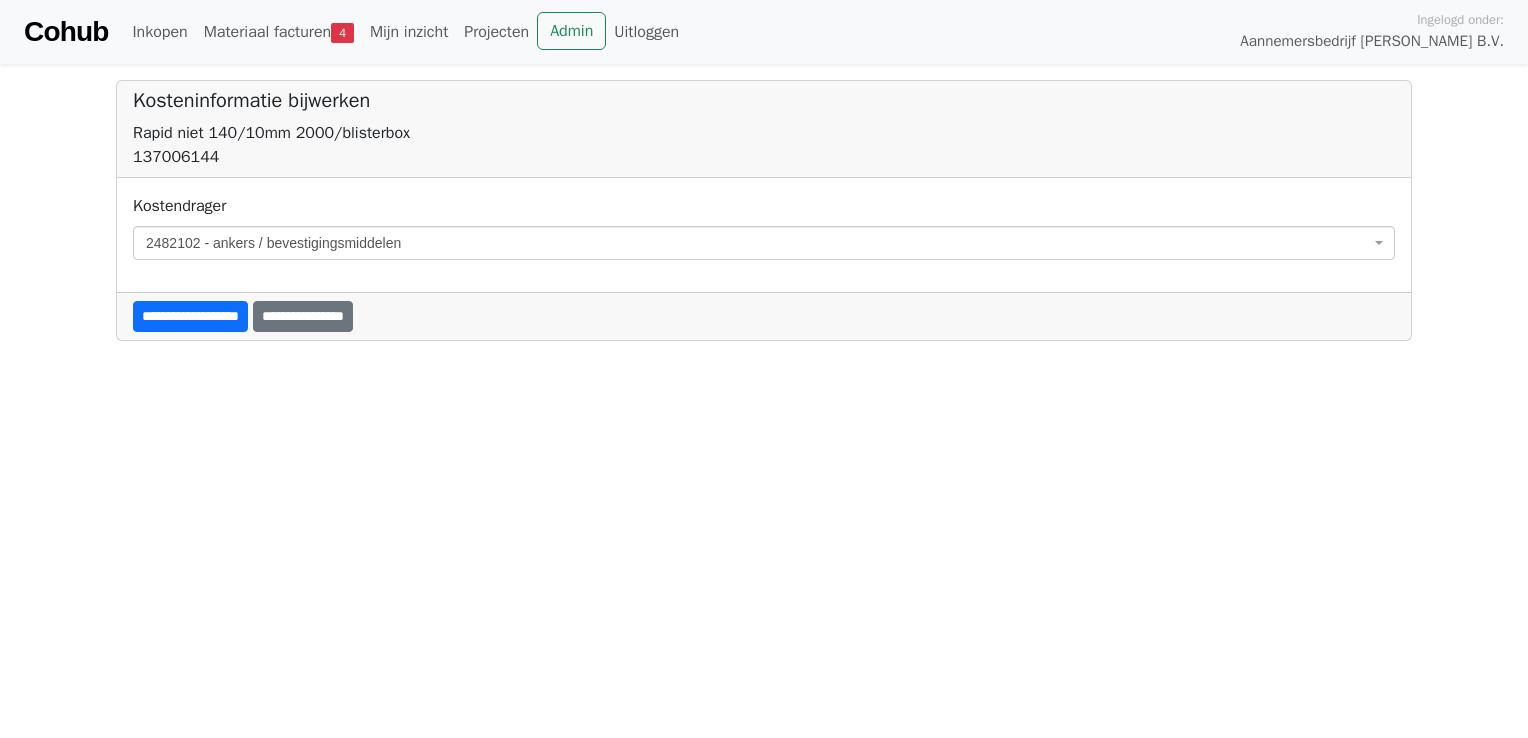 scroll, scrollTop: 0, scrollLeft: 0, axis: both 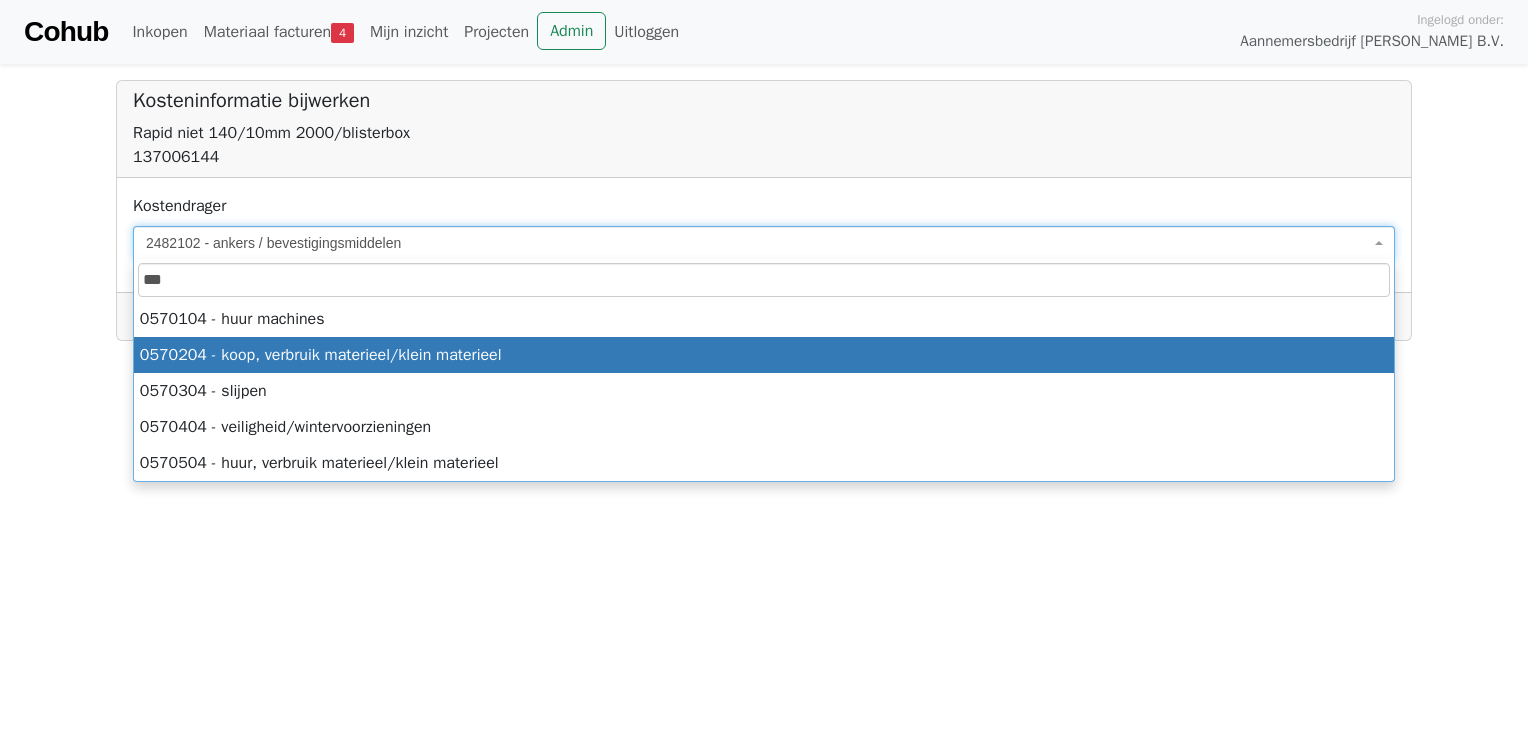 type on "***" 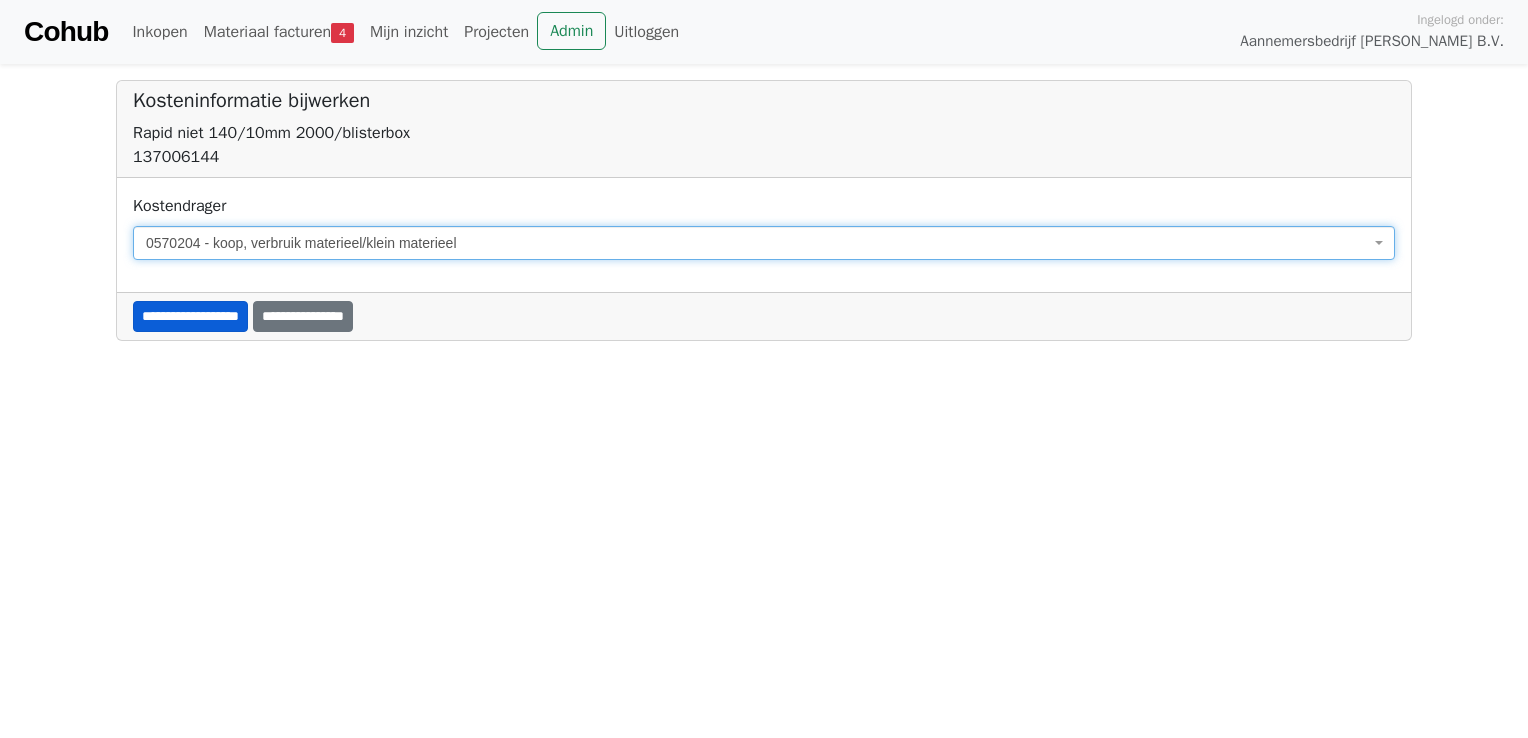 click on "**********" at bounding box center (190, 316) 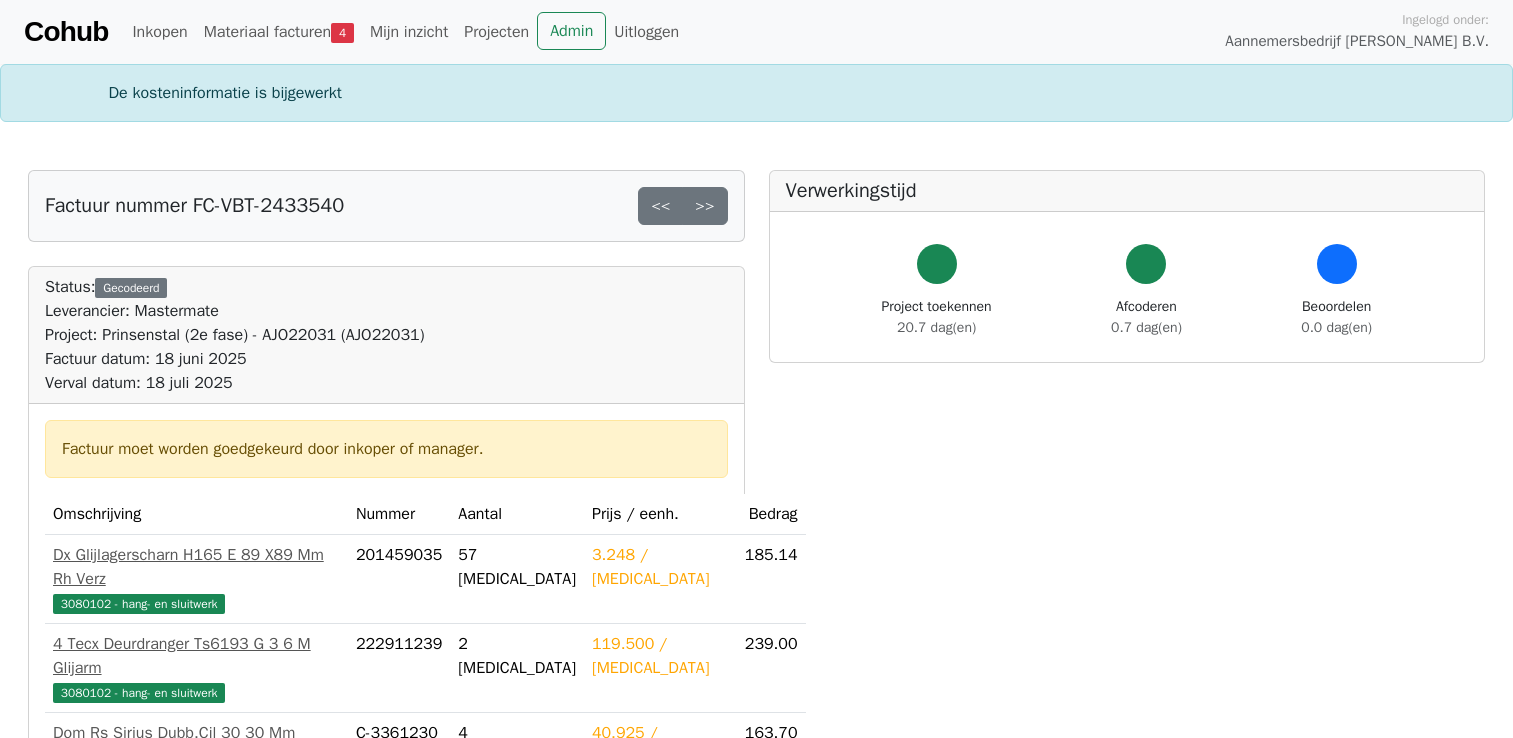 scroll, scrollTop: 0, scrollLeft: 0, axis: both 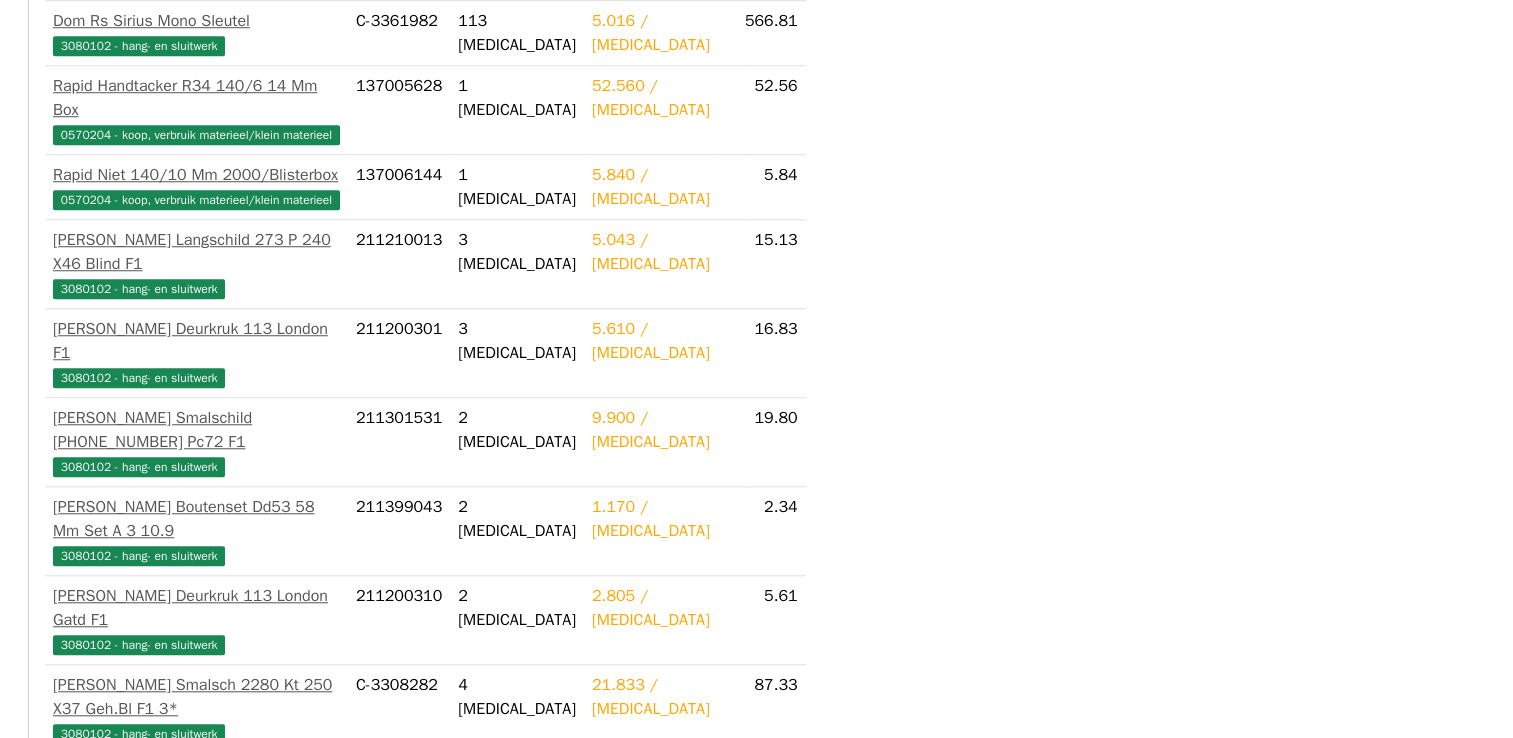 click on "Goedkeuren" at bounding box center [100, 1026] 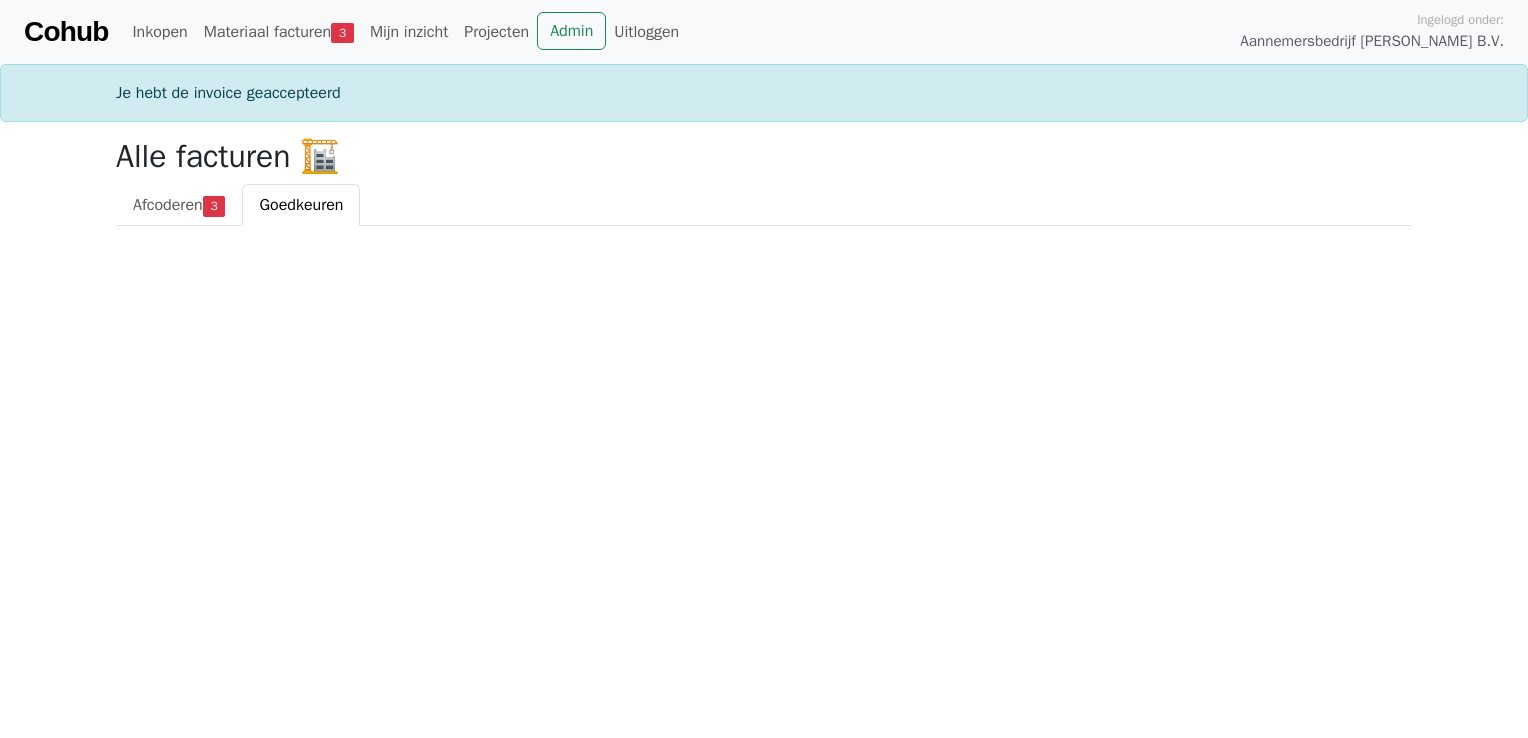 scroll, scrollTop: 0, scrollLeft: 0, axis: both 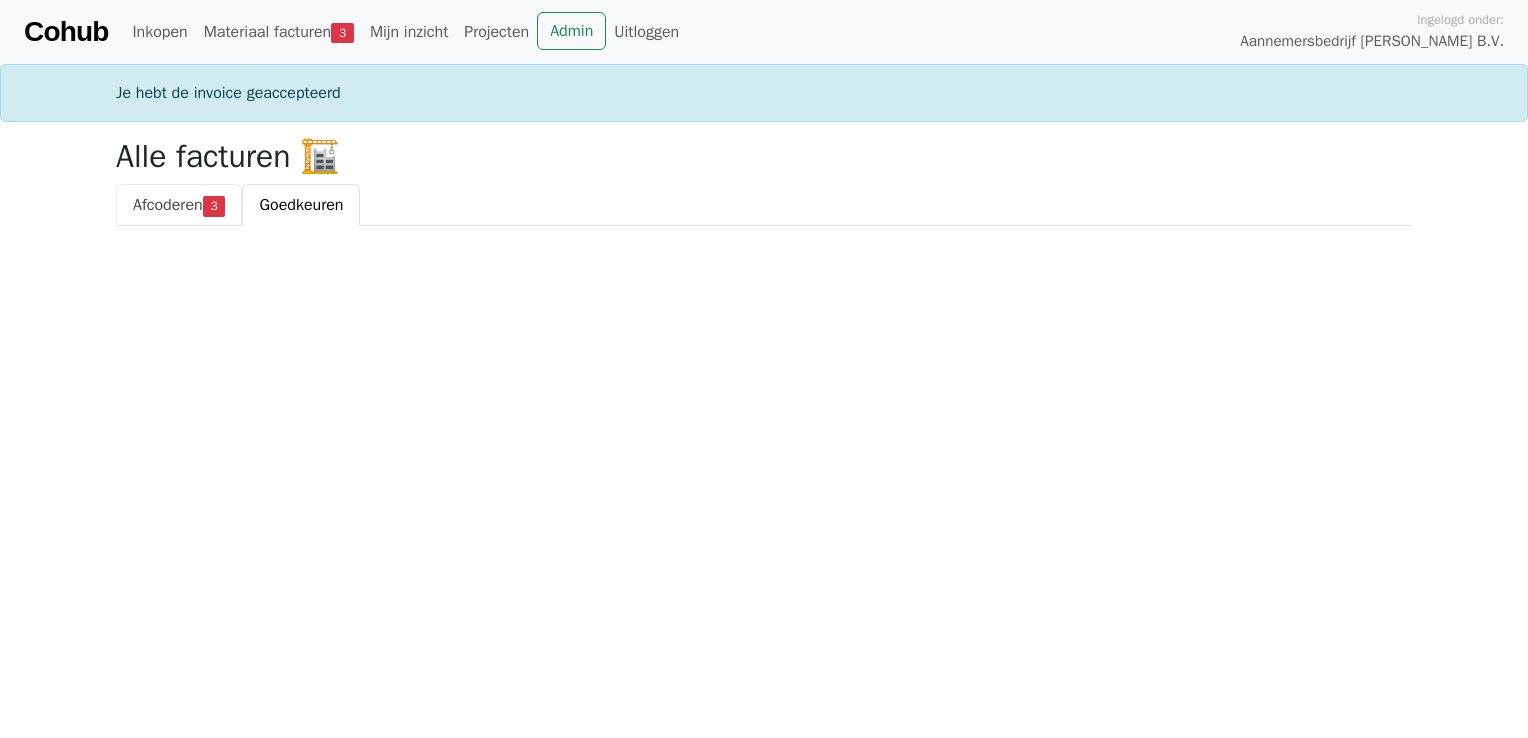 click on "3" at bounding box center [214, 206] 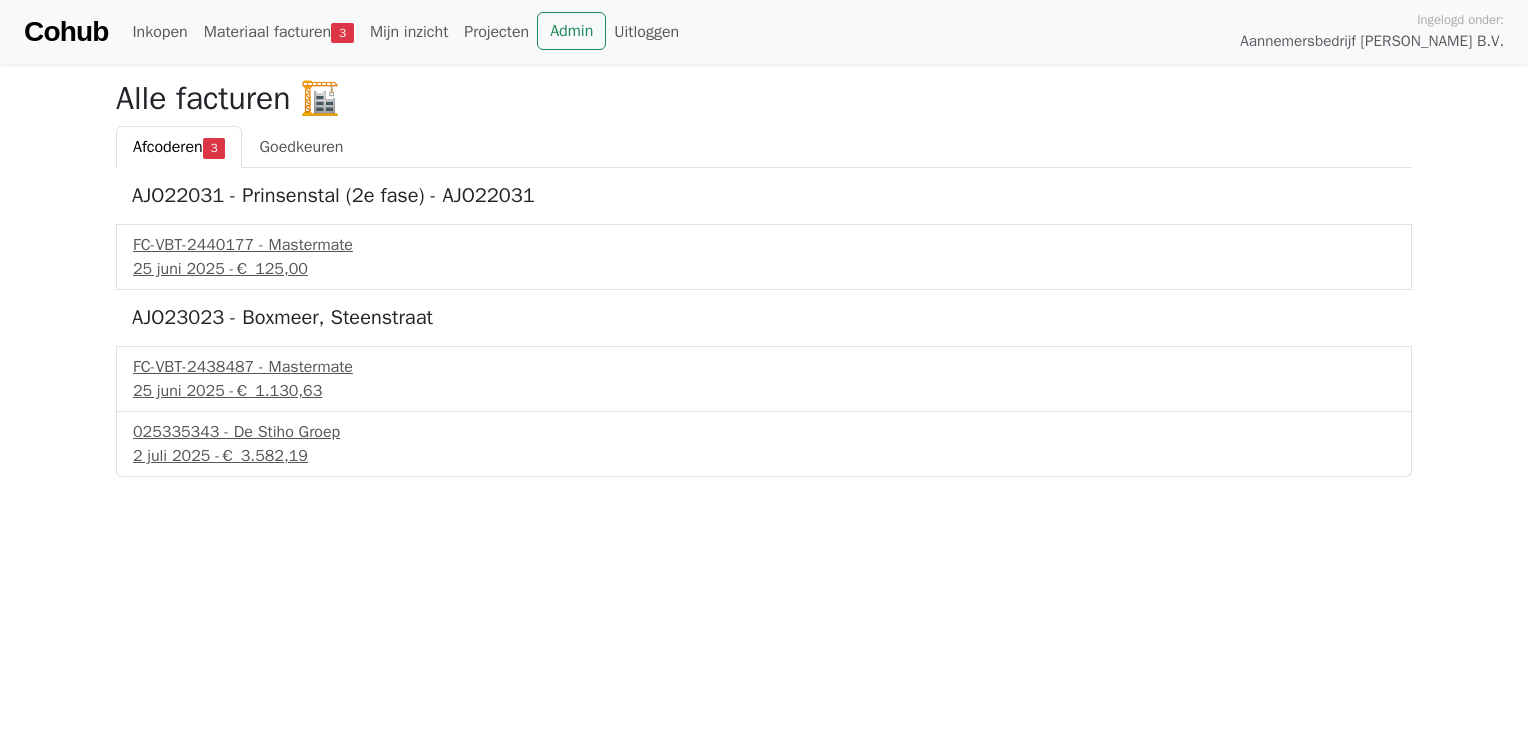 scroll, scrollTop: 0, scrollLeft: 0, axis: both 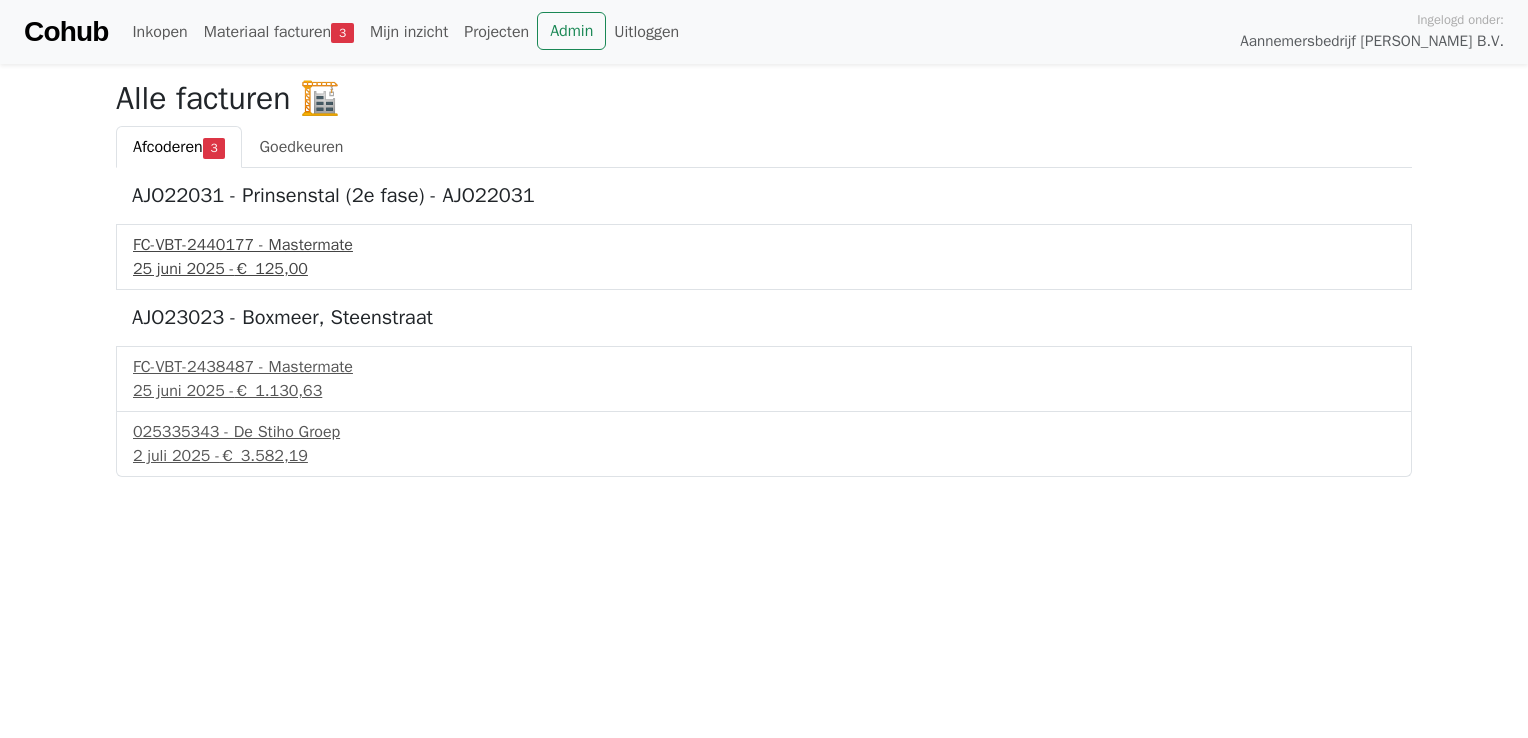 click on "FC-VBT-2440177 - Mastermate" at bounding box center [764, 245] 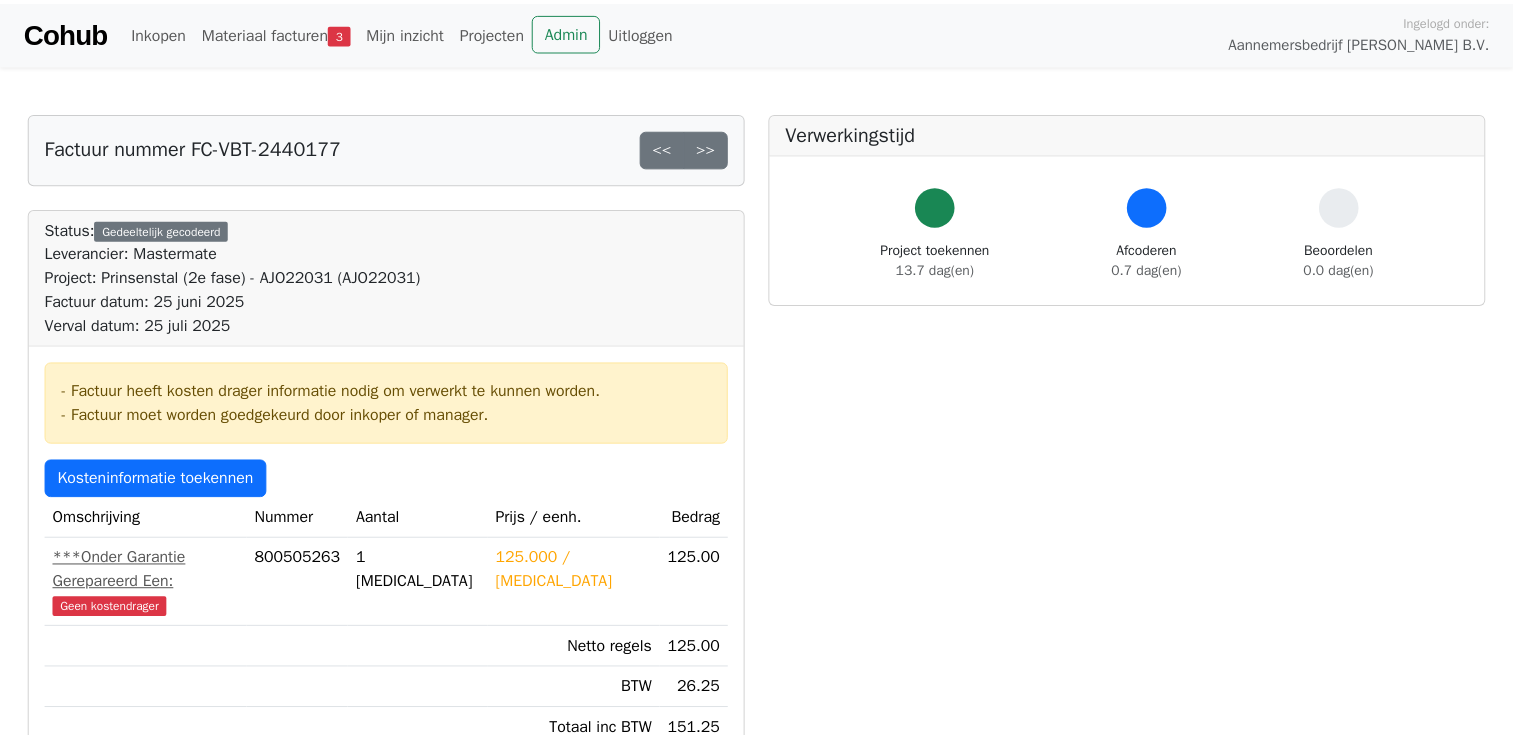 scroll, scrollTop: 0, scrollLeft: 0, axis: both 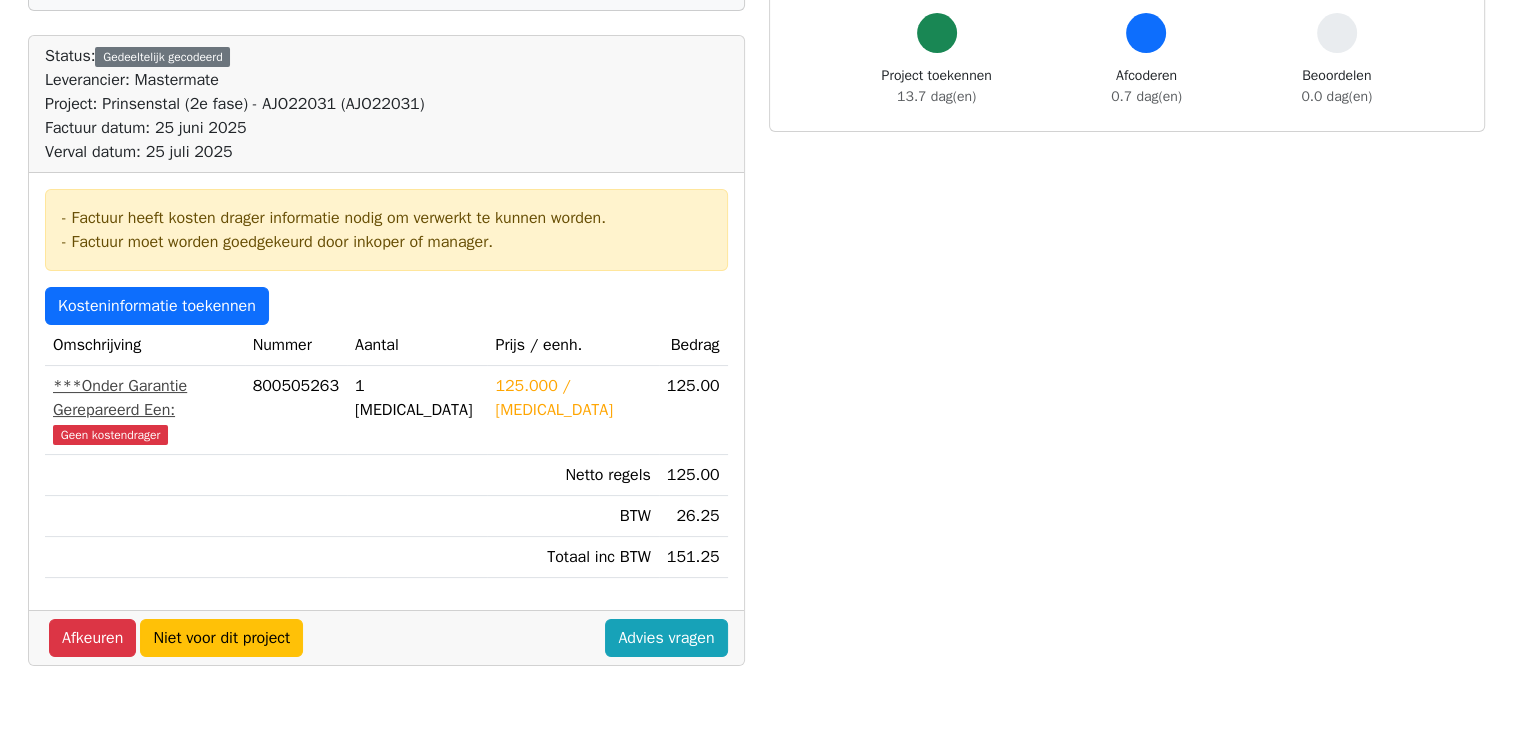 click on "Geen kostendrager" at bounding box center (110, 435) 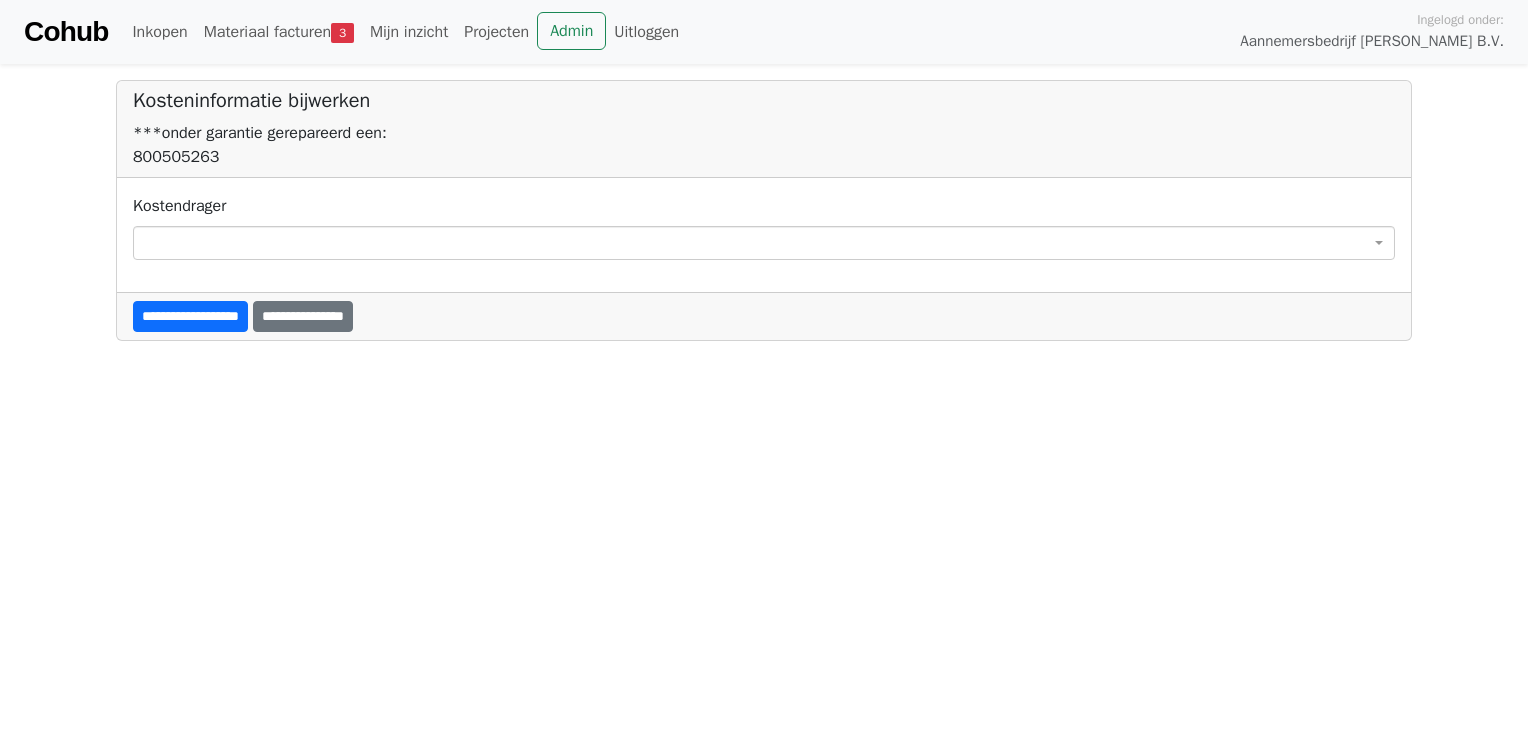 scroll, scrollTop: 0, scrollLeft: 0, axis: both 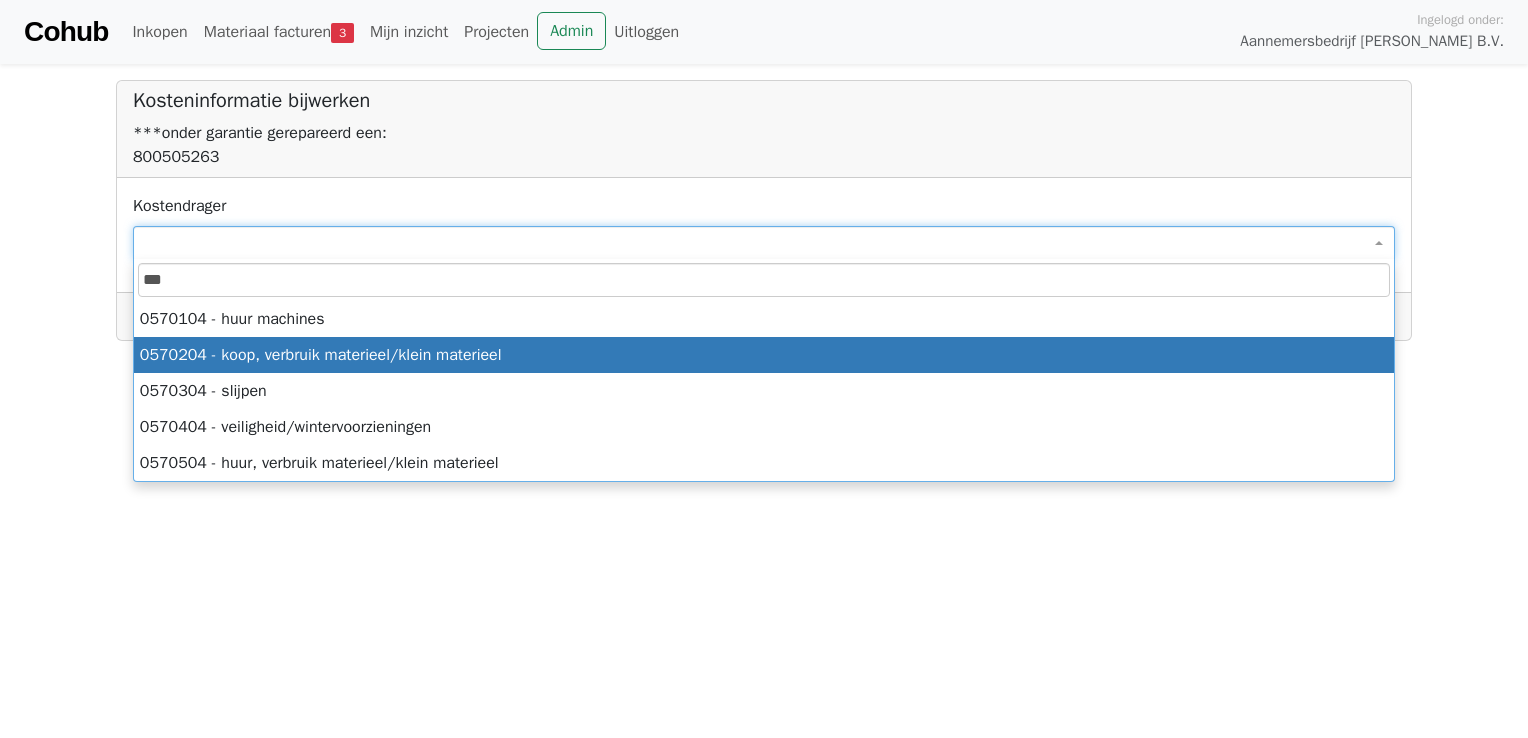 type on "***" 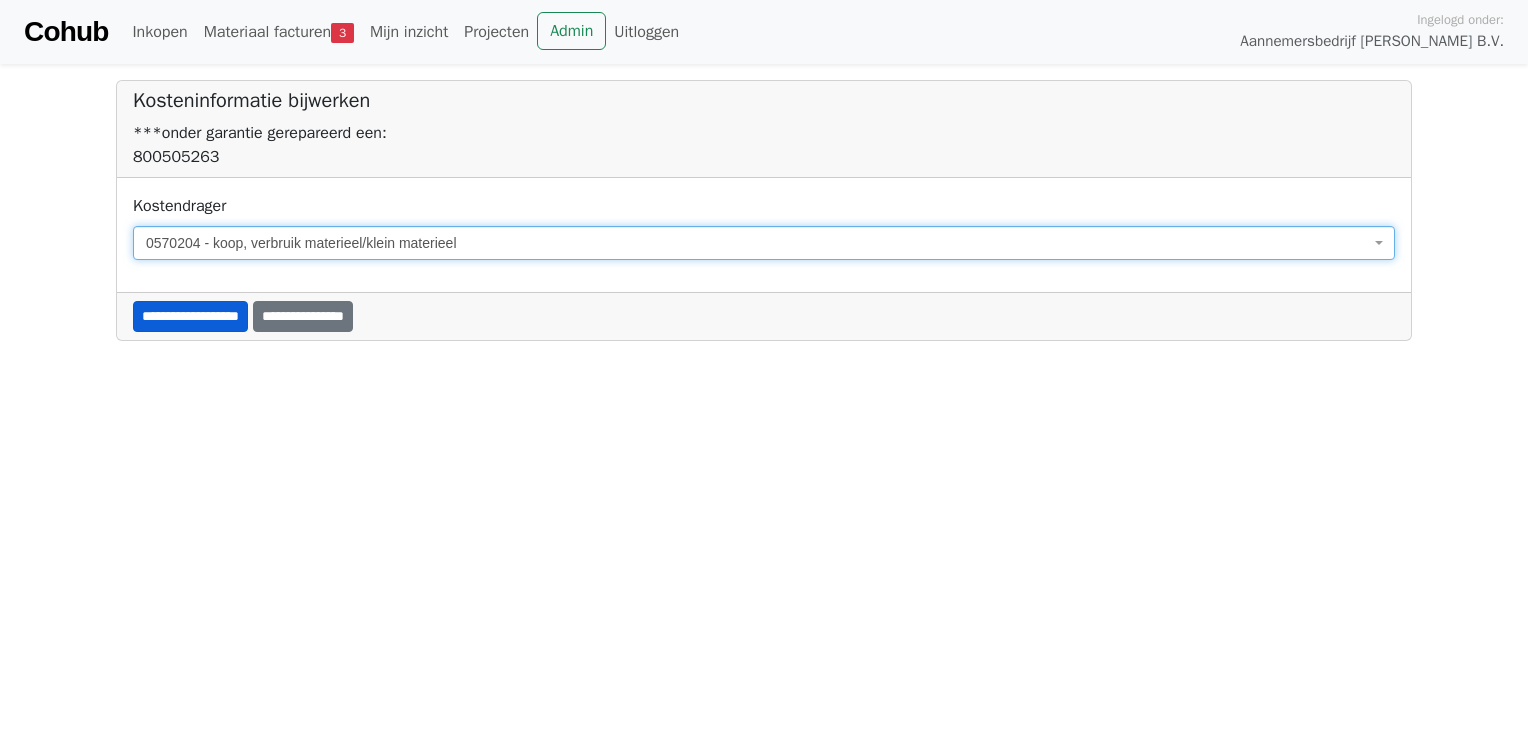 click on "**********" at bounding box center (190, 316) 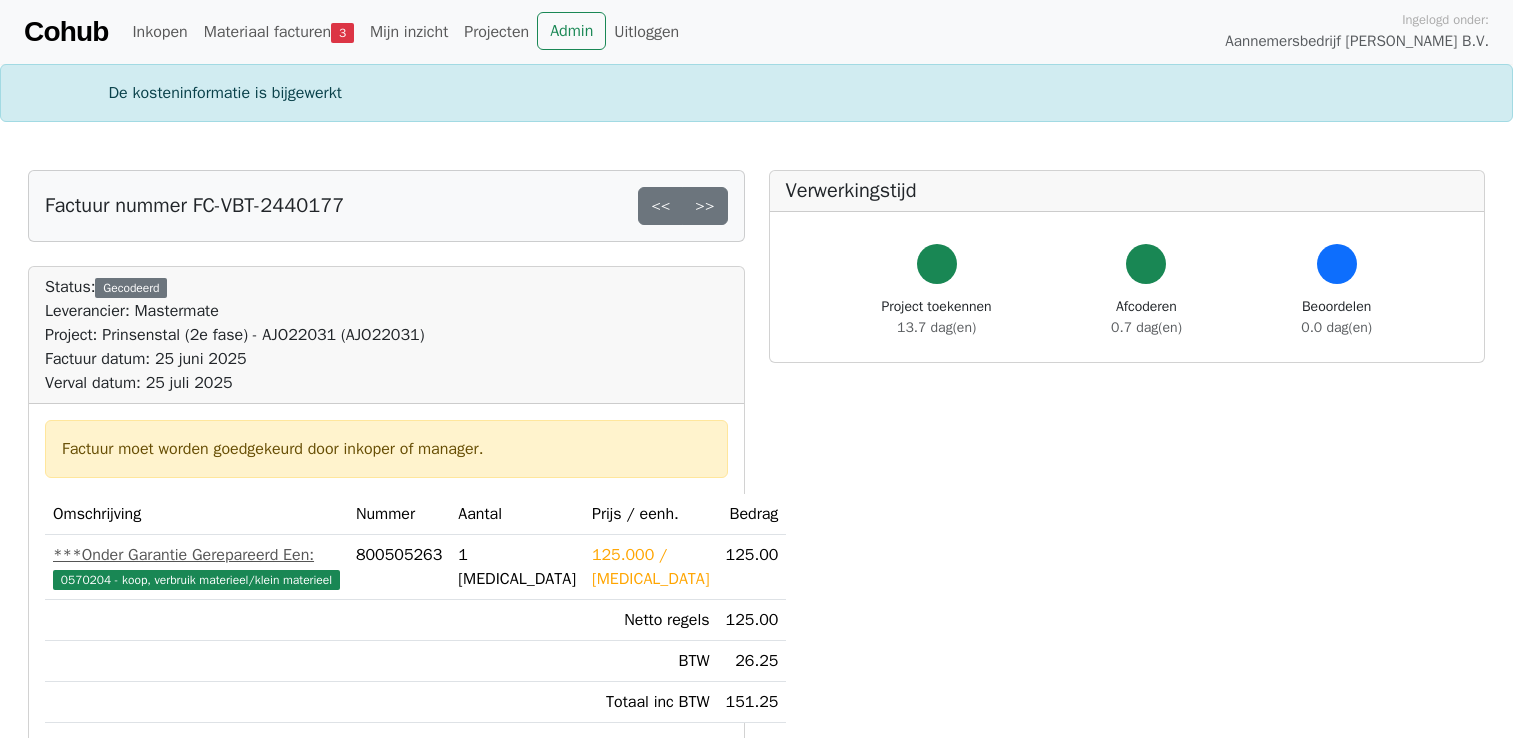 scroll, scrollTop: 0, scrollLeft: 0, axis: both 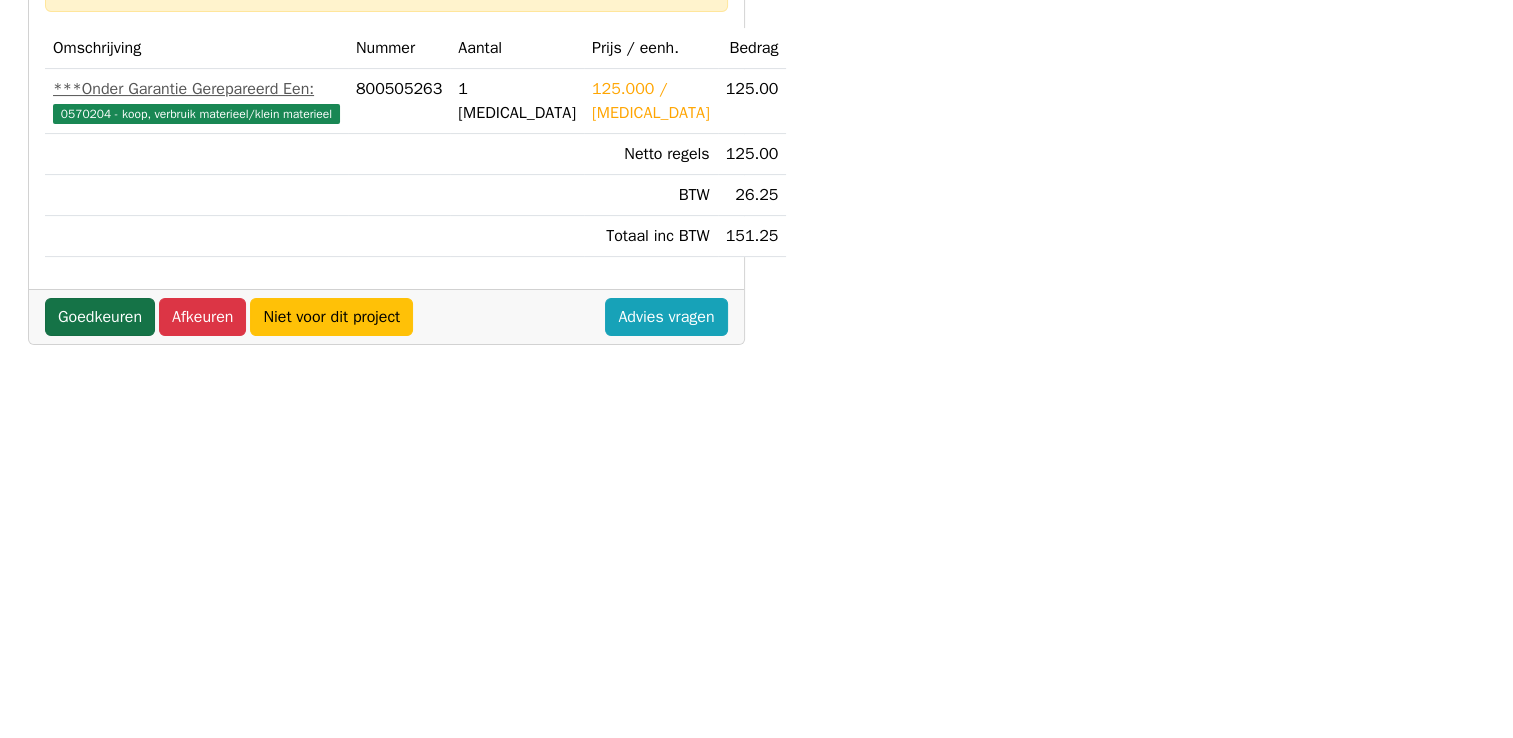 click on "Goedkeuren" at bounding box center [100, 317] 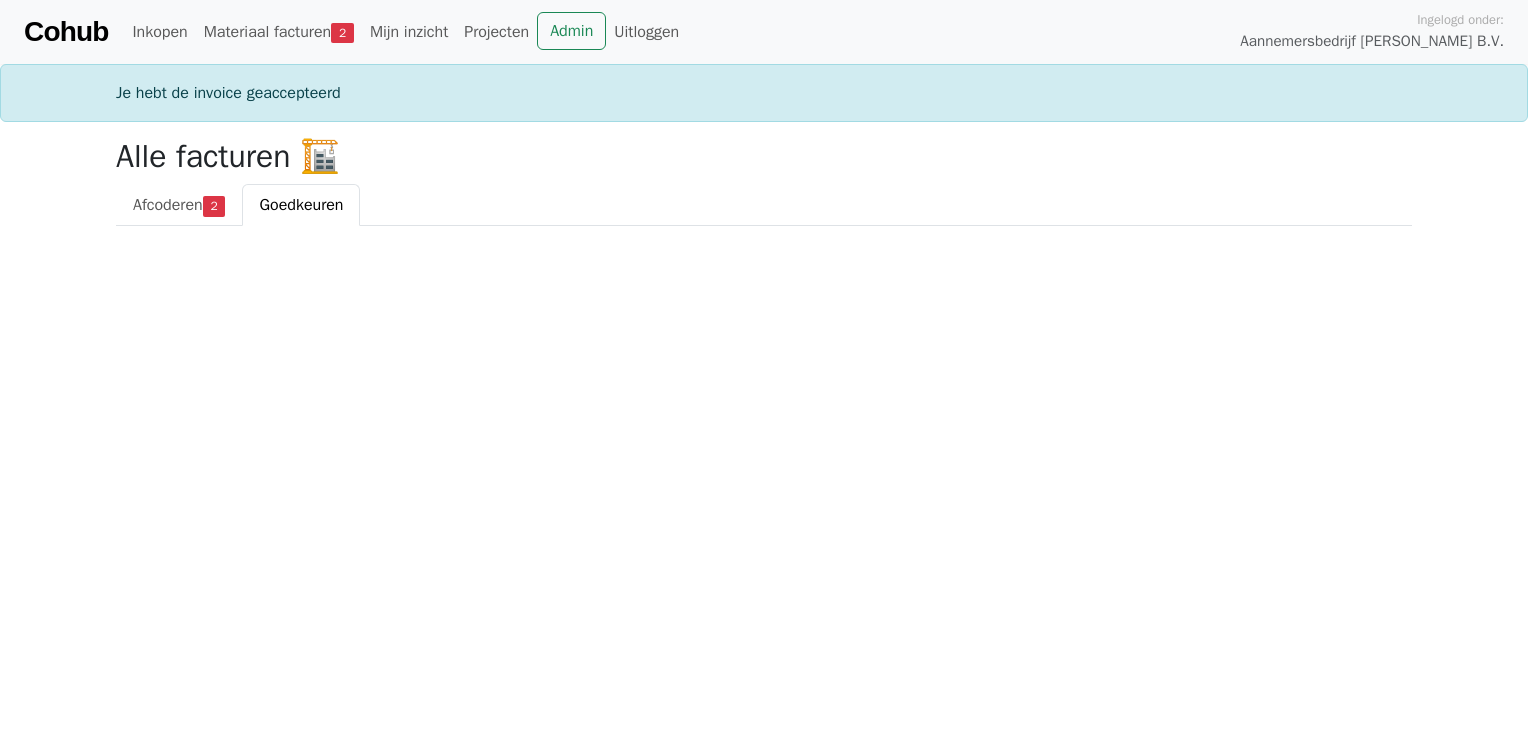 scroll, scrollTop: 0, scrollLeft: 0, axis: both 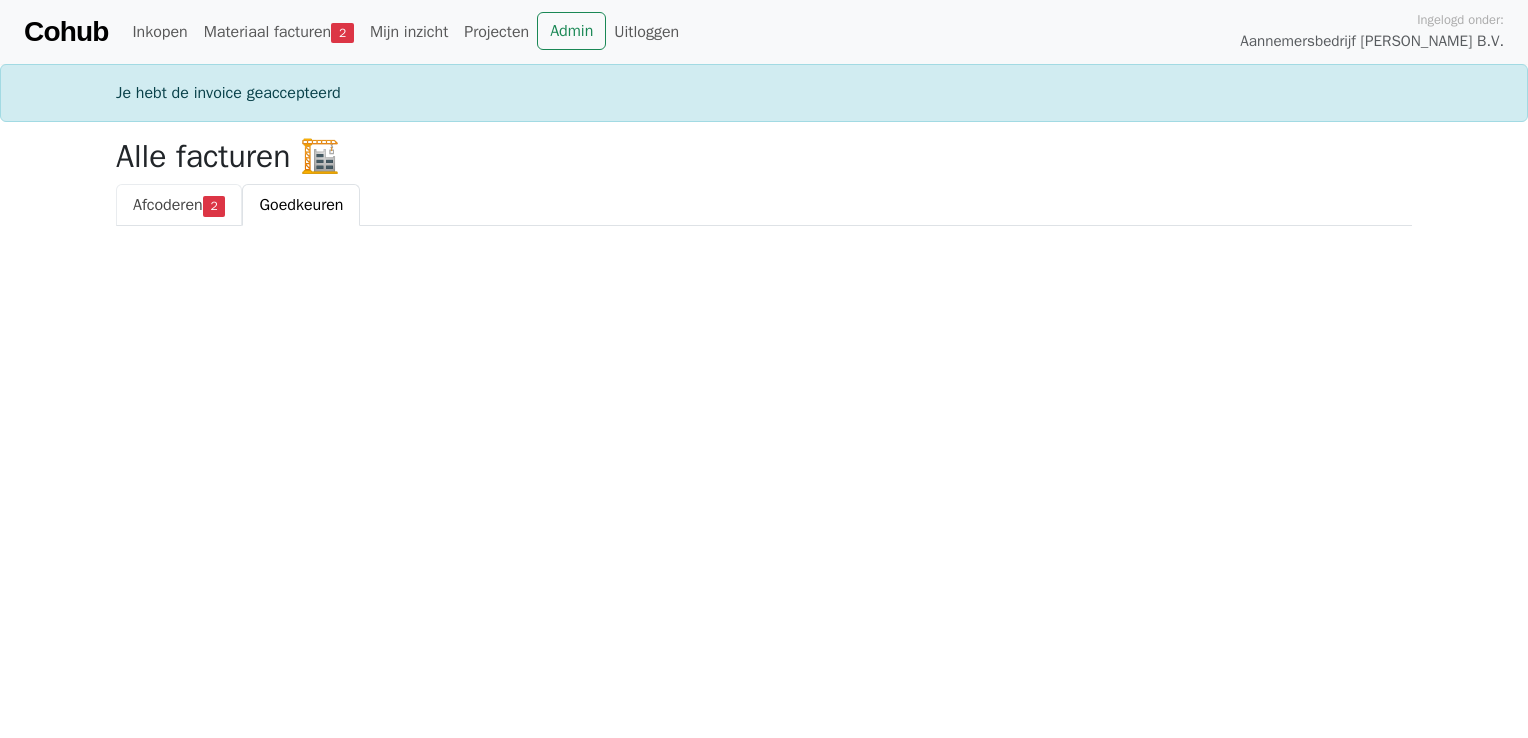 click on "2" at bounding box center [214, 206] 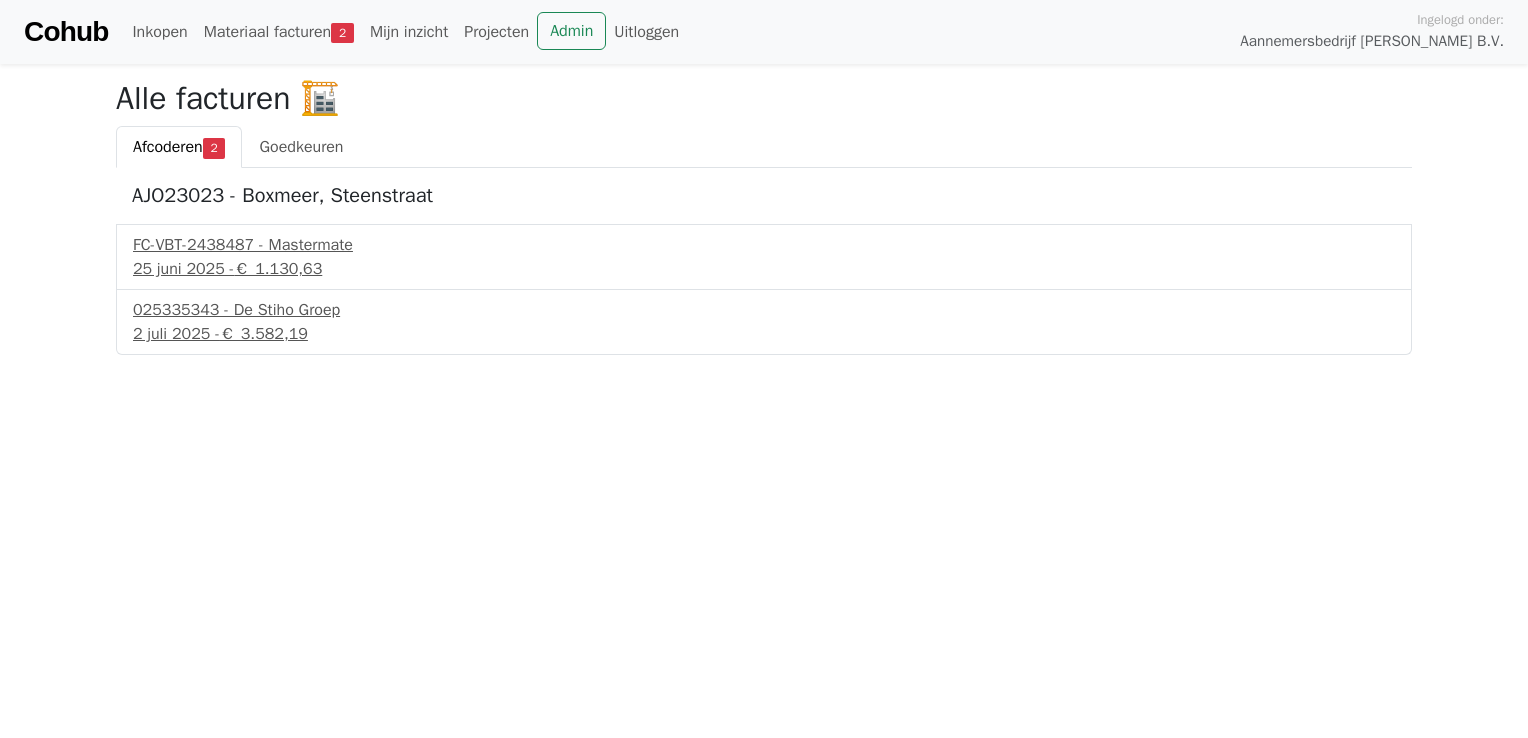 scroll, scrollTop: 0, scrollLeft: 0, axis: both 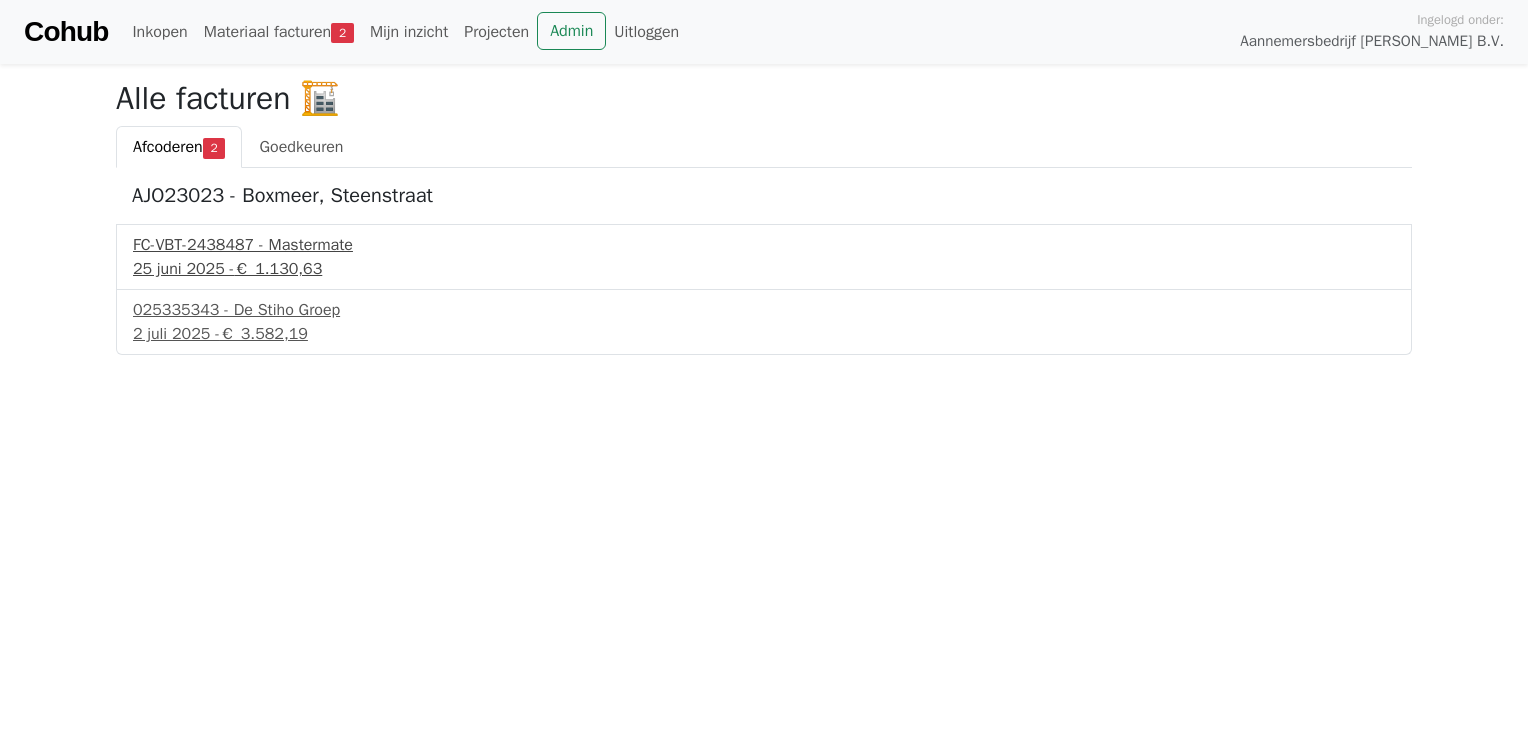 click on "FC-VBT-2438487 - Mastermate" at bounding box center [764, 245] 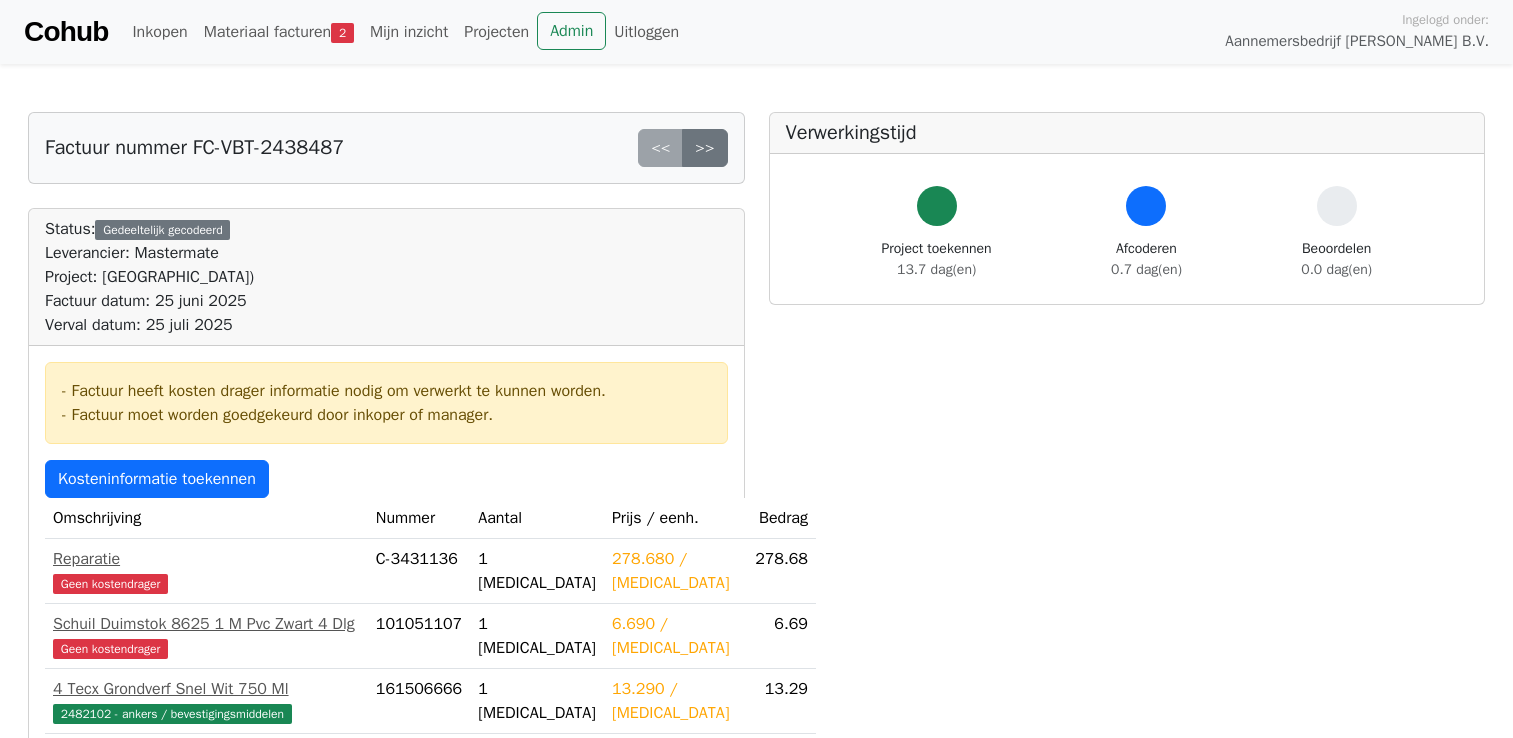 scroll, scrollTop: 0, scrollLeft: 0, axis: both 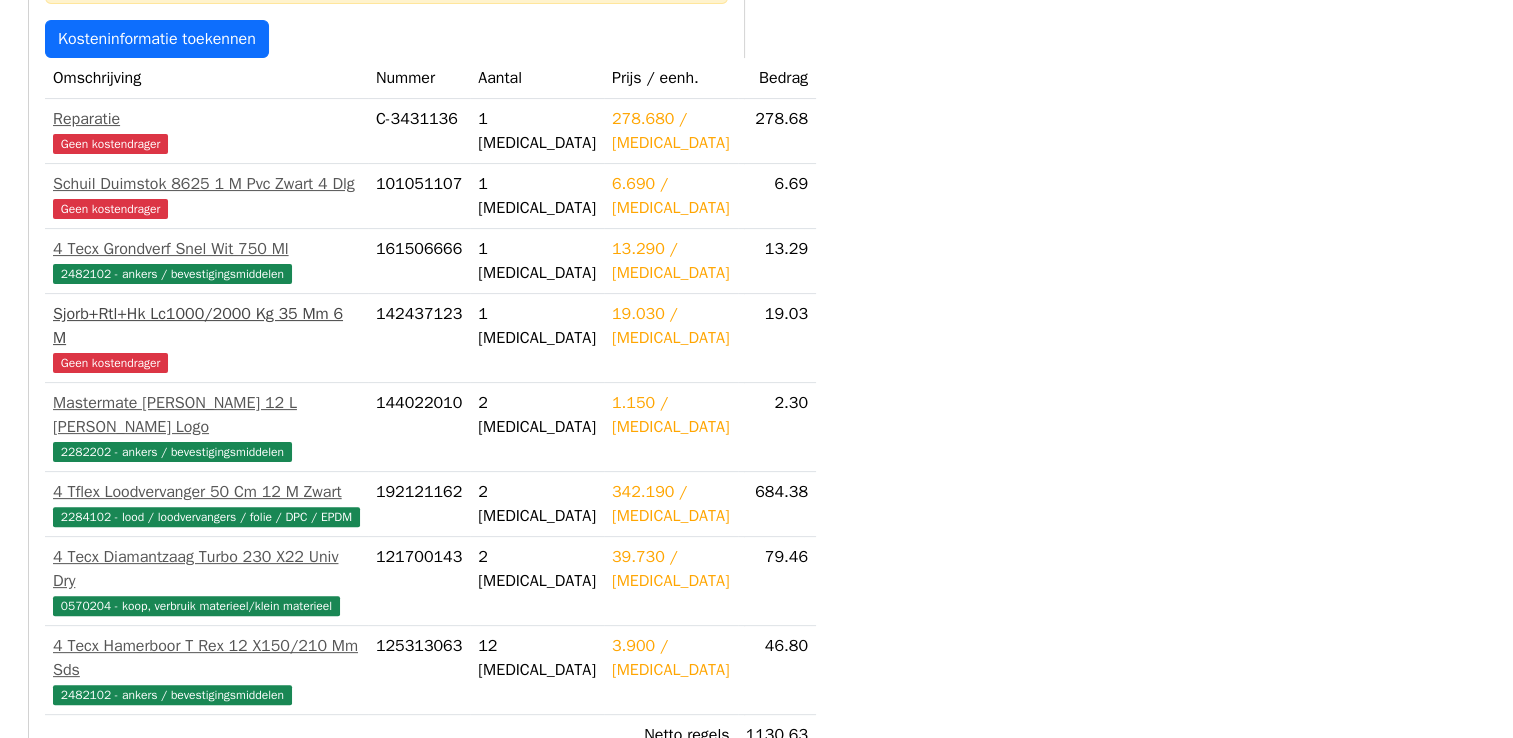 click on "Geen kostendrager" at bounding box center [110, 363] 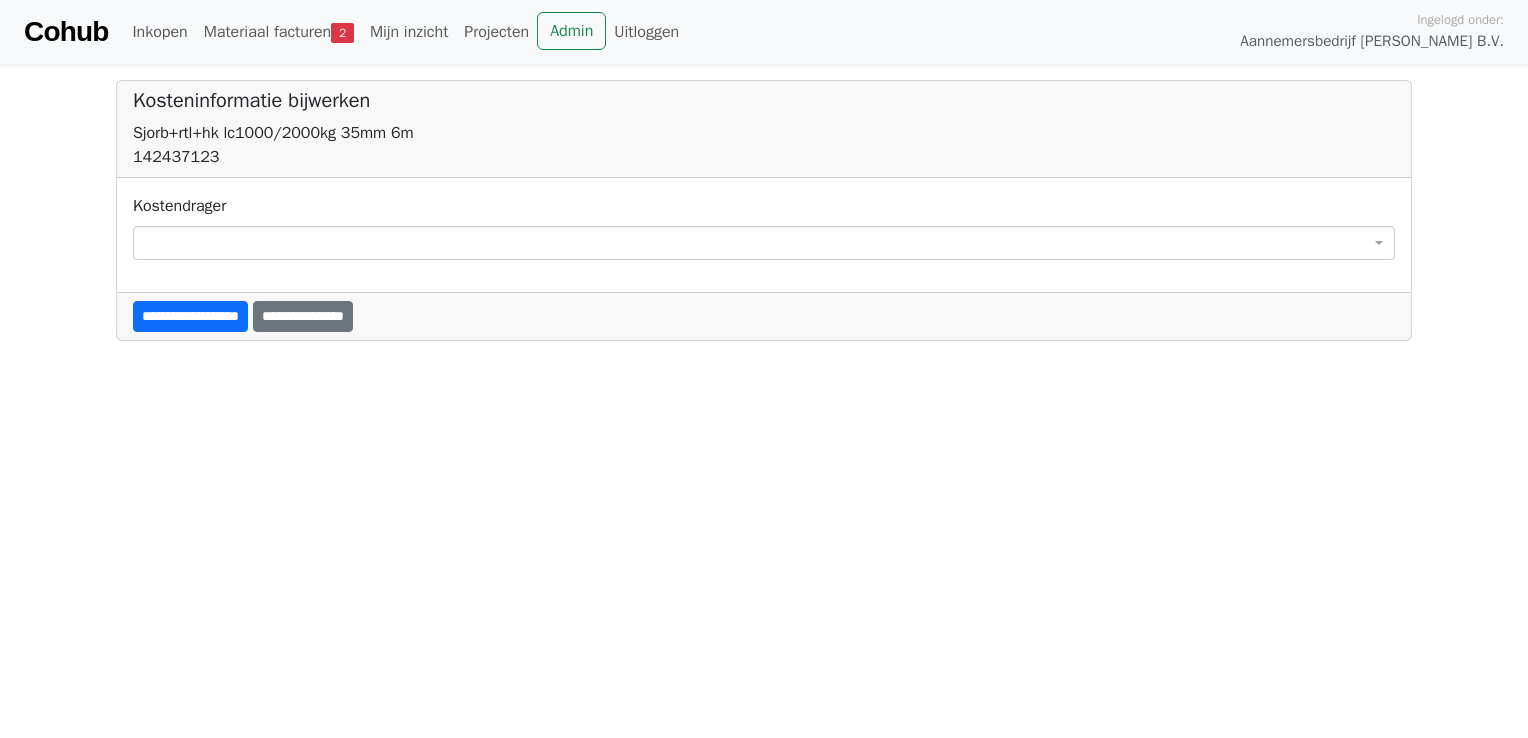 scroll, scrollTop: 0, scrollLeft: 0, axis: both 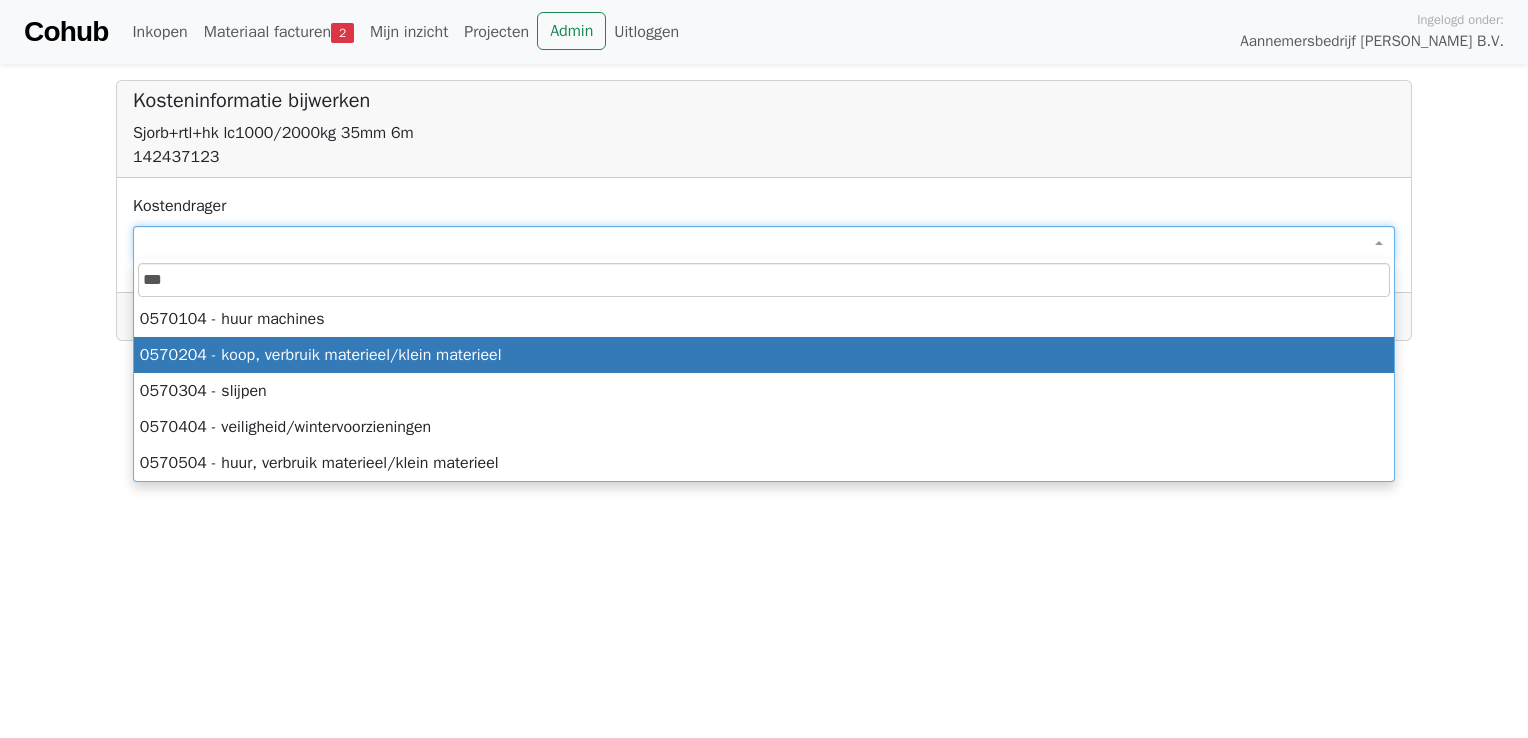 type on "***" 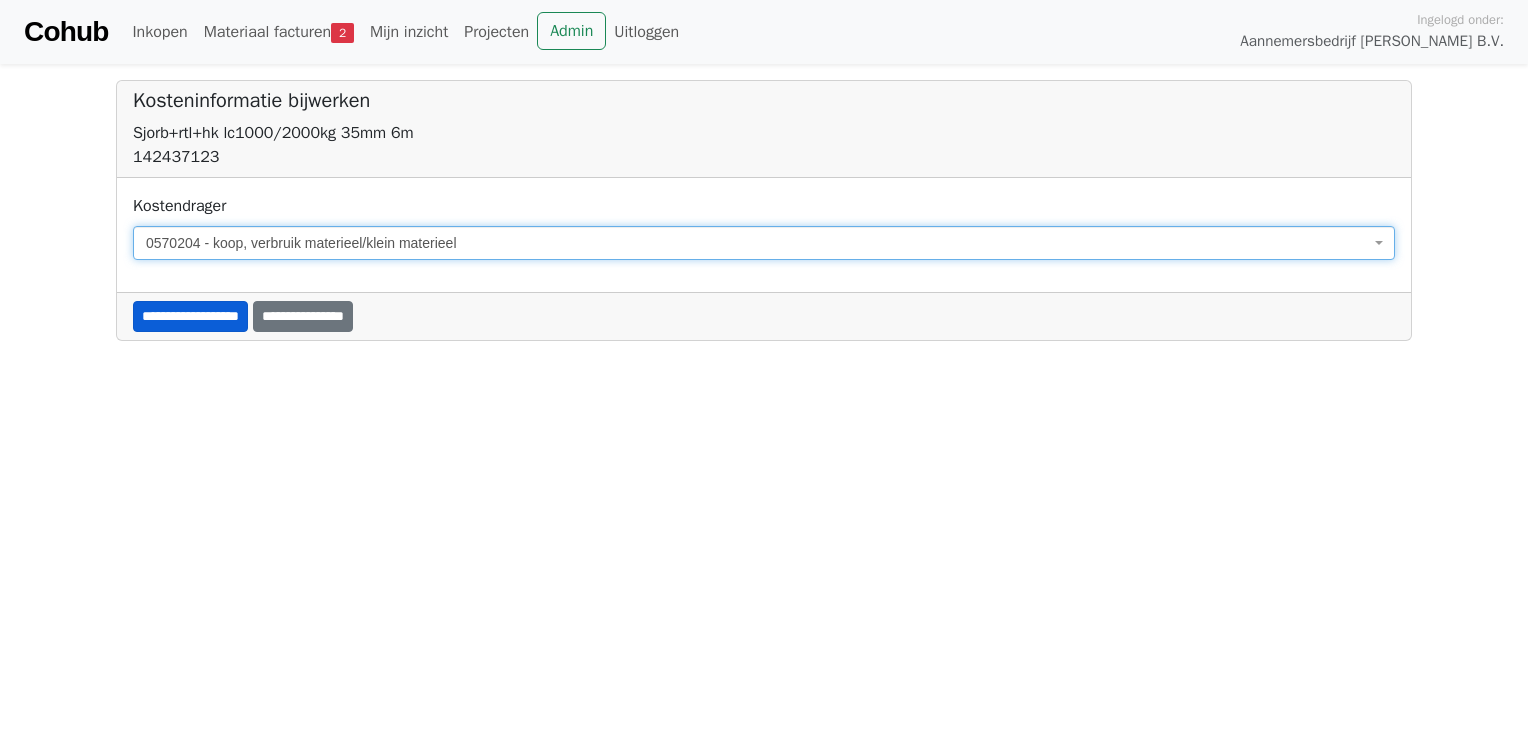 click on "**********" at bounding box center (190, 316) 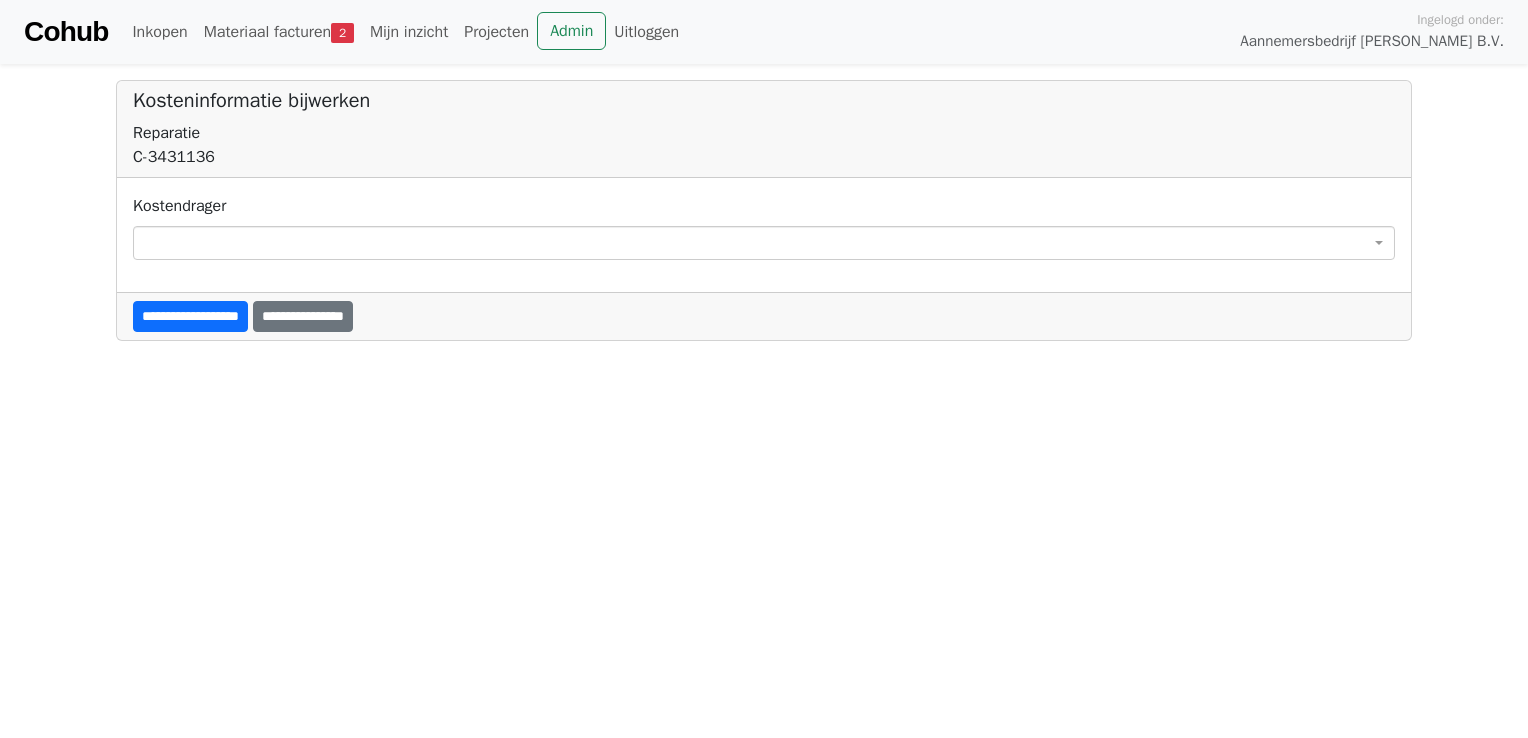 scroll, scrollTop: 0, scrollLeft: 0, axis: both 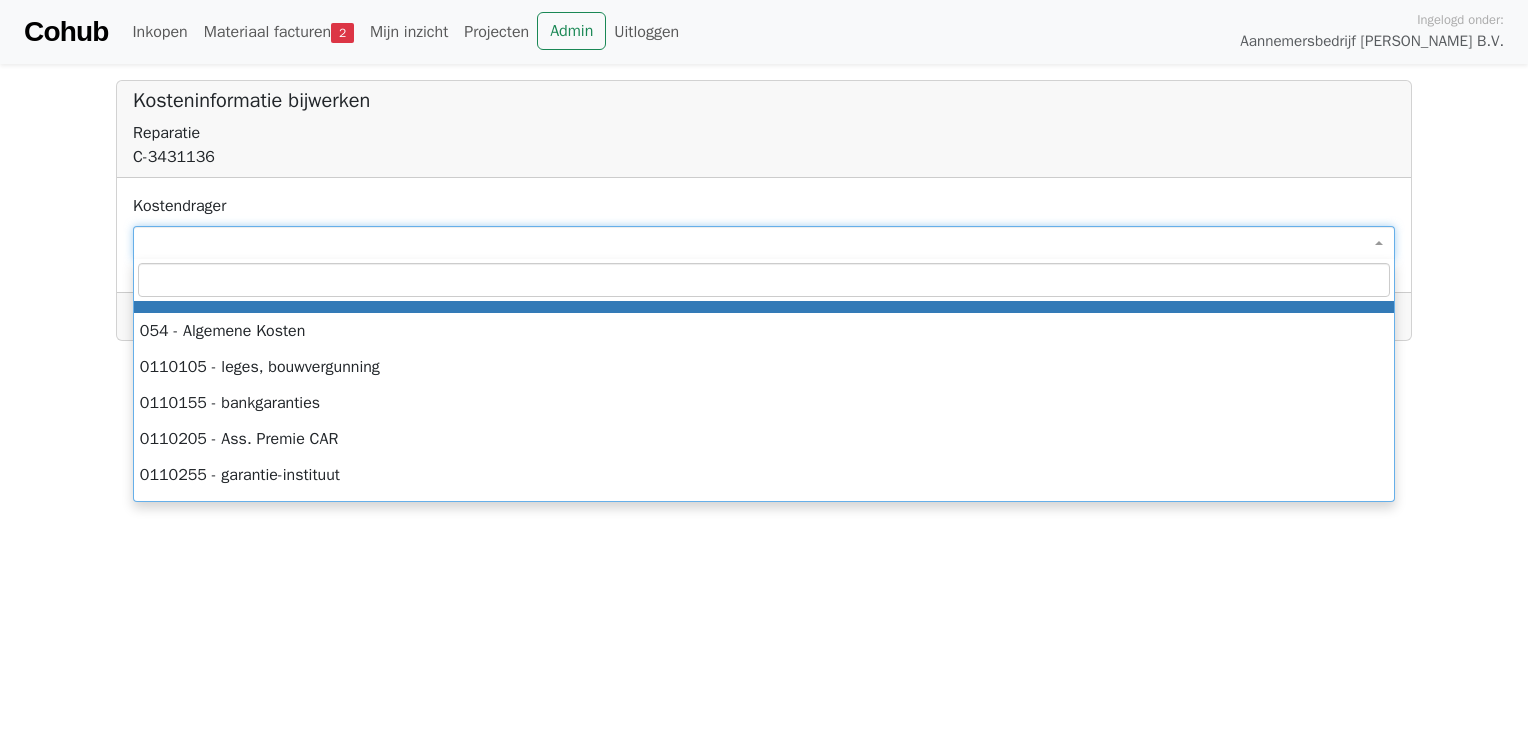 click at bounding box center [764, 243] 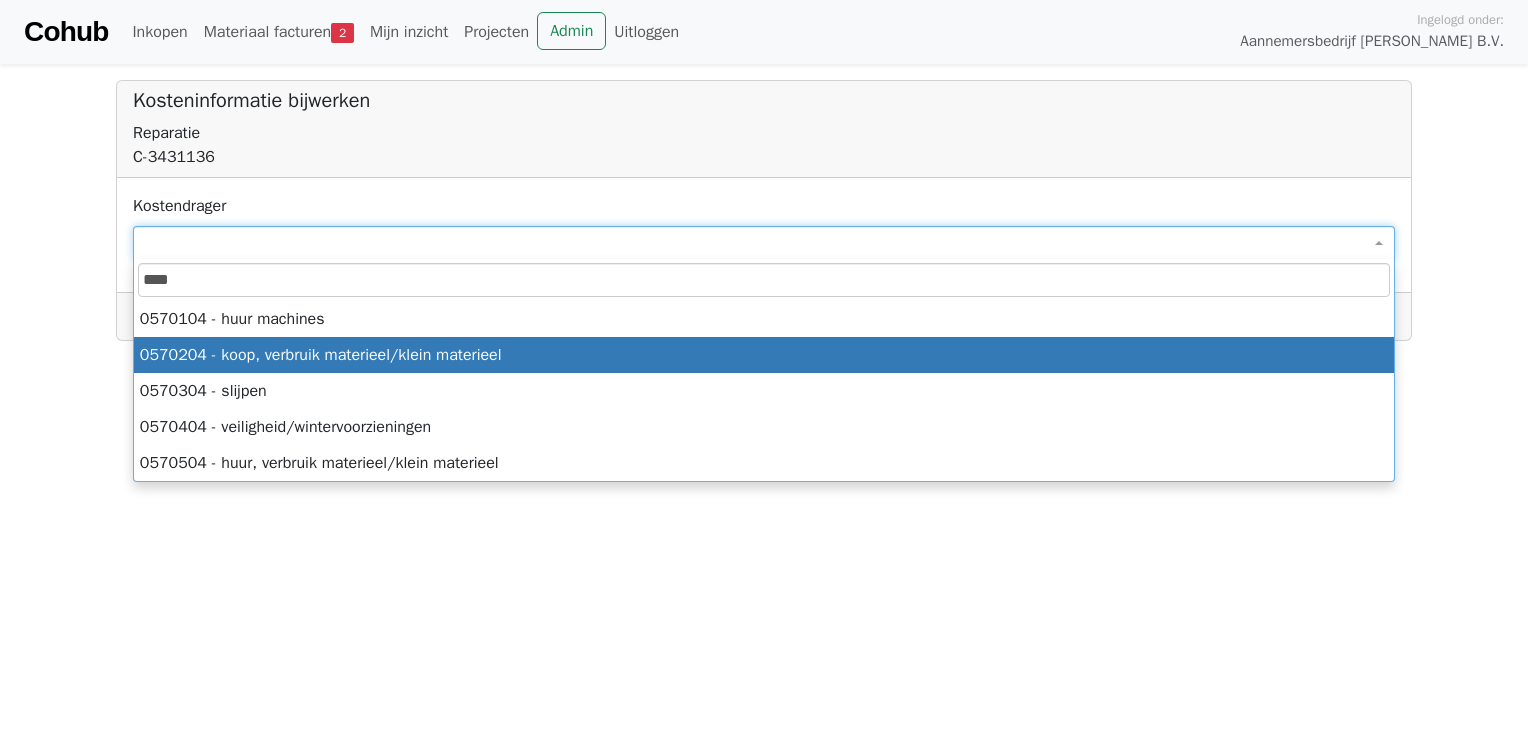type on "****" 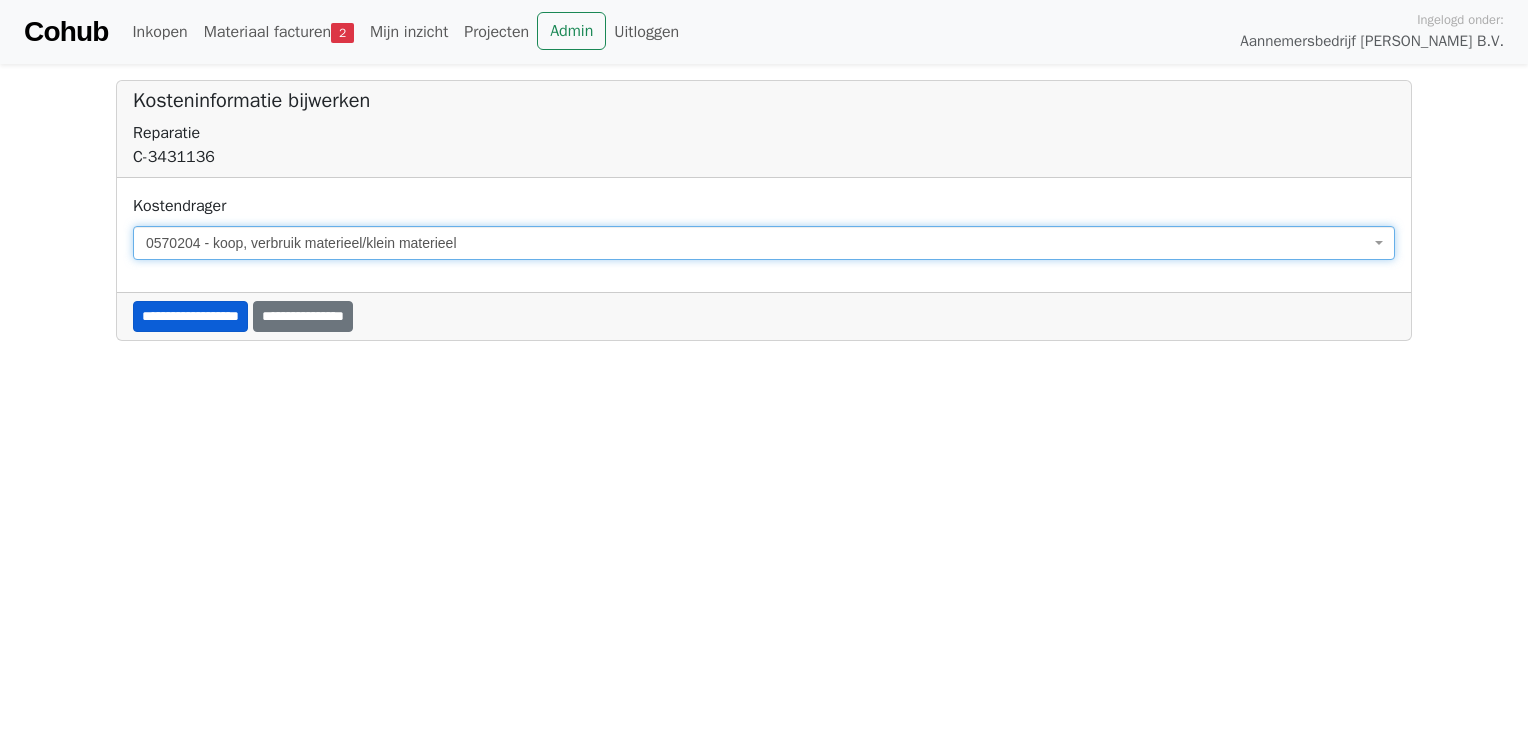 click on "**********" at bounding box center [190, 316] 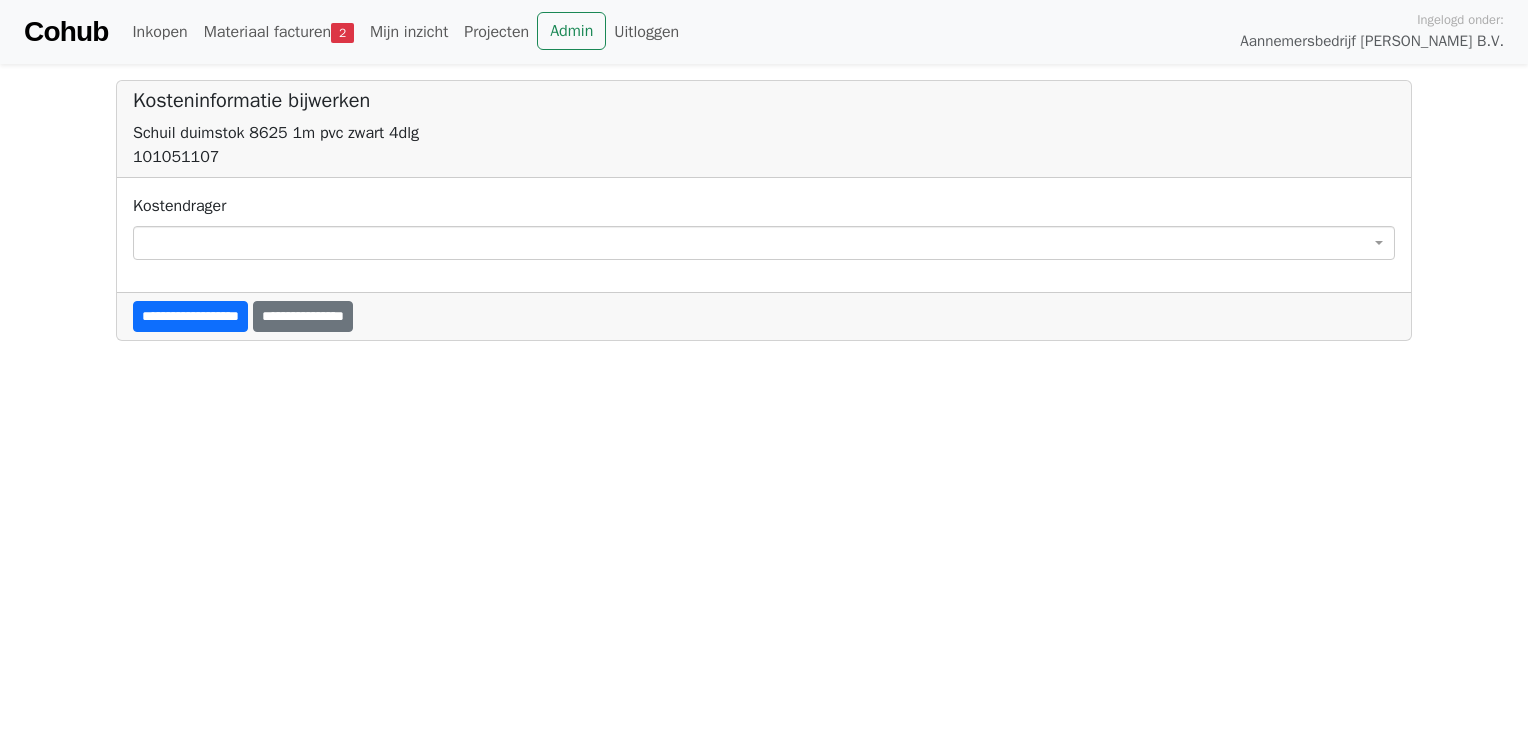 scroll, scrollTop: 0, scrollLeft: 0, axis: both 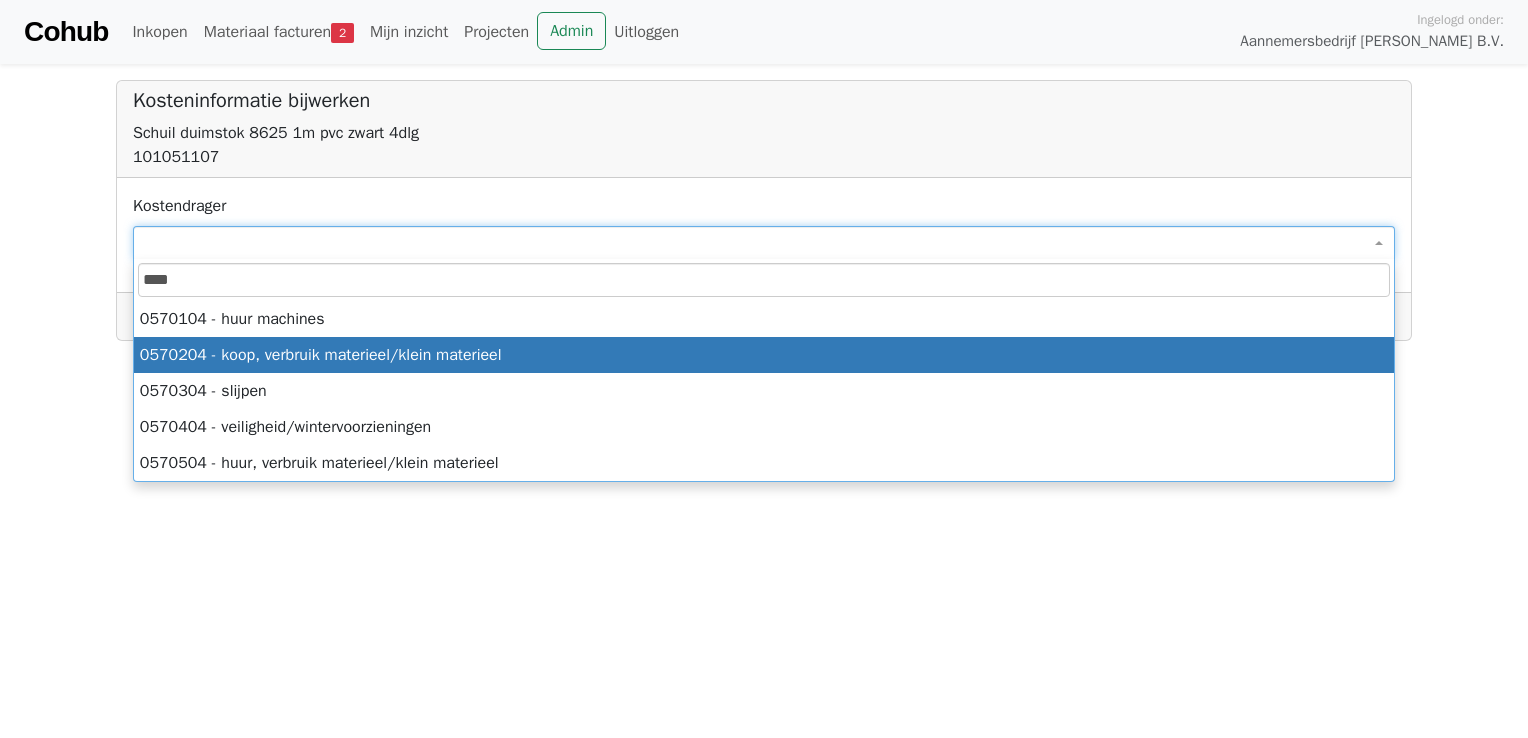 type on "****" 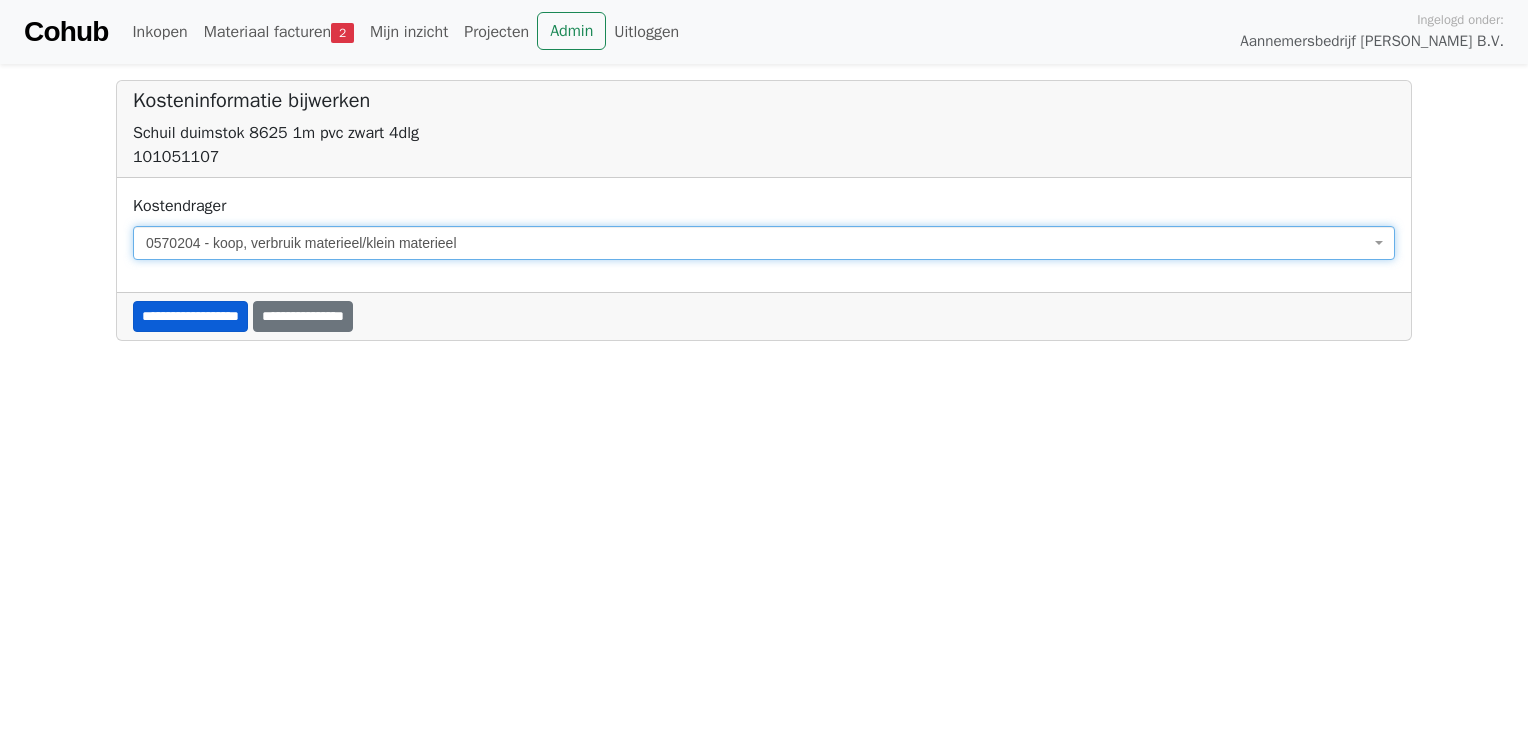 click on "**********" at bounding box center [190, 316] 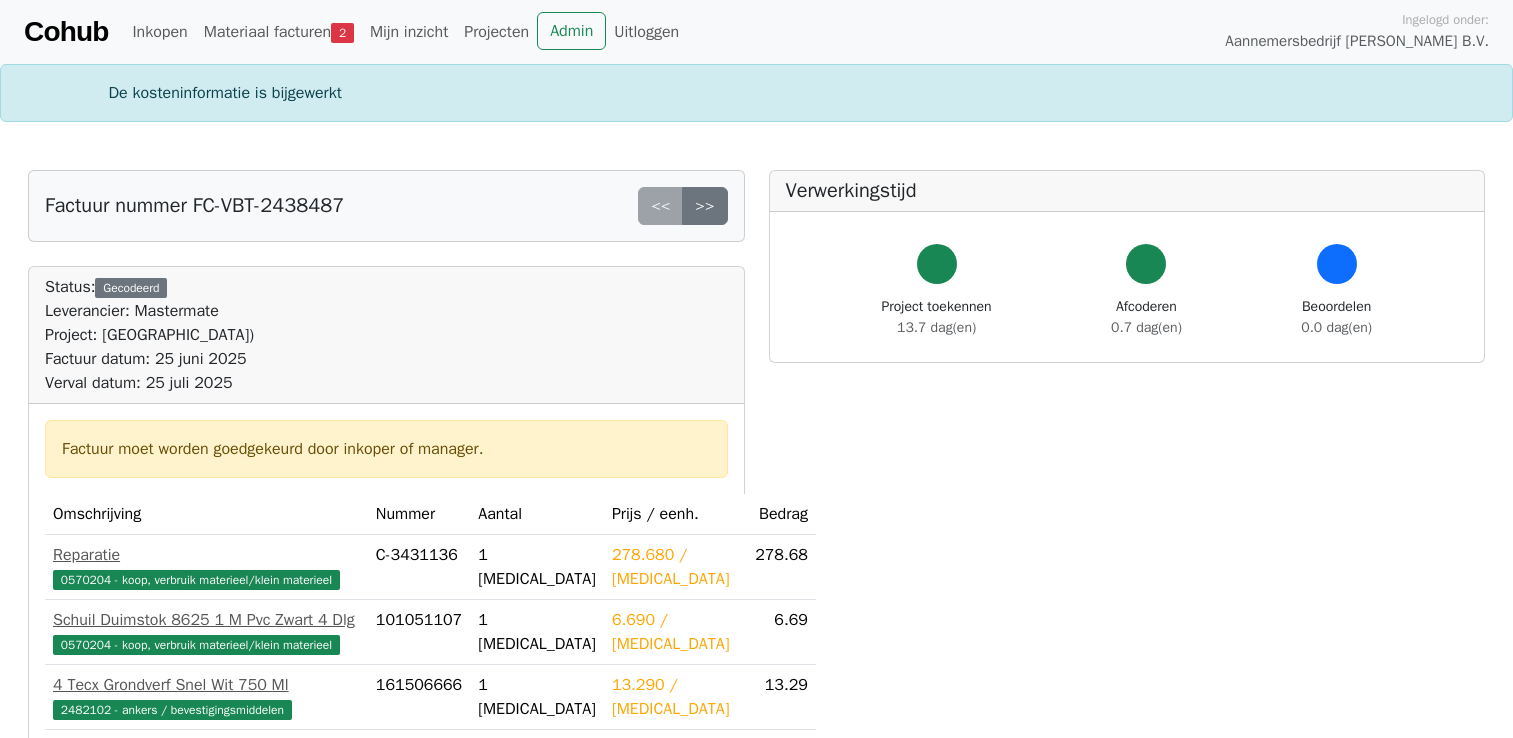 scroll, scrollTop: 0, scrollLeft: 0, axis: both 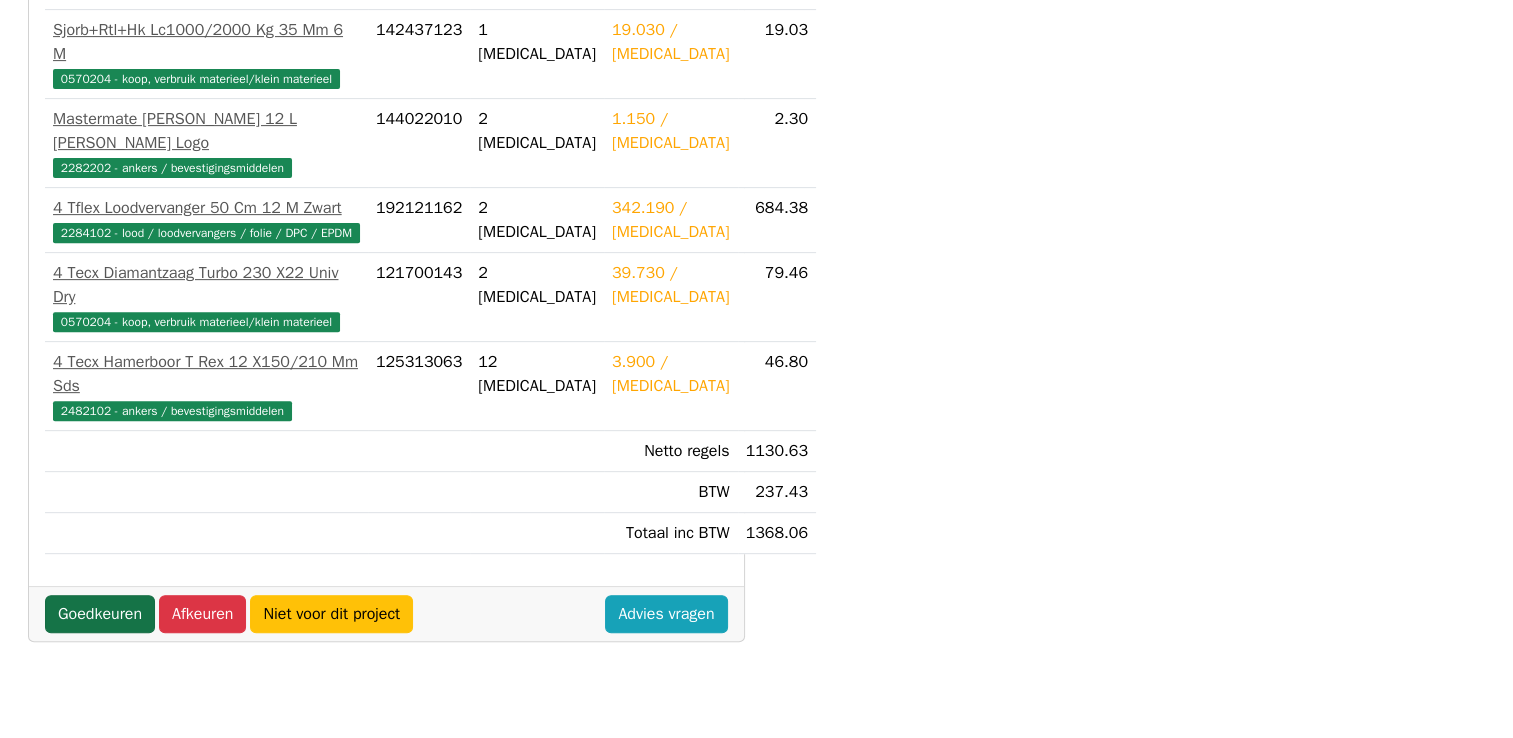 click on "Goedkeuren" at bounding box center [100, 614] 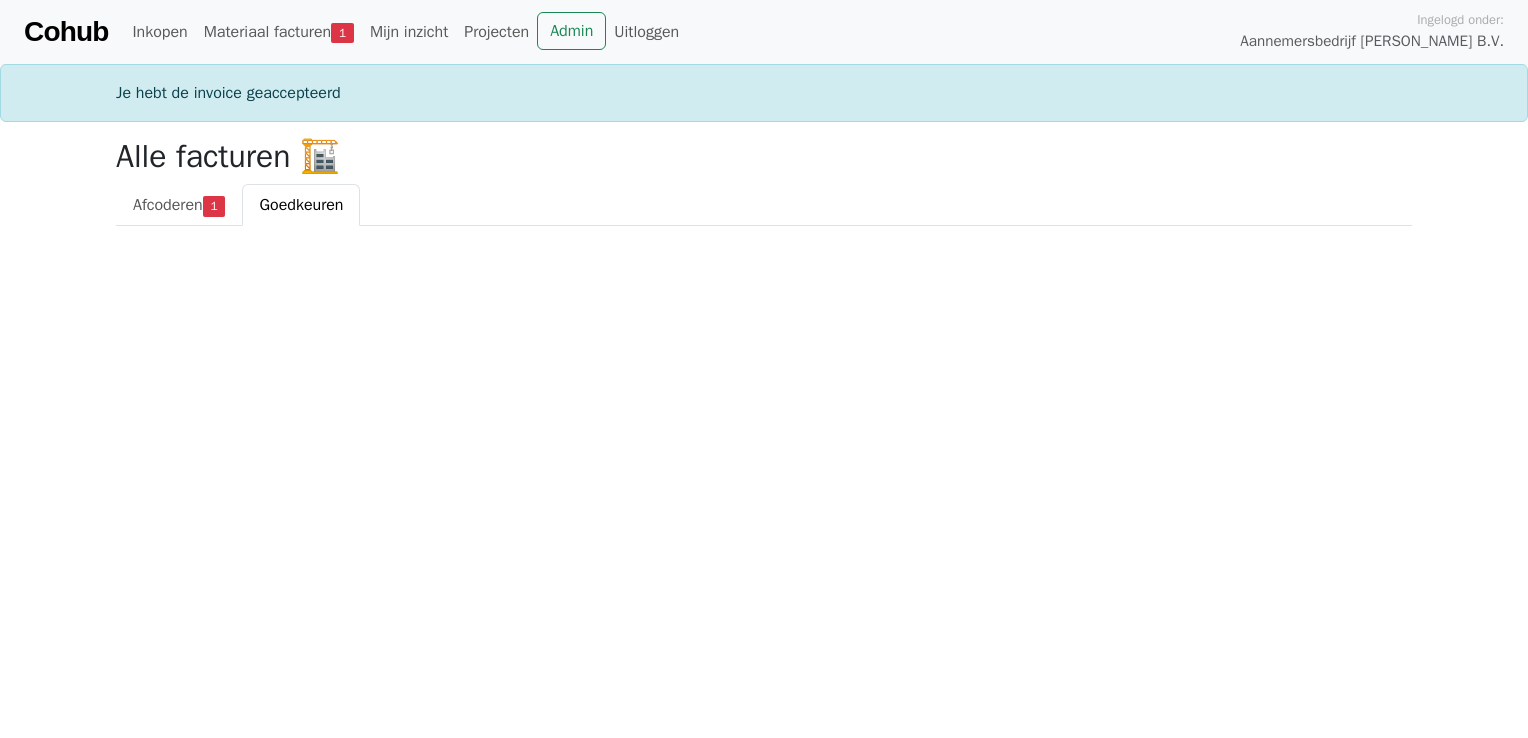 scroll, scrollTop: 0, scrollLeft: 0, axis: both 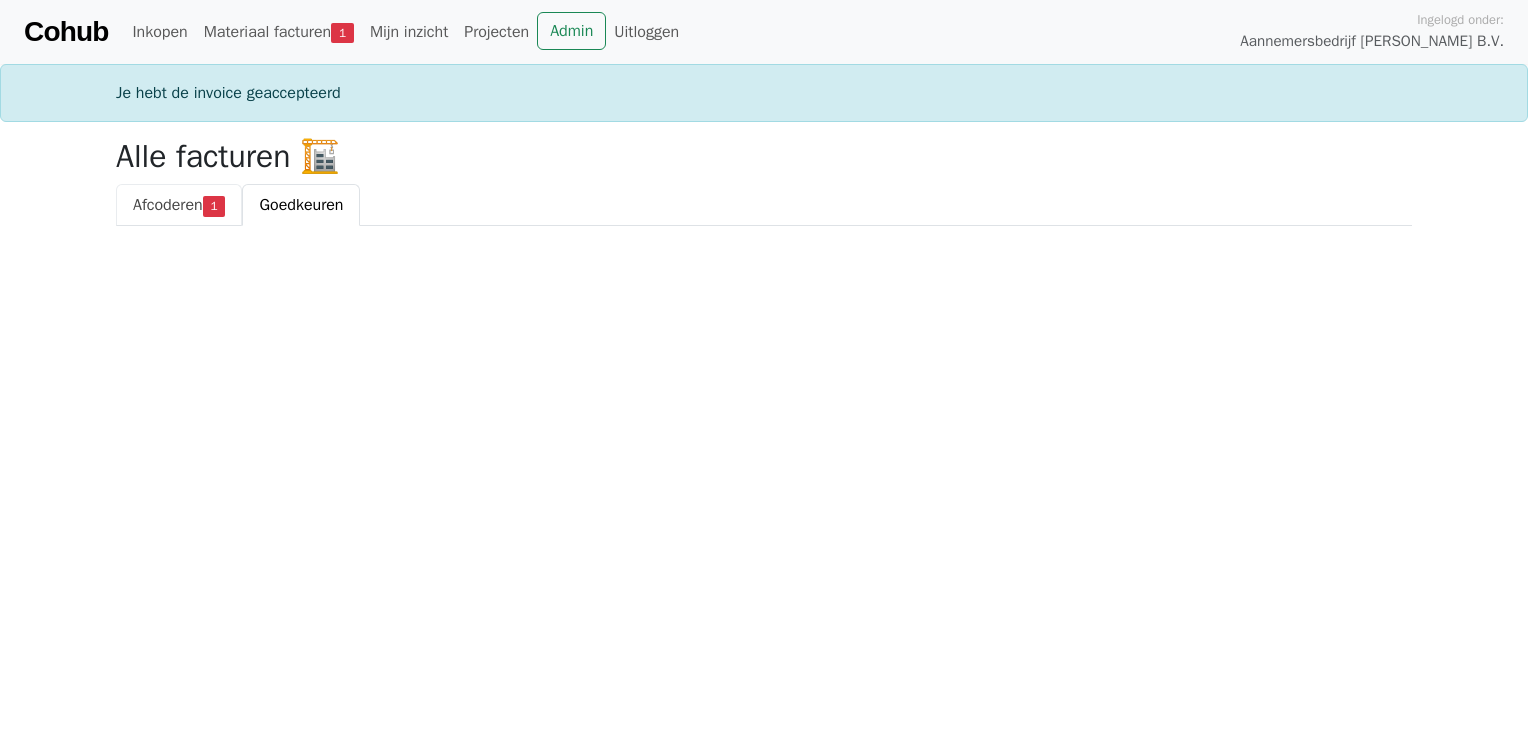 click on "1" at bounding box center (214, 206) 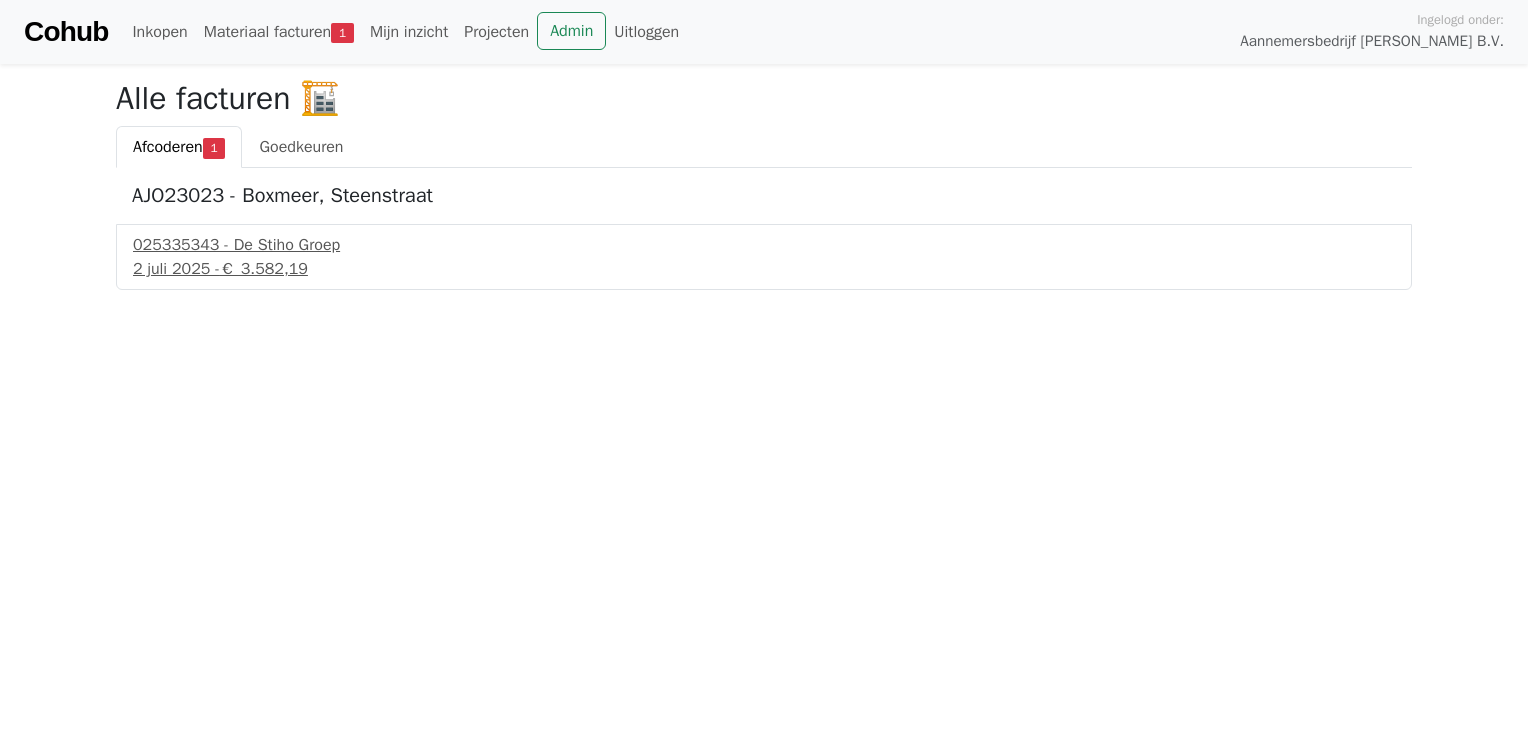 scroll, scrollTop: 0, scrollLeft: 0, axis: both 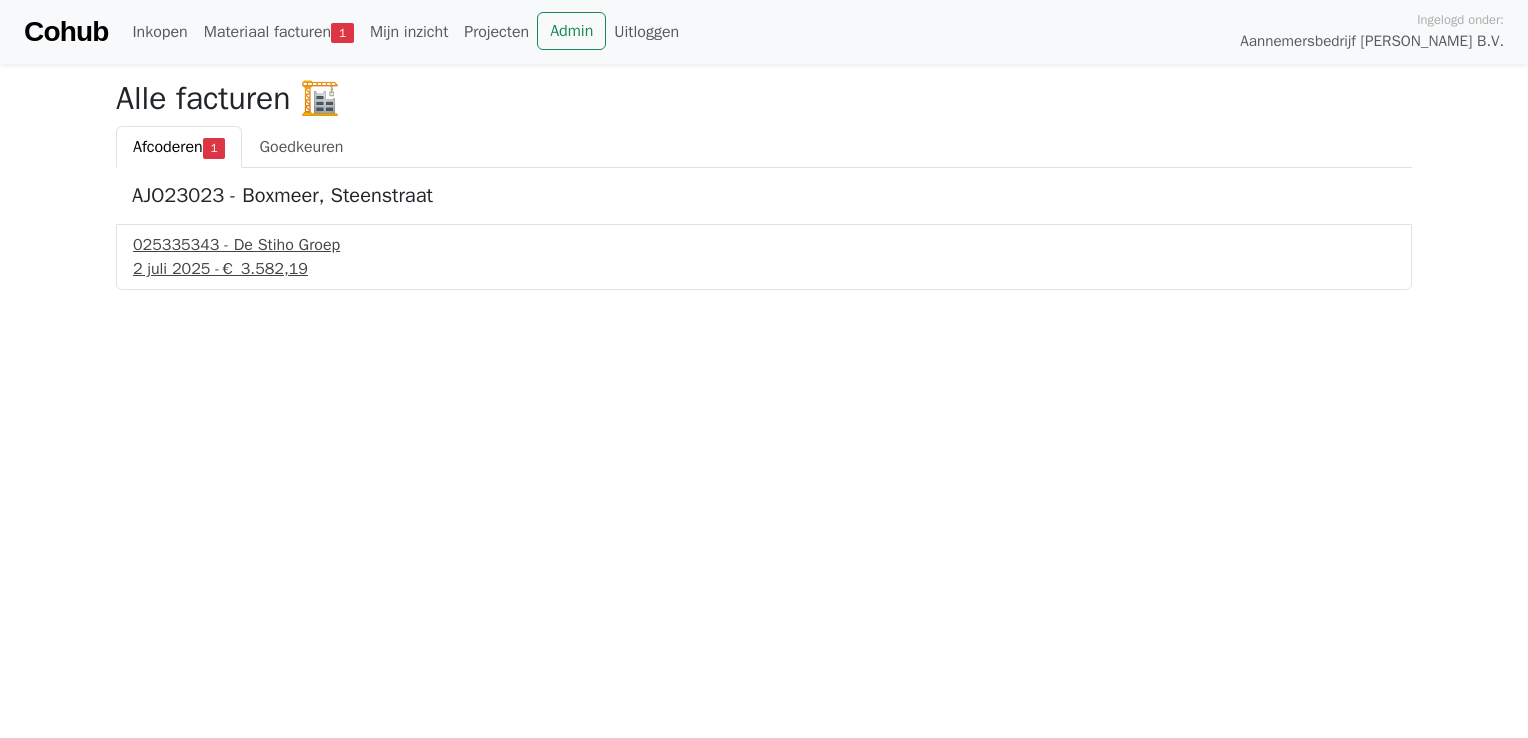 click on "2 juli 2025 -  € 3.582,19" at bounding box center (764, 269) 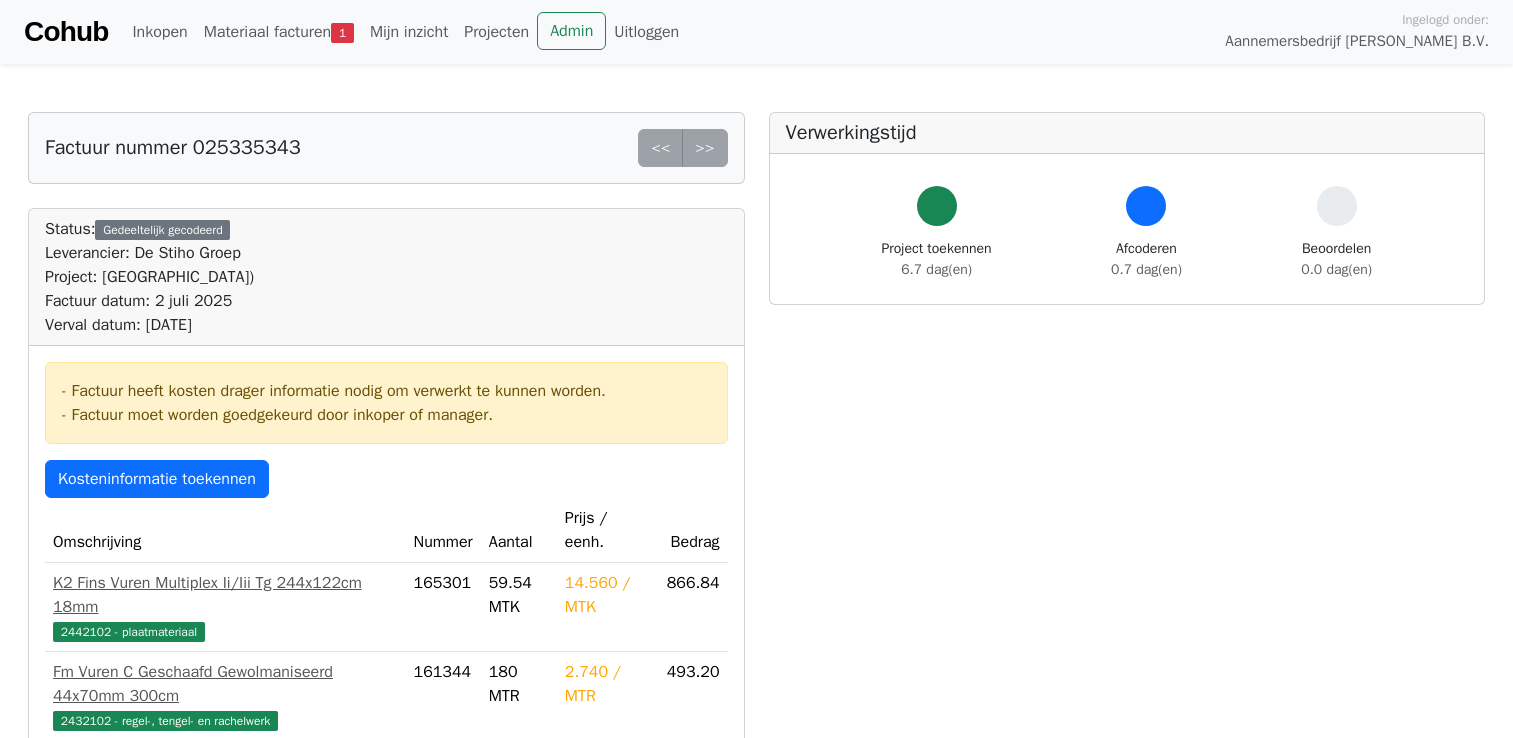 scroll, scrollTop: 0, scrollLeft: 0, axis: both 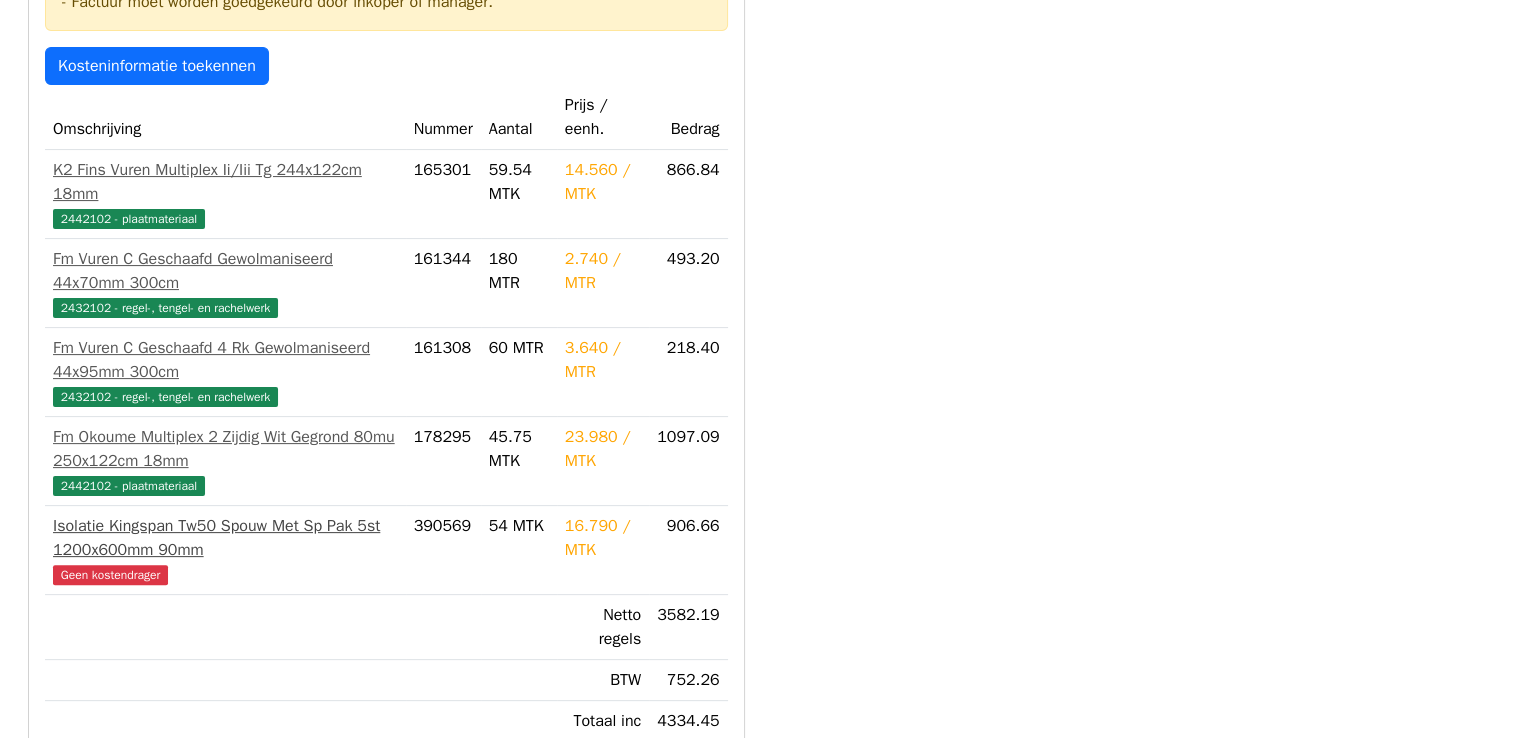 click on "Geen kostendrager" at bounding box center [110, 575] 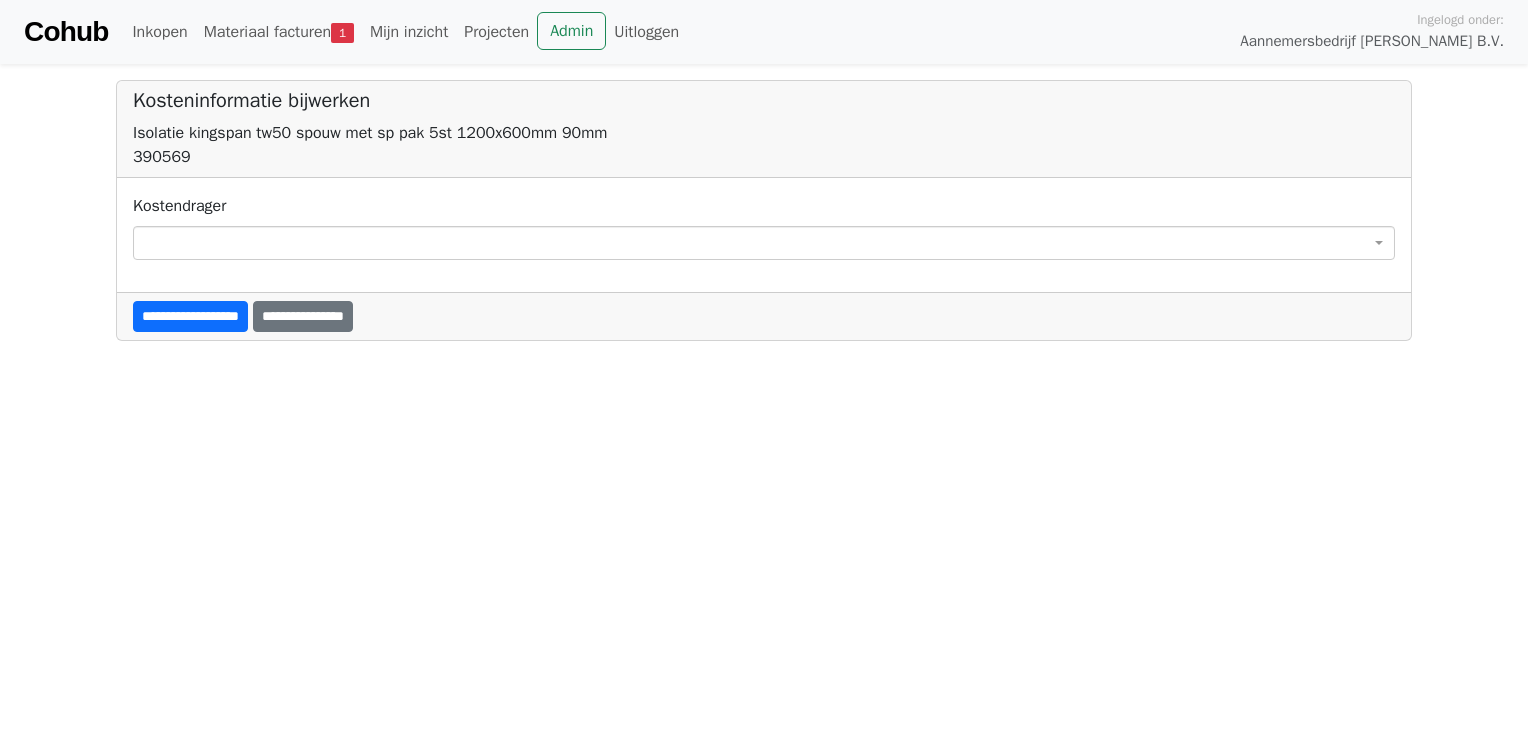 scroll, scrollTop: 0, scrollLeft: 0, axis: both 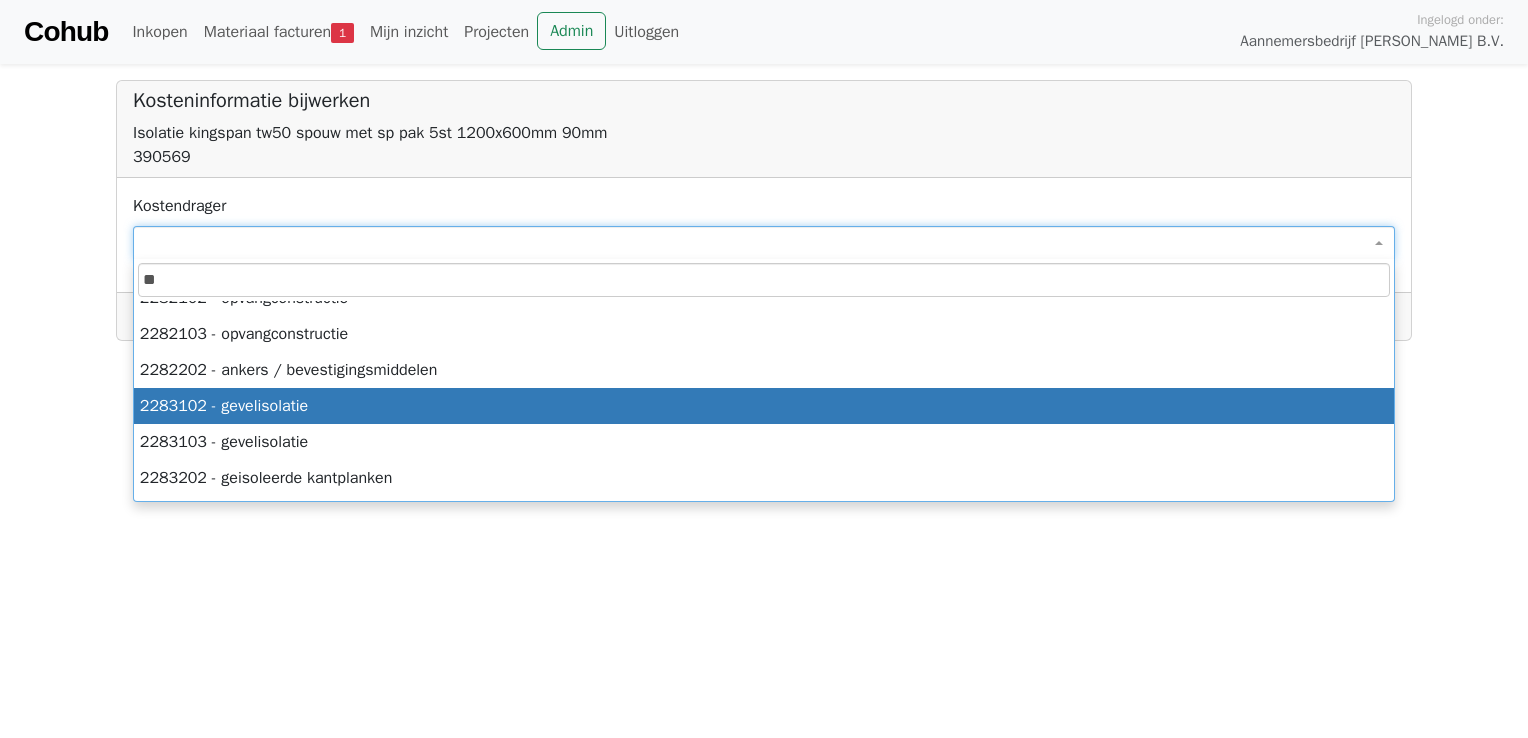 type on "**" 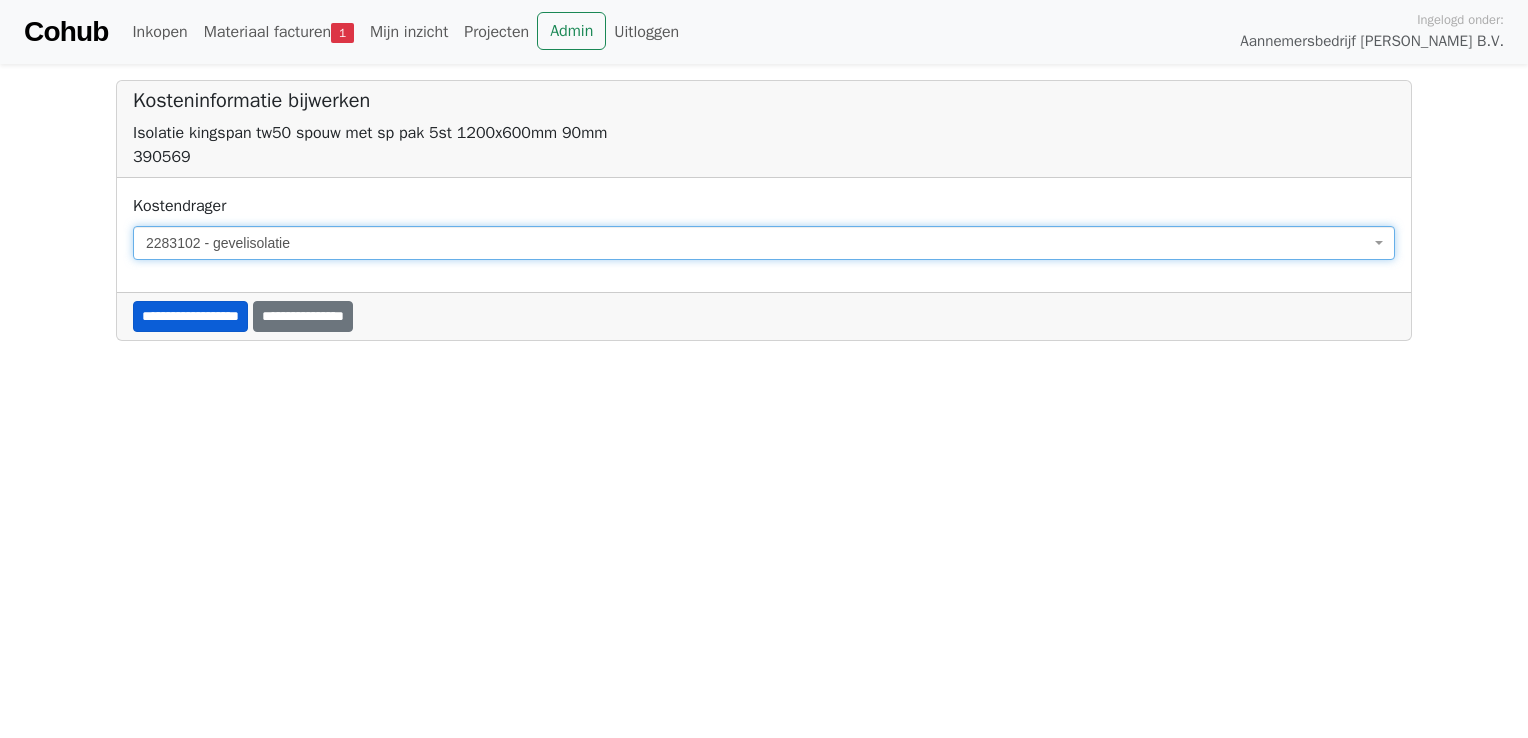 click on "**********" at bounding box center [190, 316] 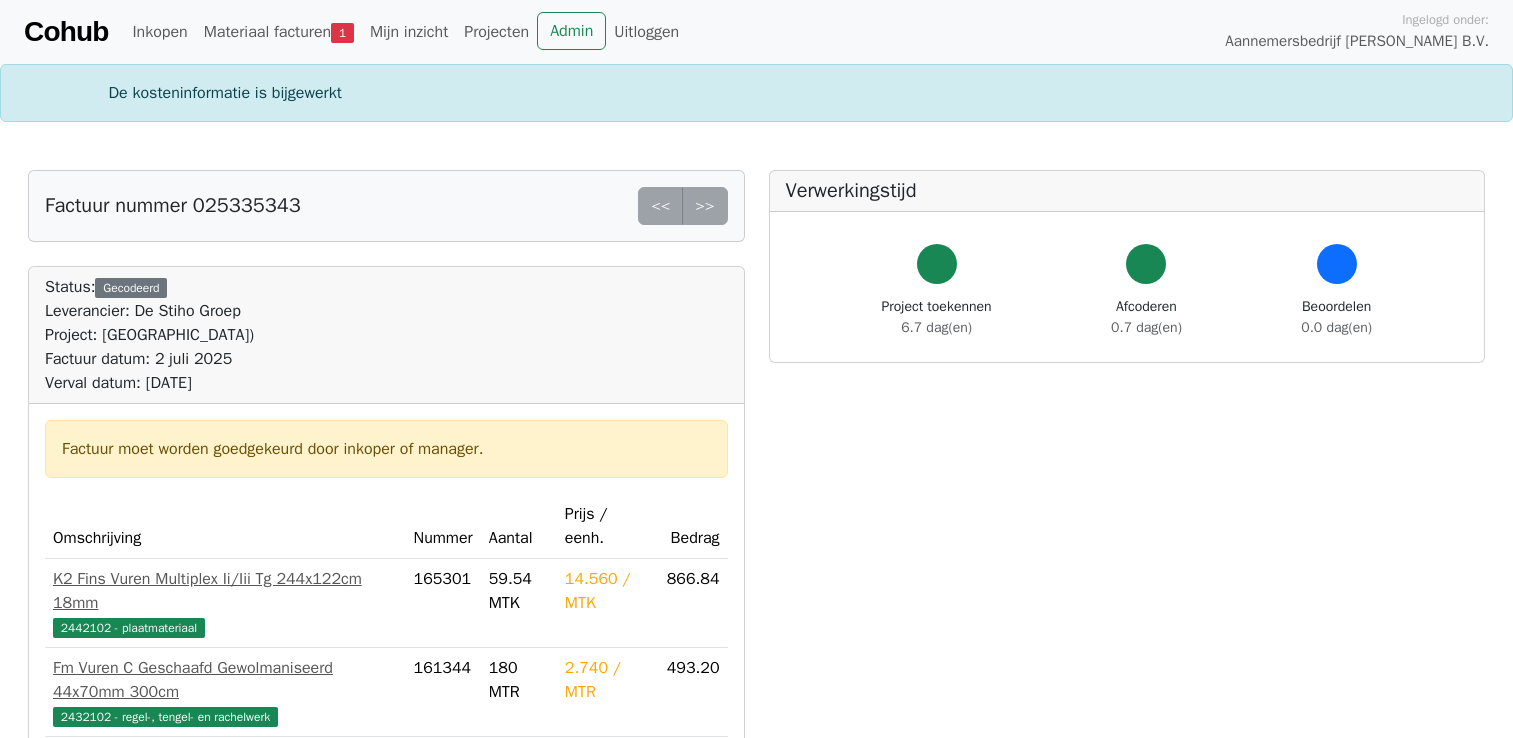 scroll, scrollTop: 0, scrollLeft: 0, axis: both 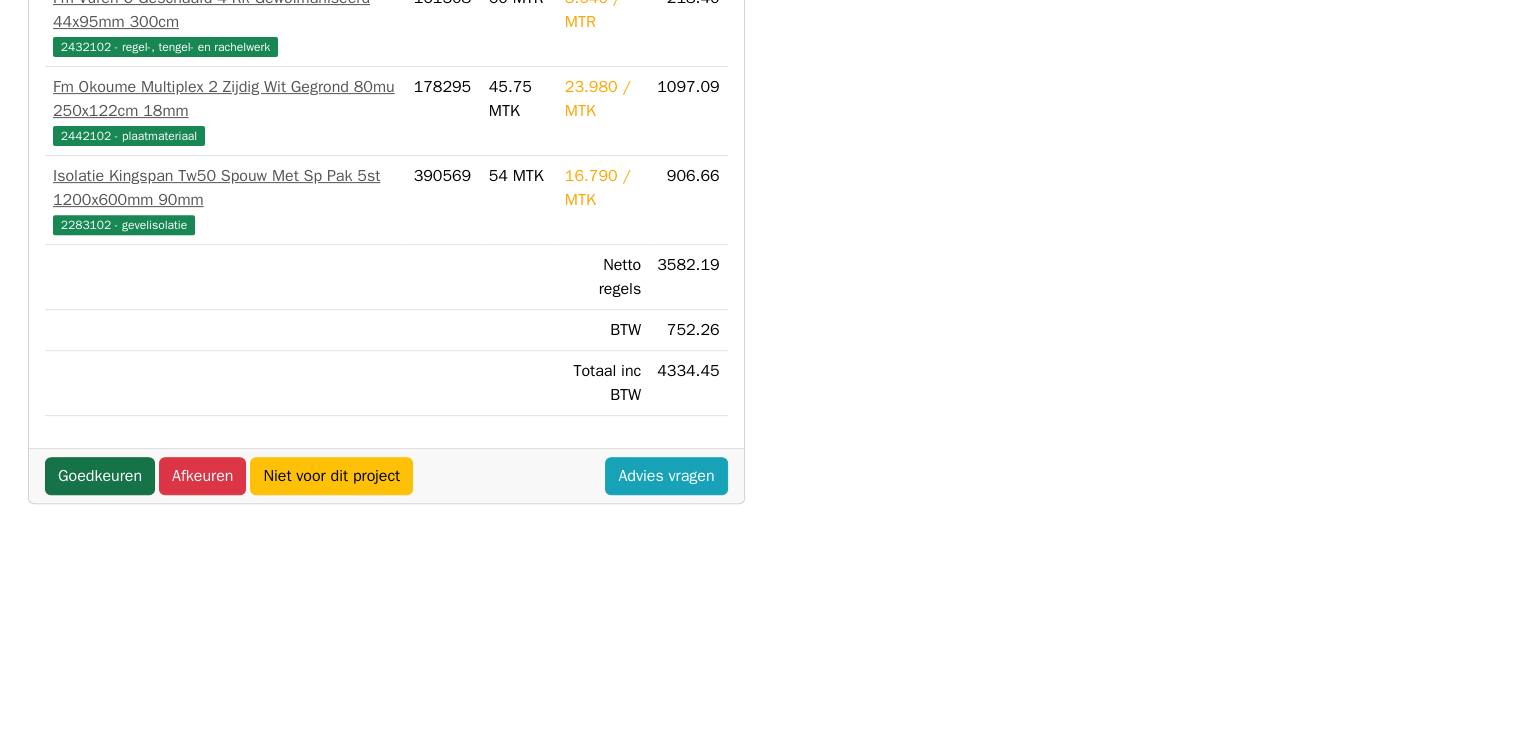 click on "Goedkeuren" at bounding box center [100, 476] 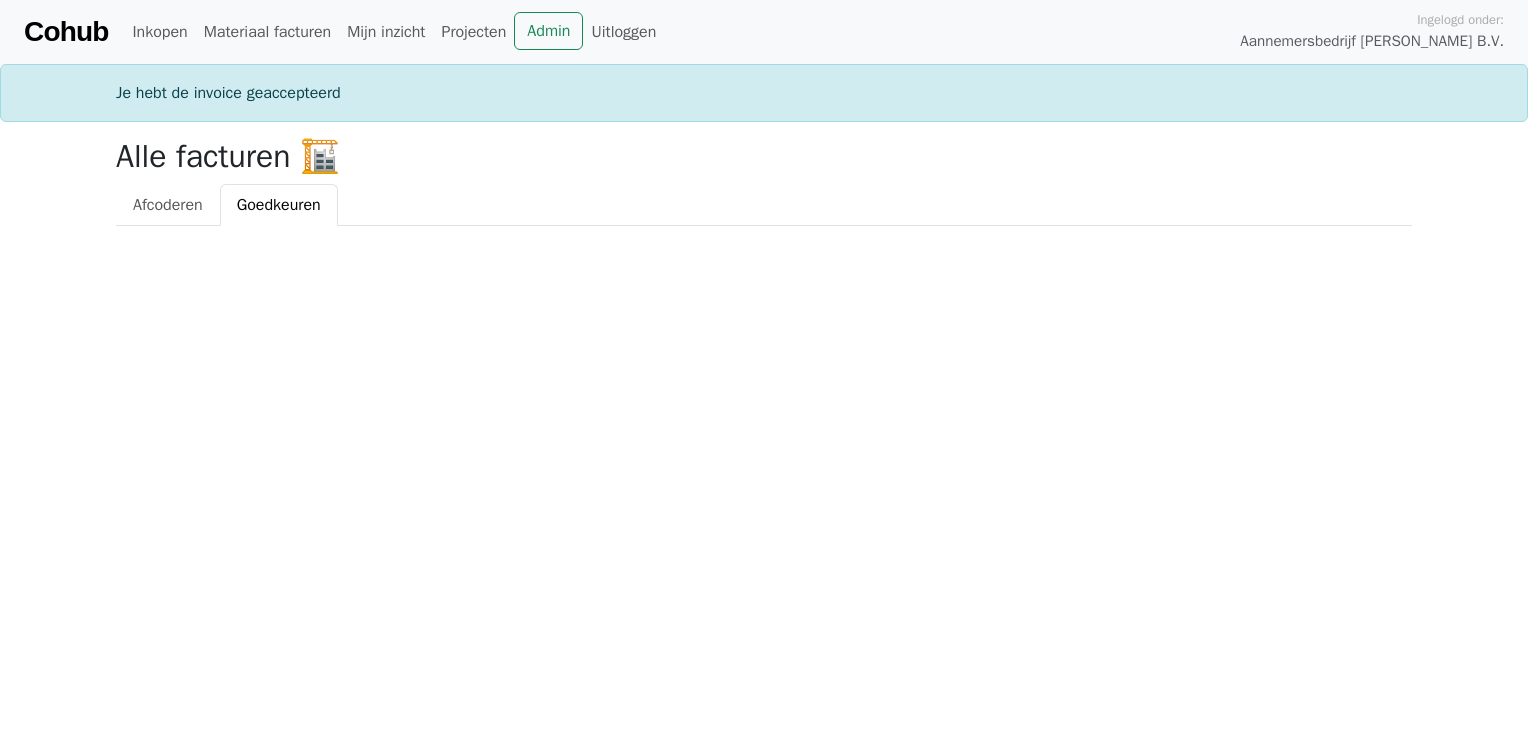 scroll, scrollTop: 0, scrollLeft: 0, axis: both 